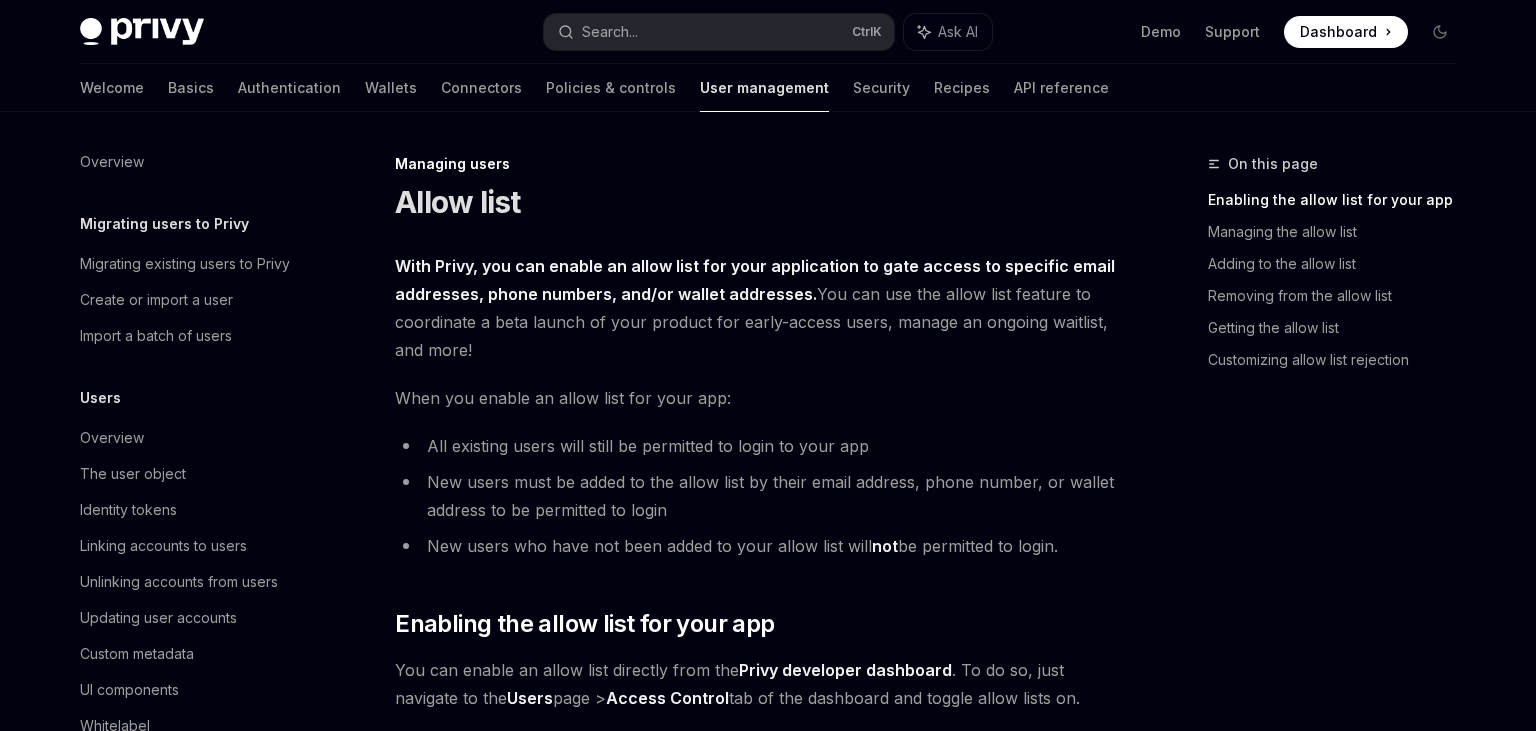 scroll, scrollTop: 0, scrollLeft: 0, axis: both 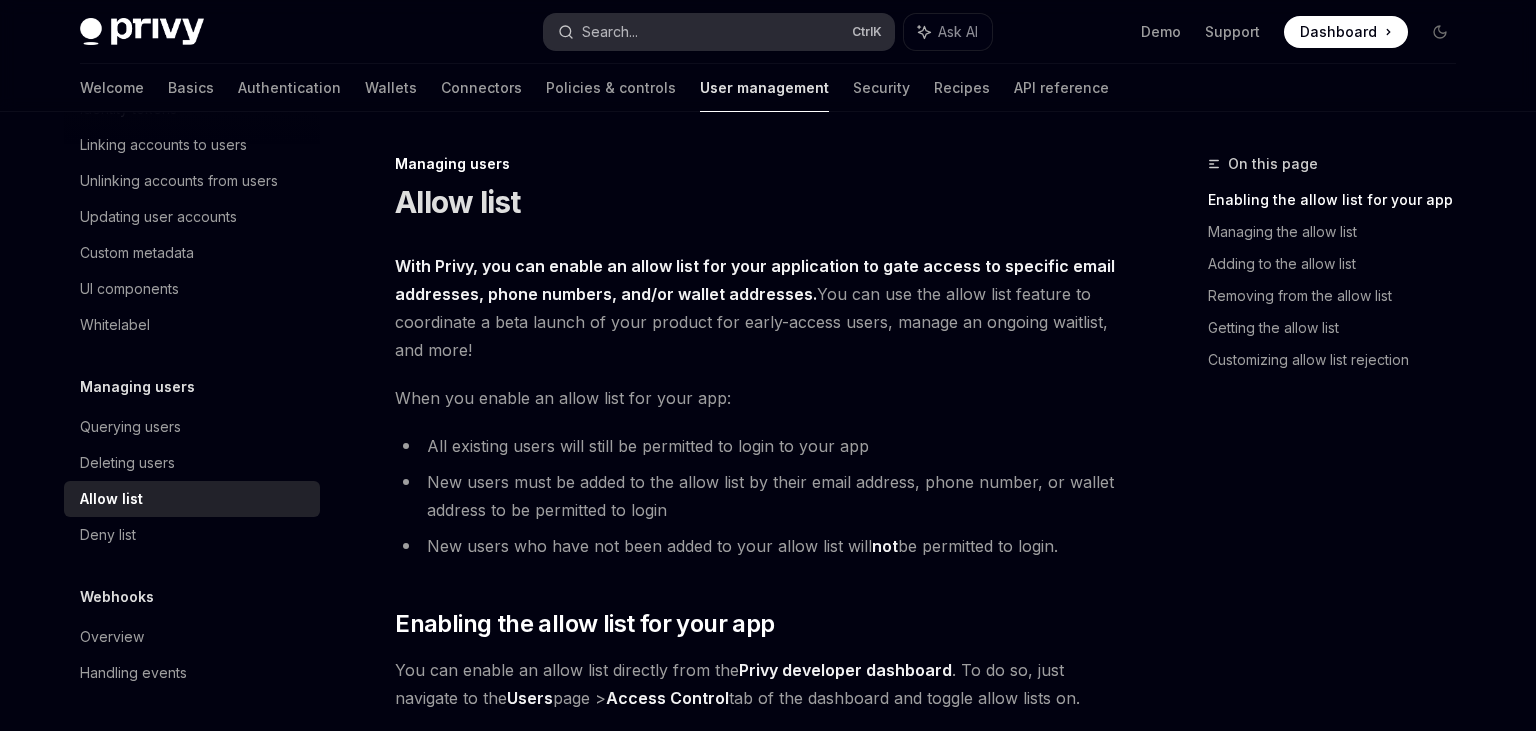 click on "Search... Ctrl  K" at bounding box center [719, 32] 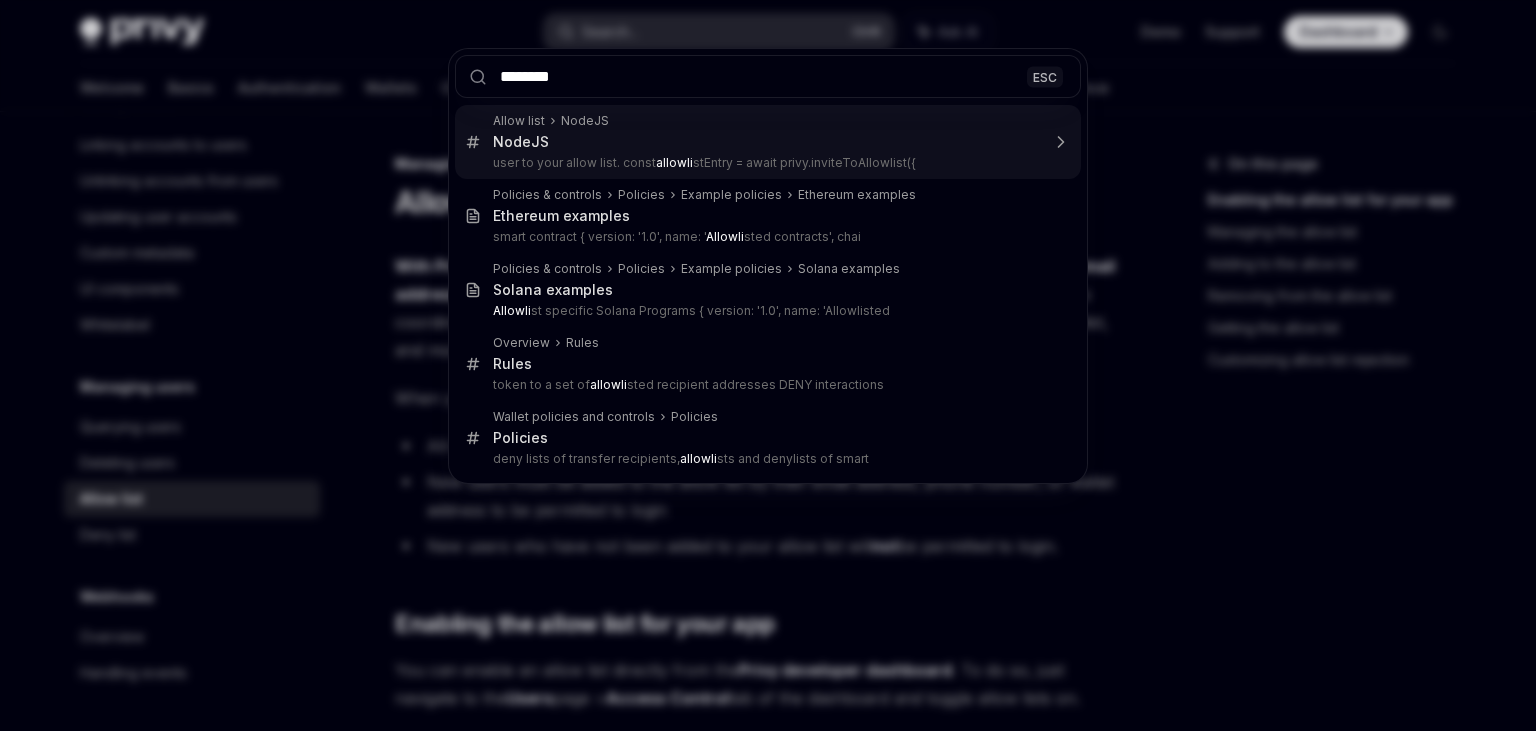 type on "*********" 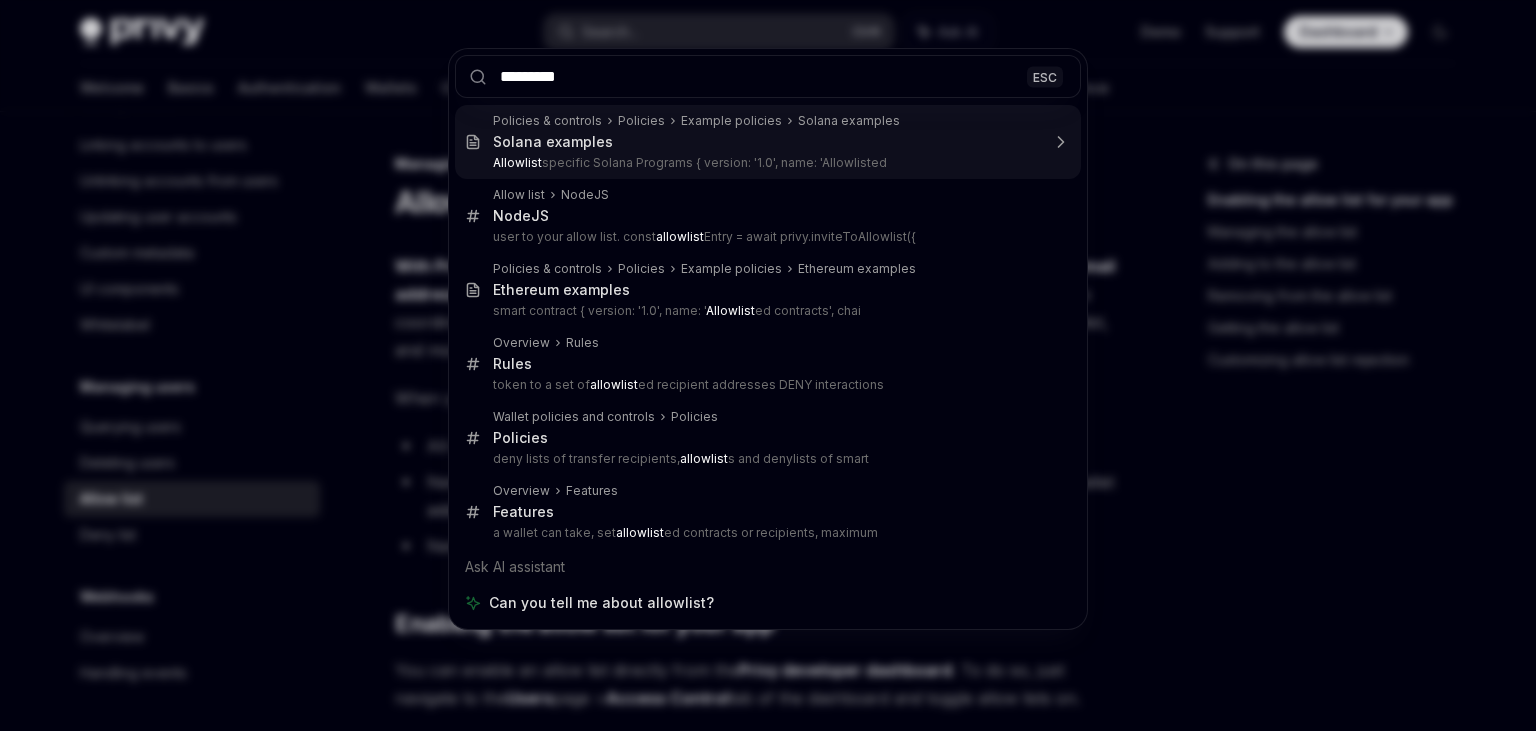 click on "*********" at bounding box center [768, 76] 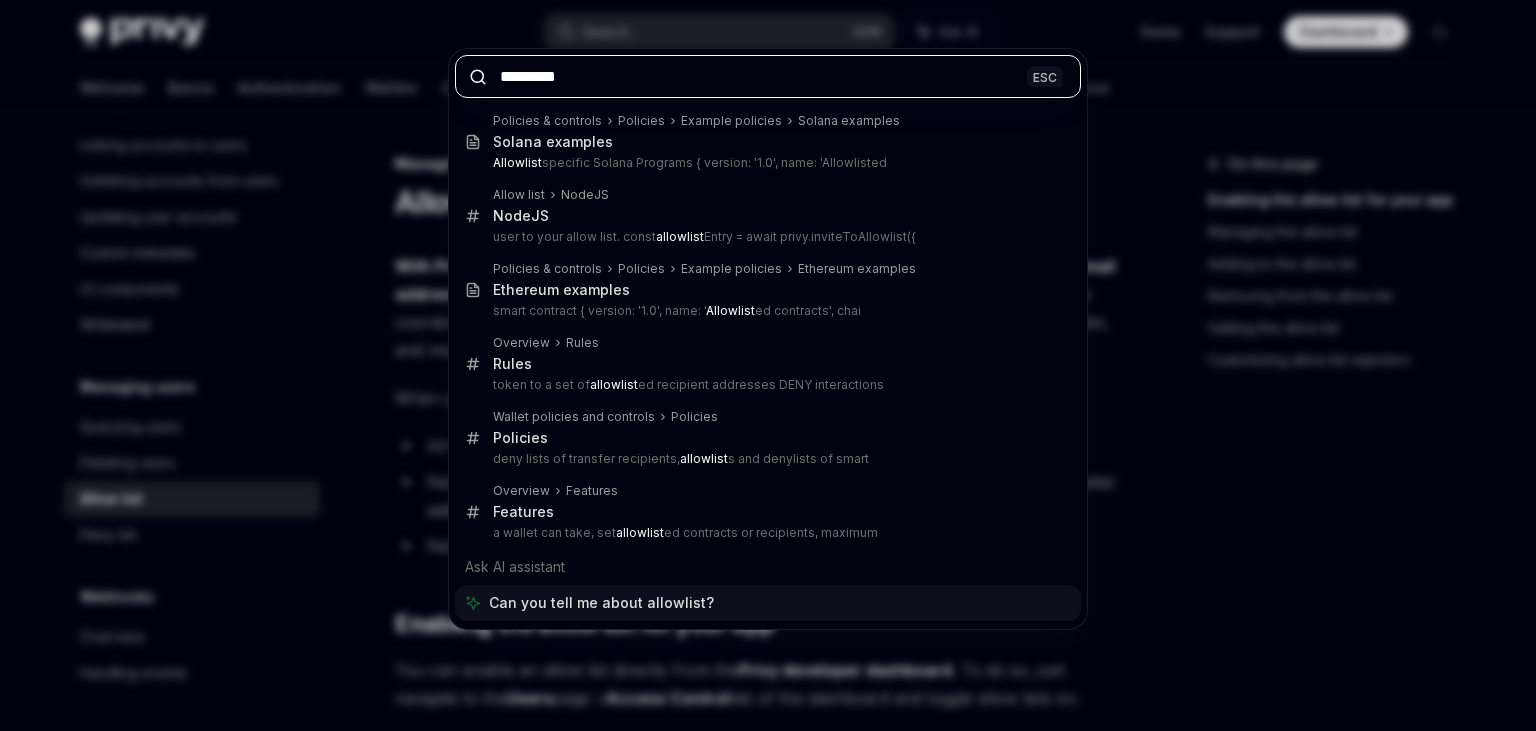 type on "*" 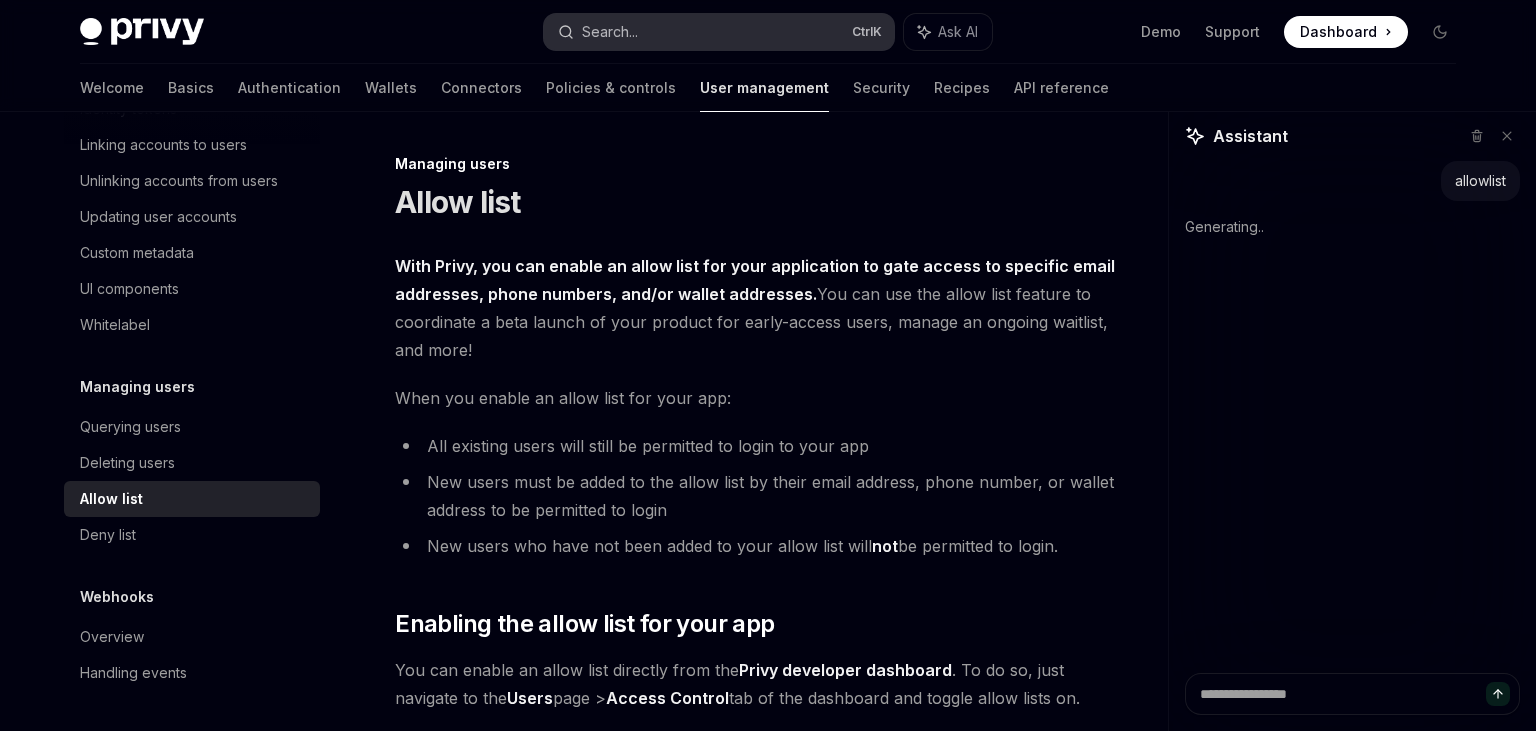click on "Search... Ctrl  K" at bounding box center (719, 32) 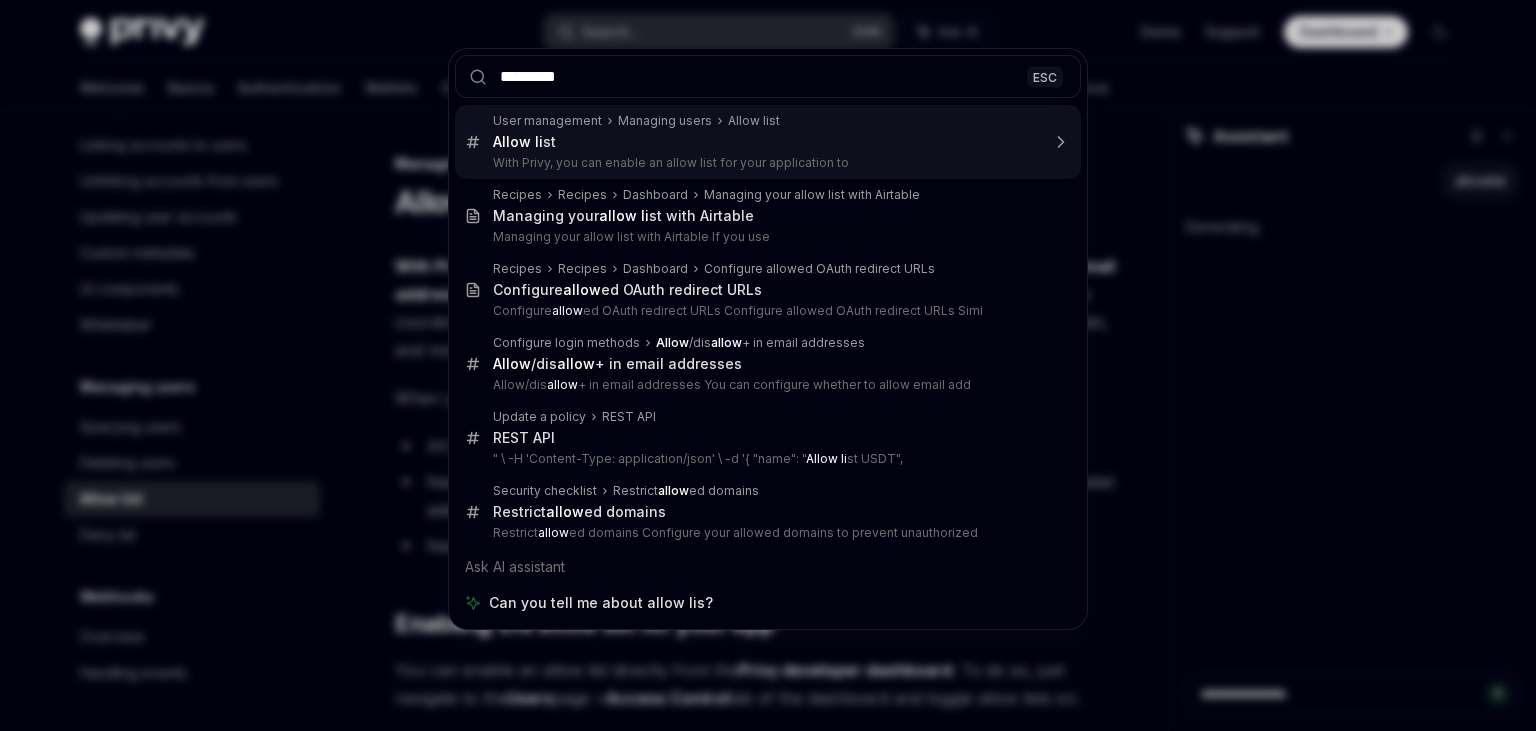 type on "**********" 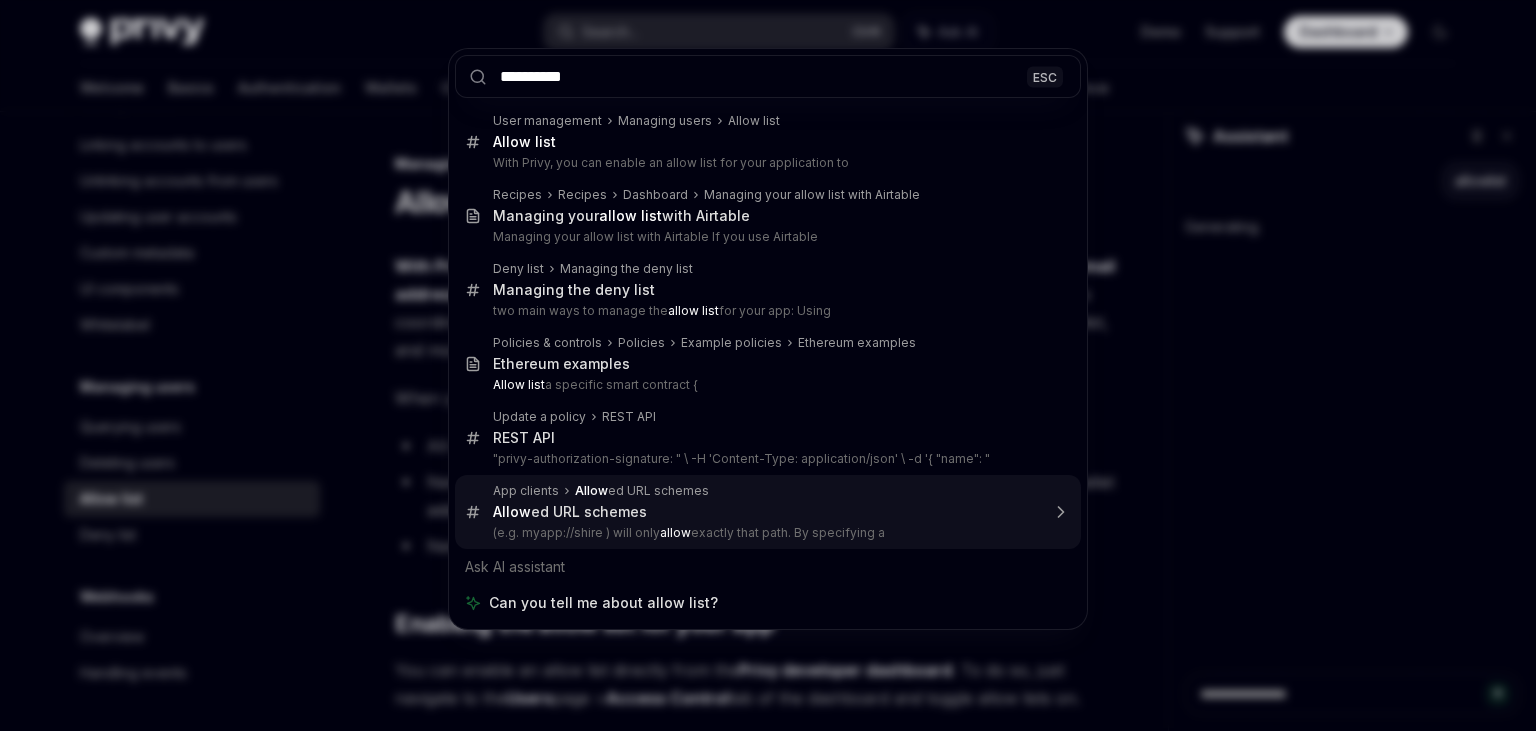 click on "Allow ed URL schemes" at bounding box center [766, 512] 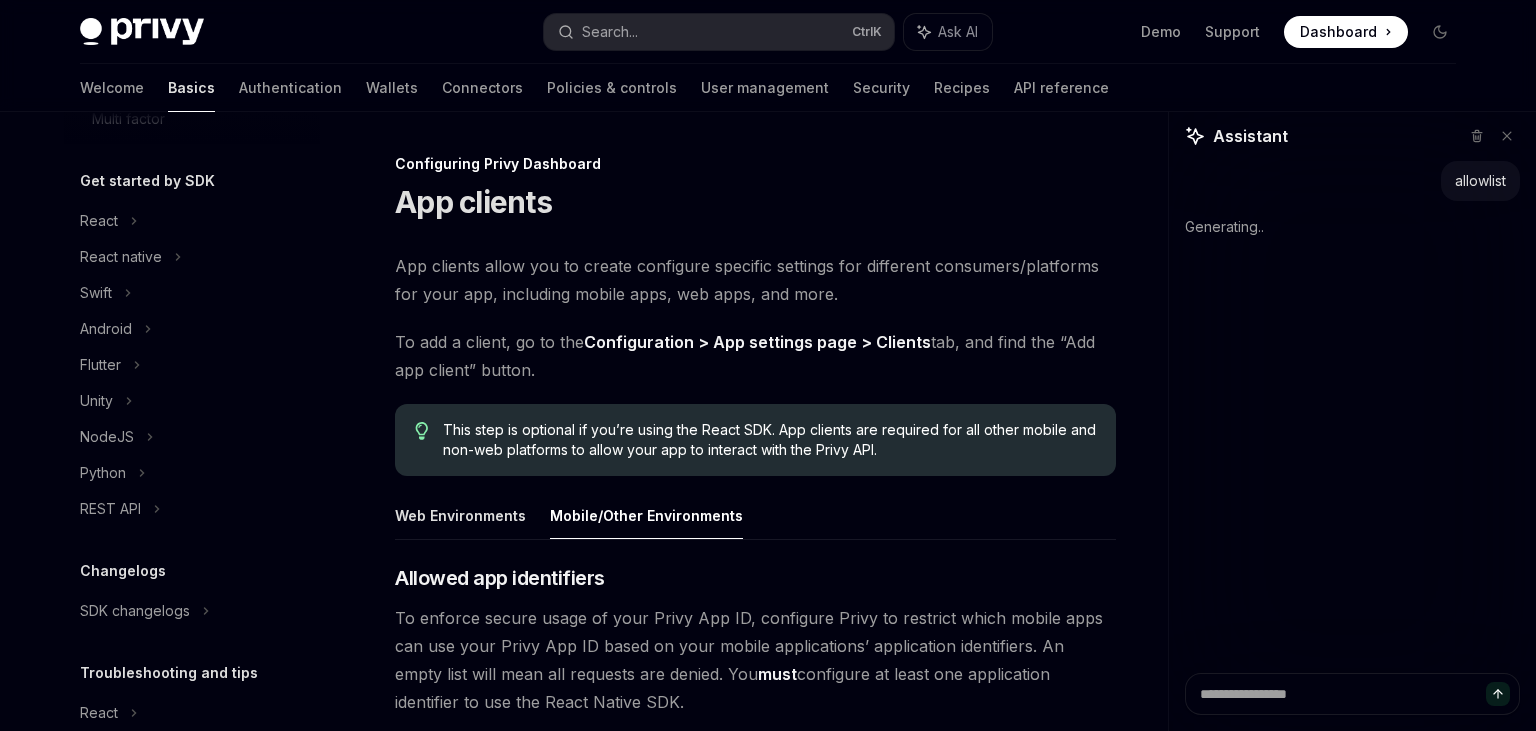 scroll, scrollTop: 1012, scrollLeft: 0, axis: vertical 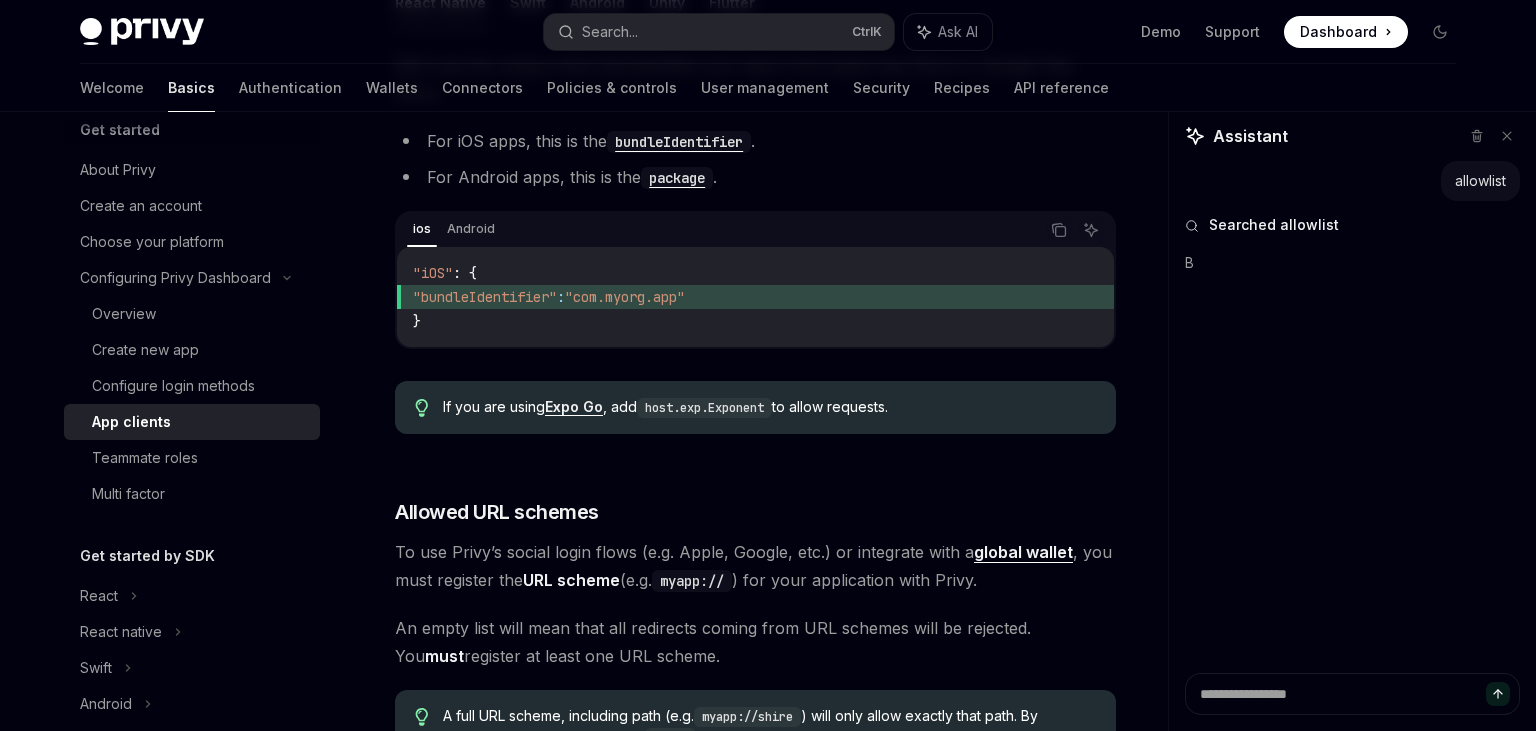 type on "*" 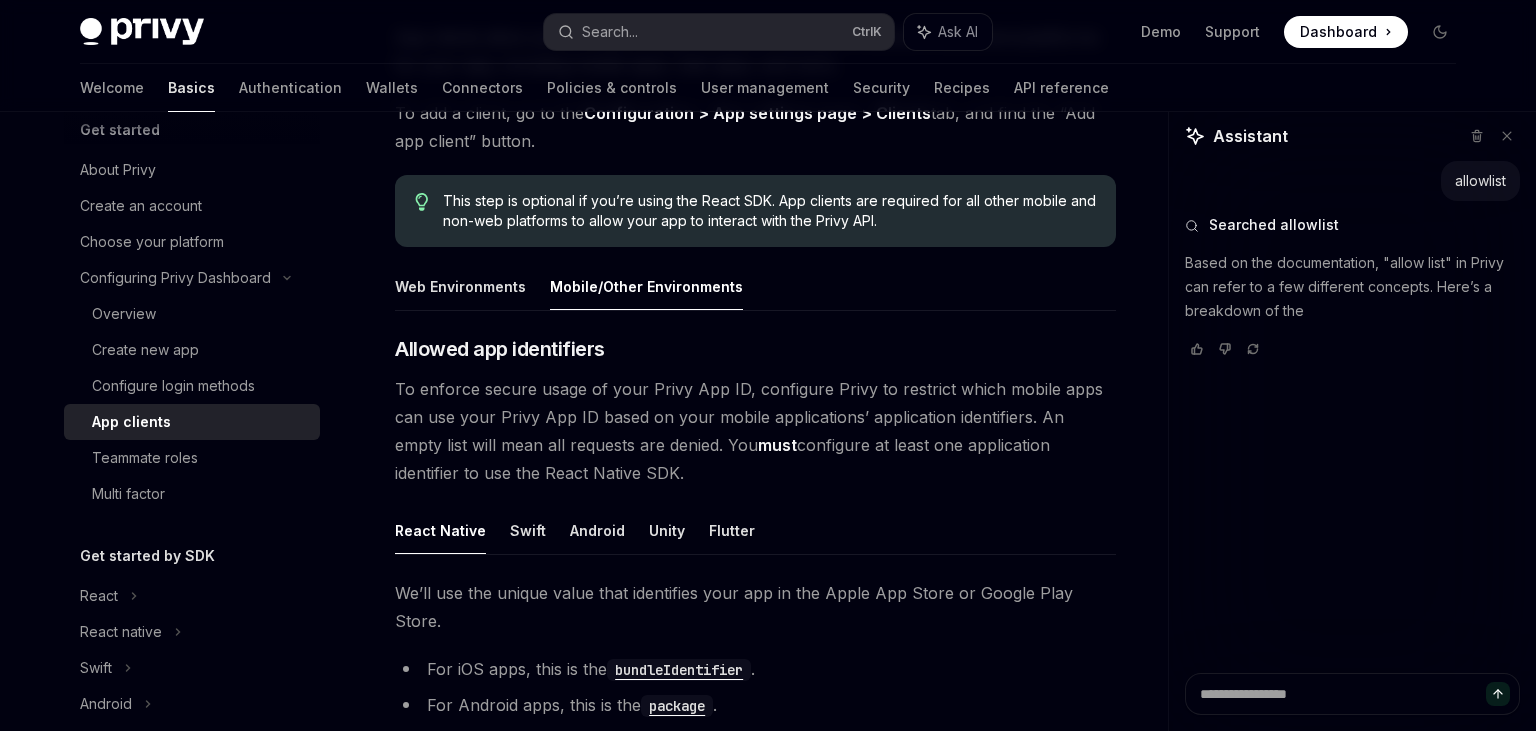 scroll, scrollTop: 0, scrollLeft: 0, axis: both 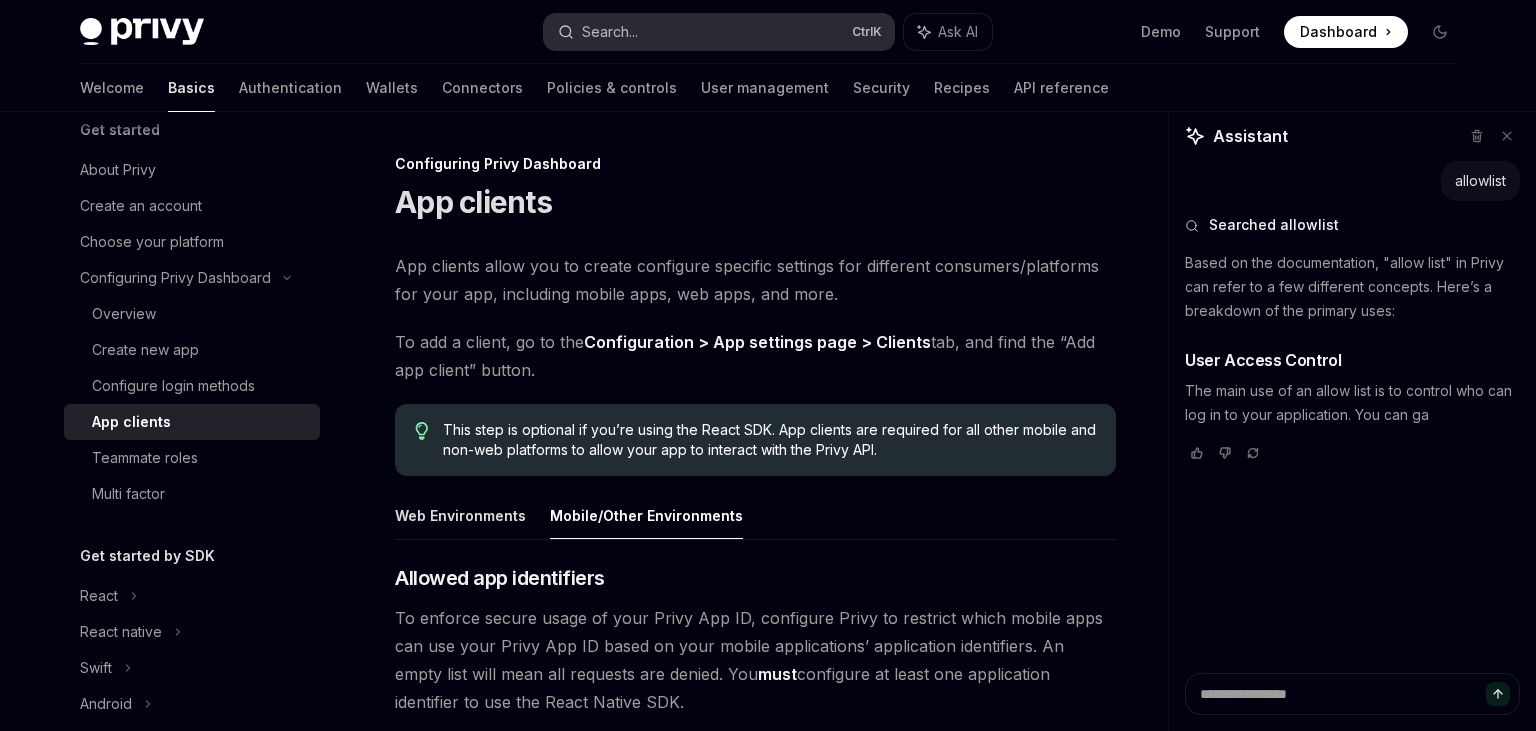 click on "Search... Ctrl  K" at bounding box center [719, 32] 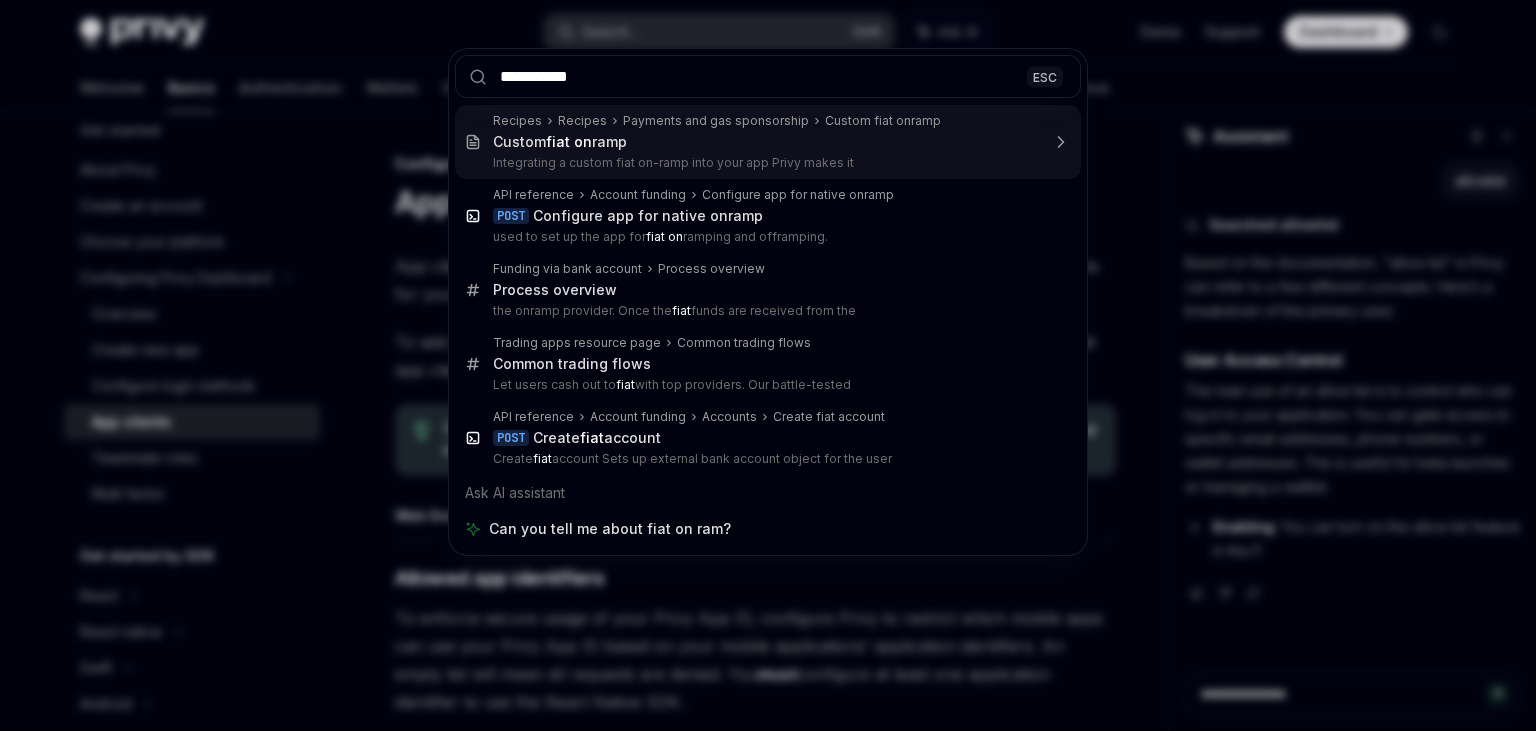 type on "**********" 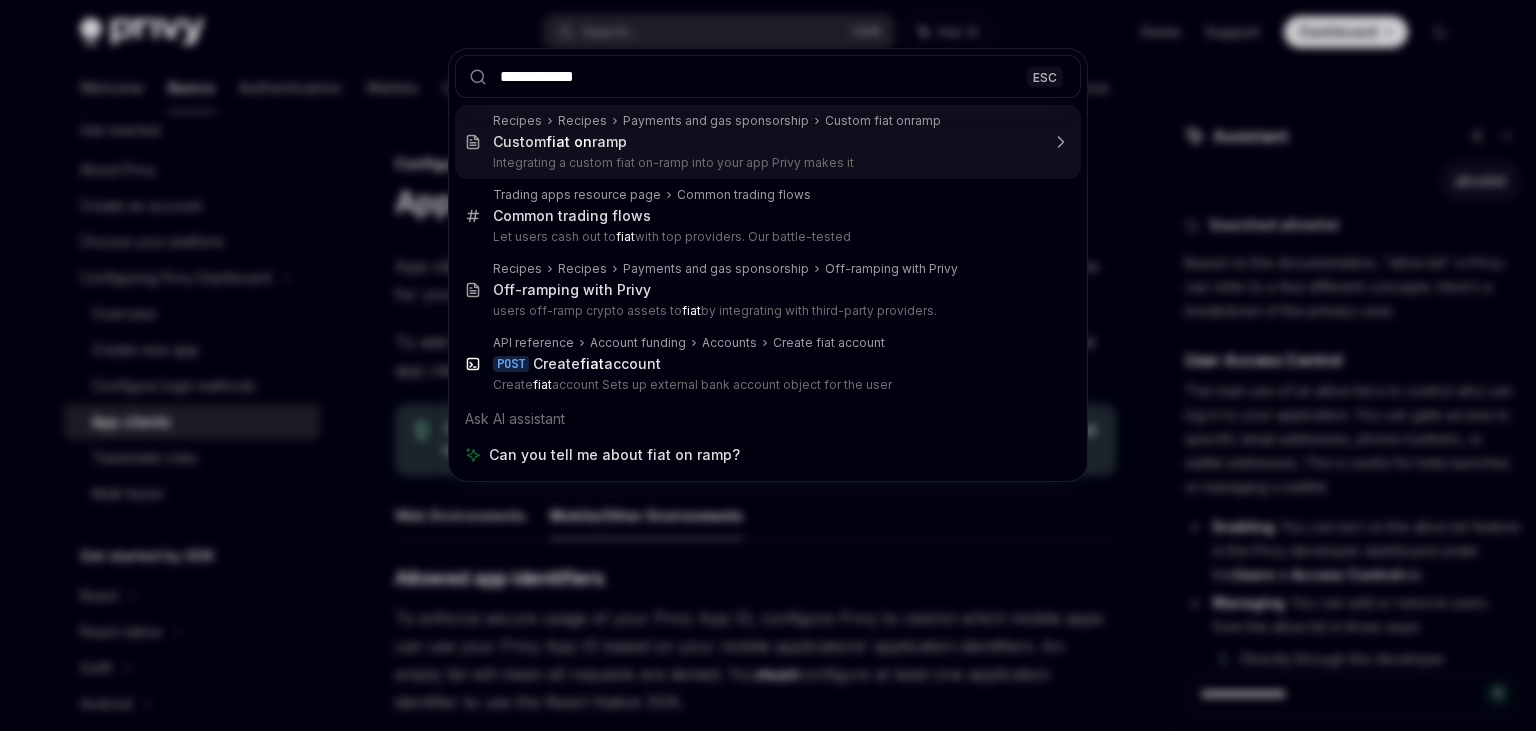 click on "Integrating a custom fiat on-ramp into your app
Privy makes it" at bounding box center [766, 163] 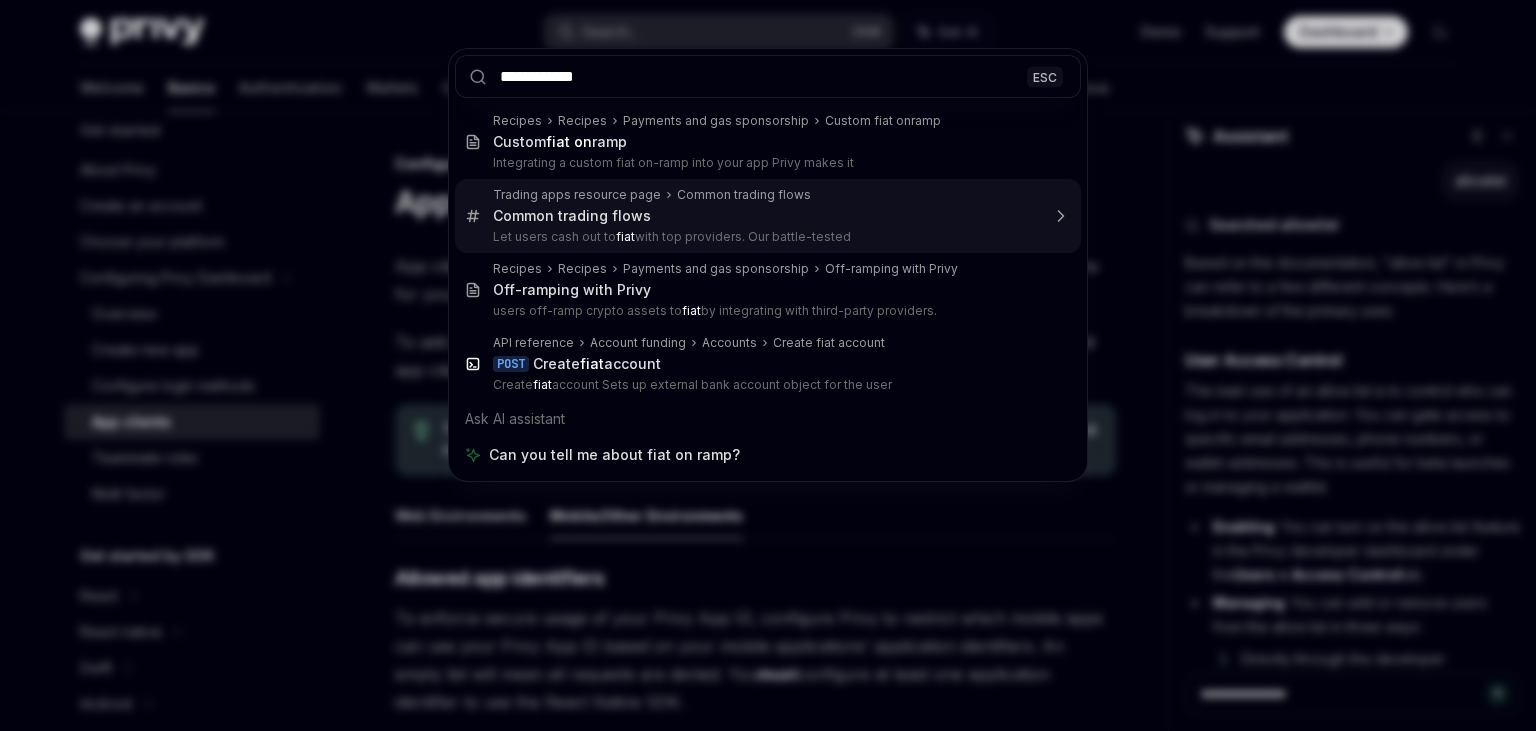 type on "*" 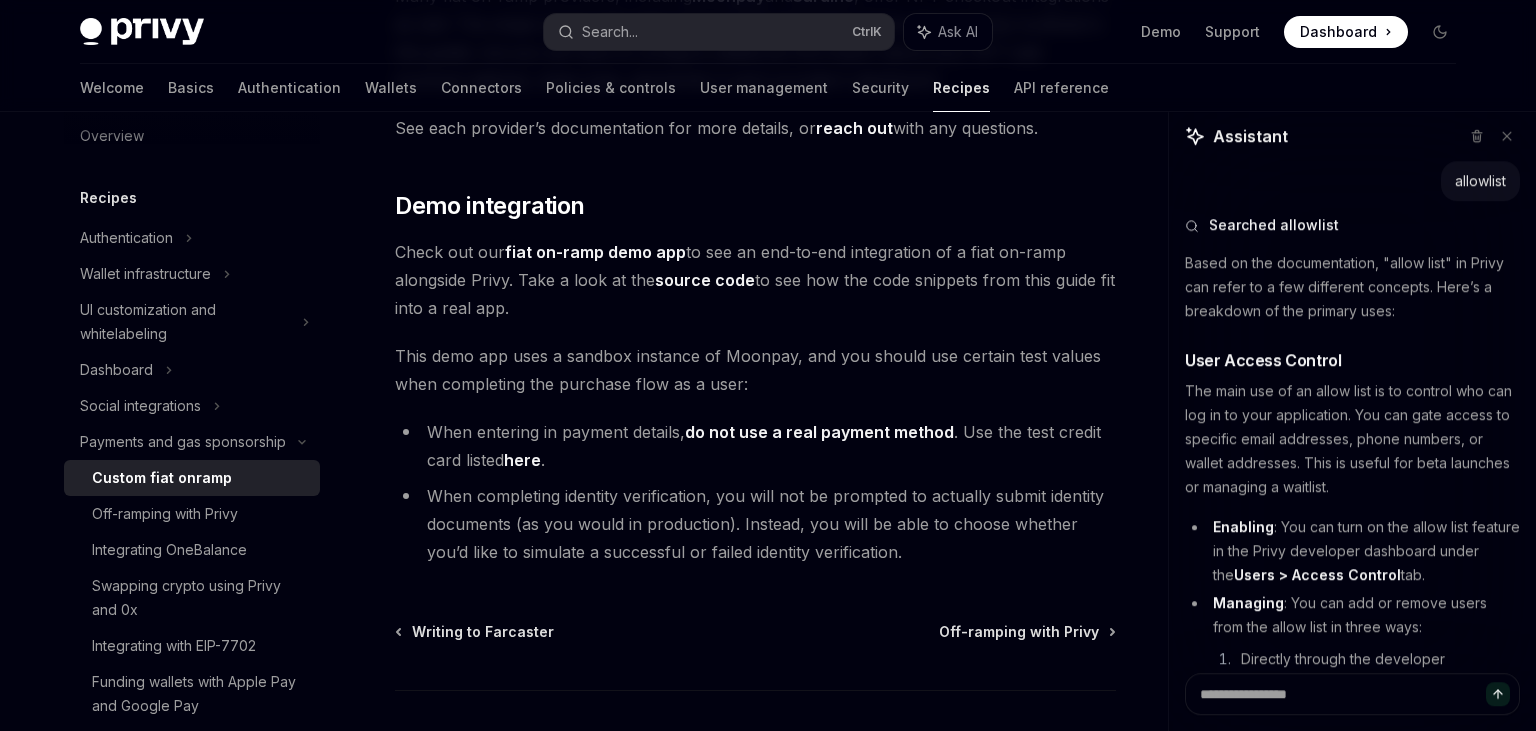 scroll, scrollTop: 7286, scrollLeft: 0, axis: vertical 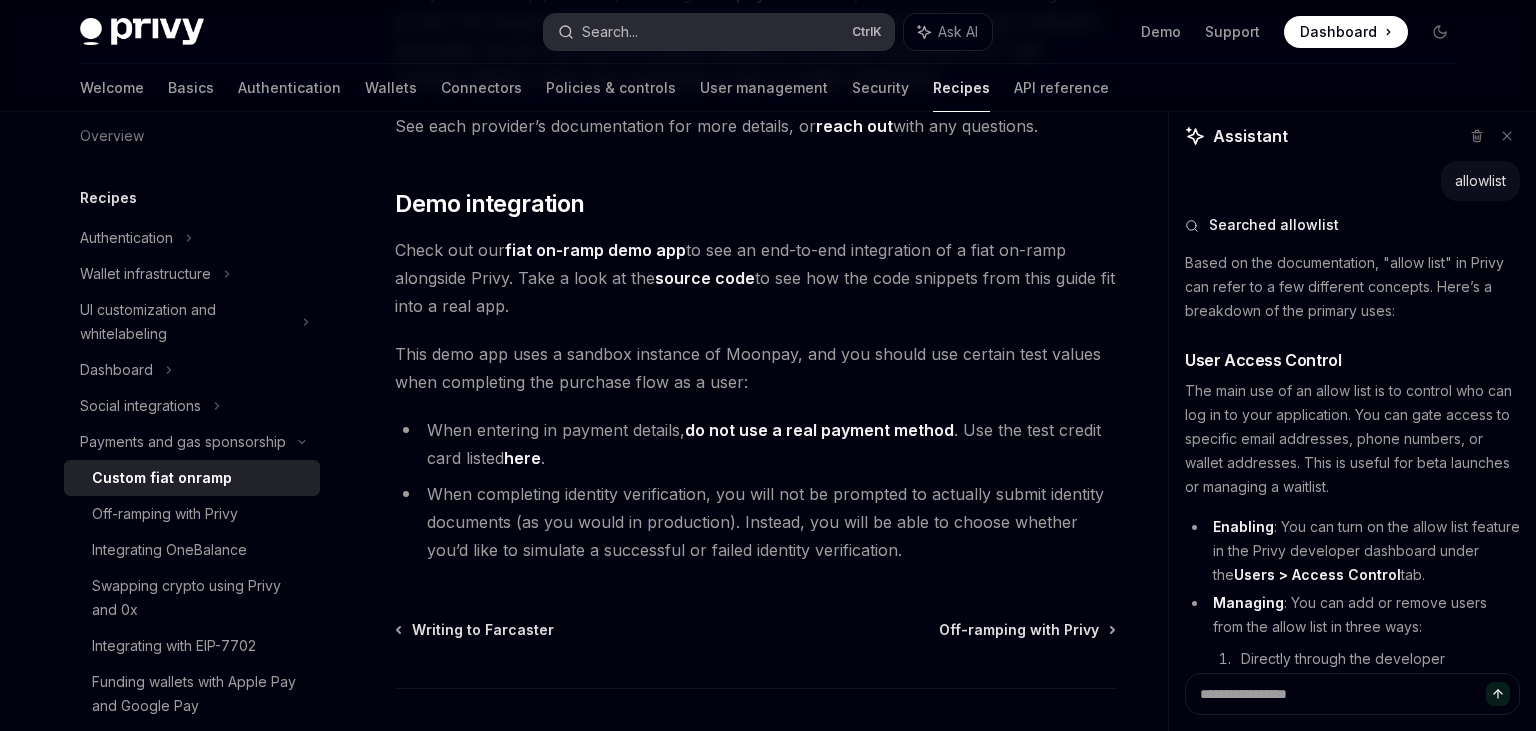 click on "Search... Ctrl  K" at bounding box center (719, 32) 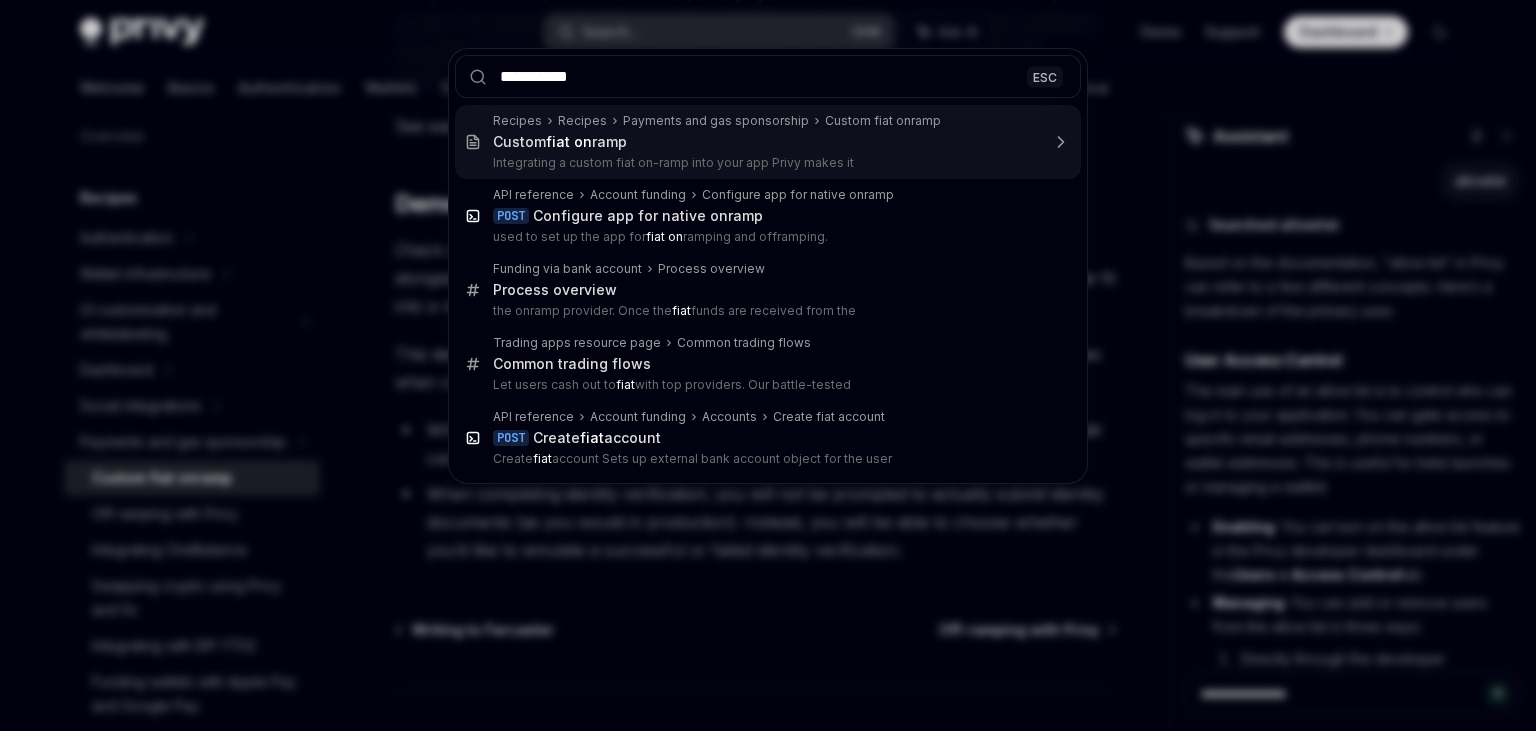 type on "**********" 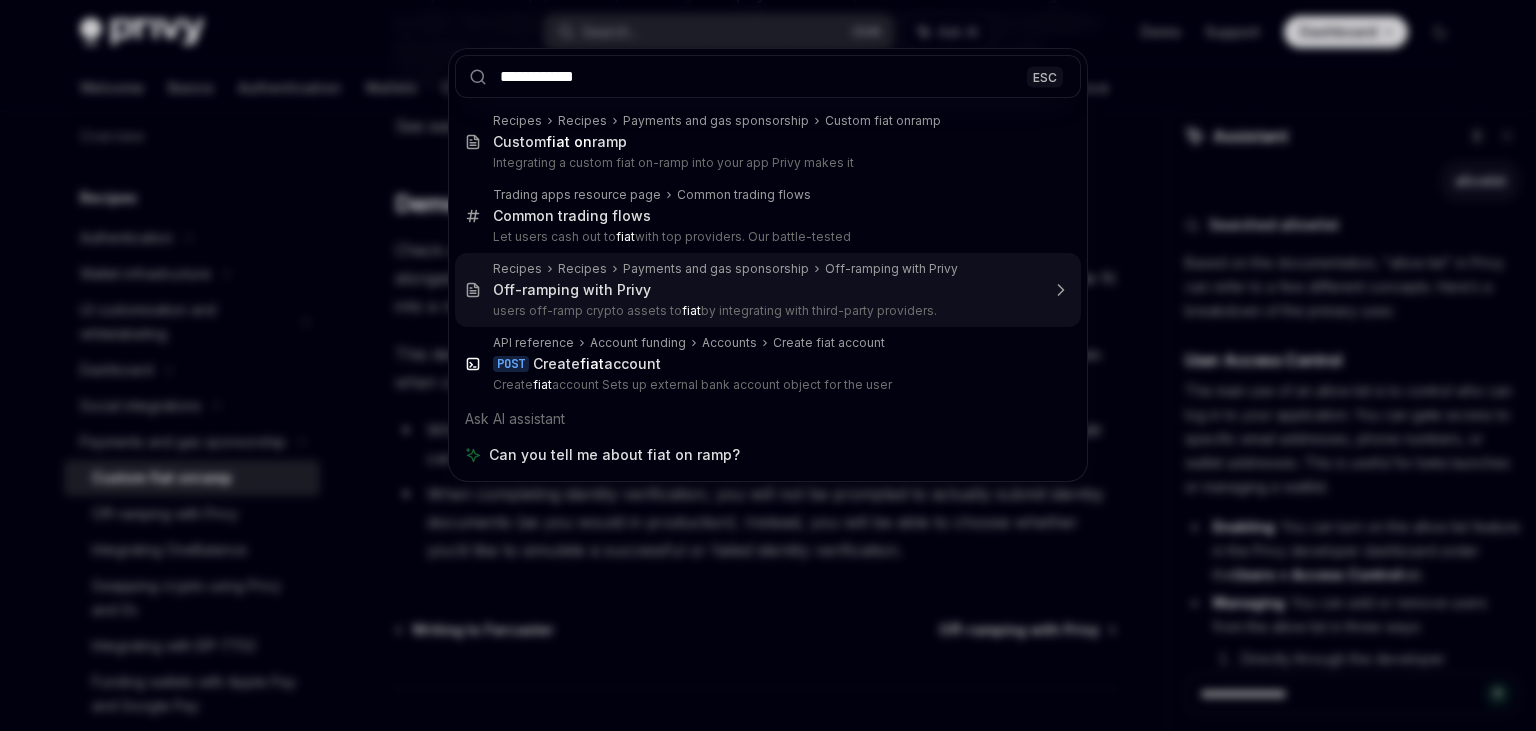 click on "Recipes Recipes Payments and gas sponsorship Off-ramping with Privy Off-ramping with Privy users off-ramp crypto assets to  fiat  by integrating with third-party providers." at bounding box center [766, 290] 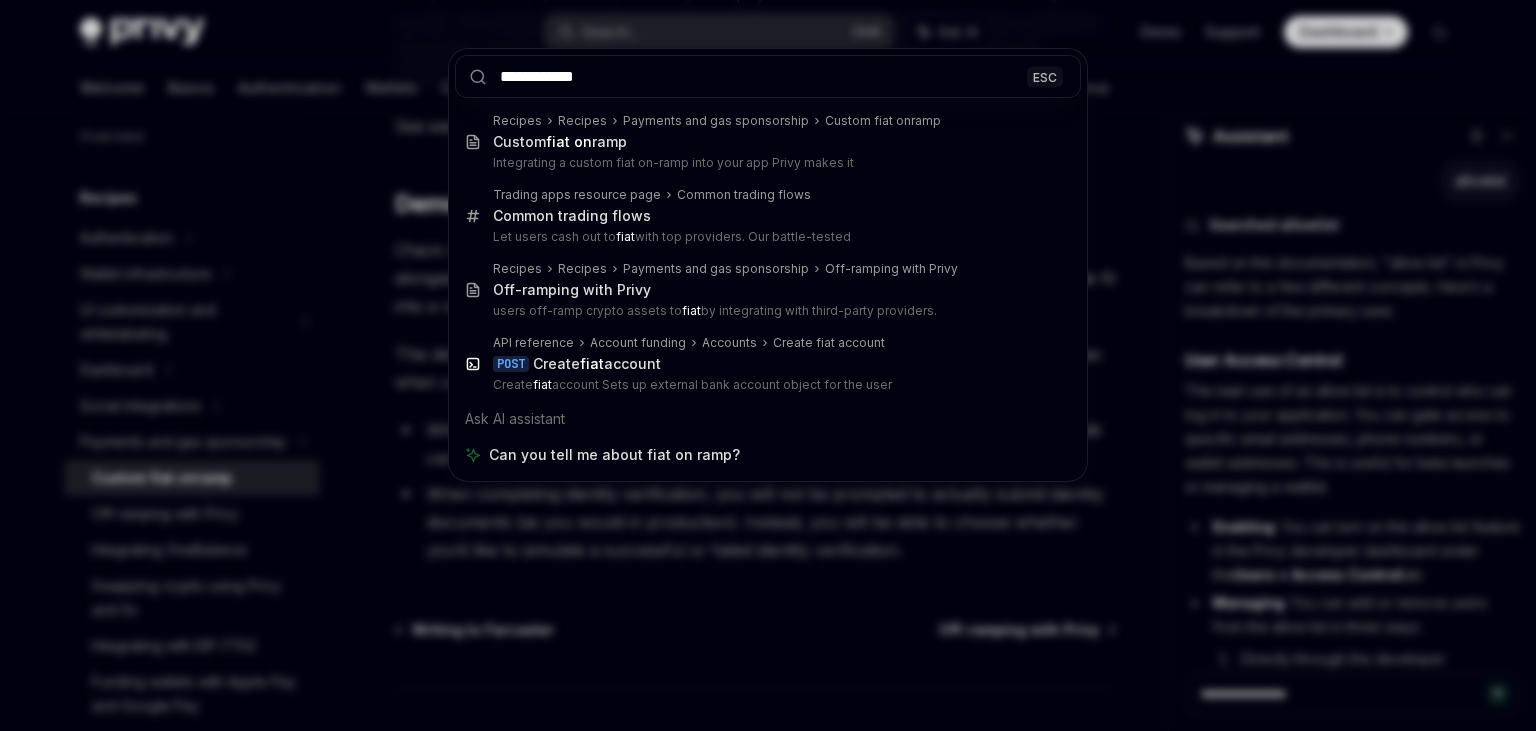 type on "*" 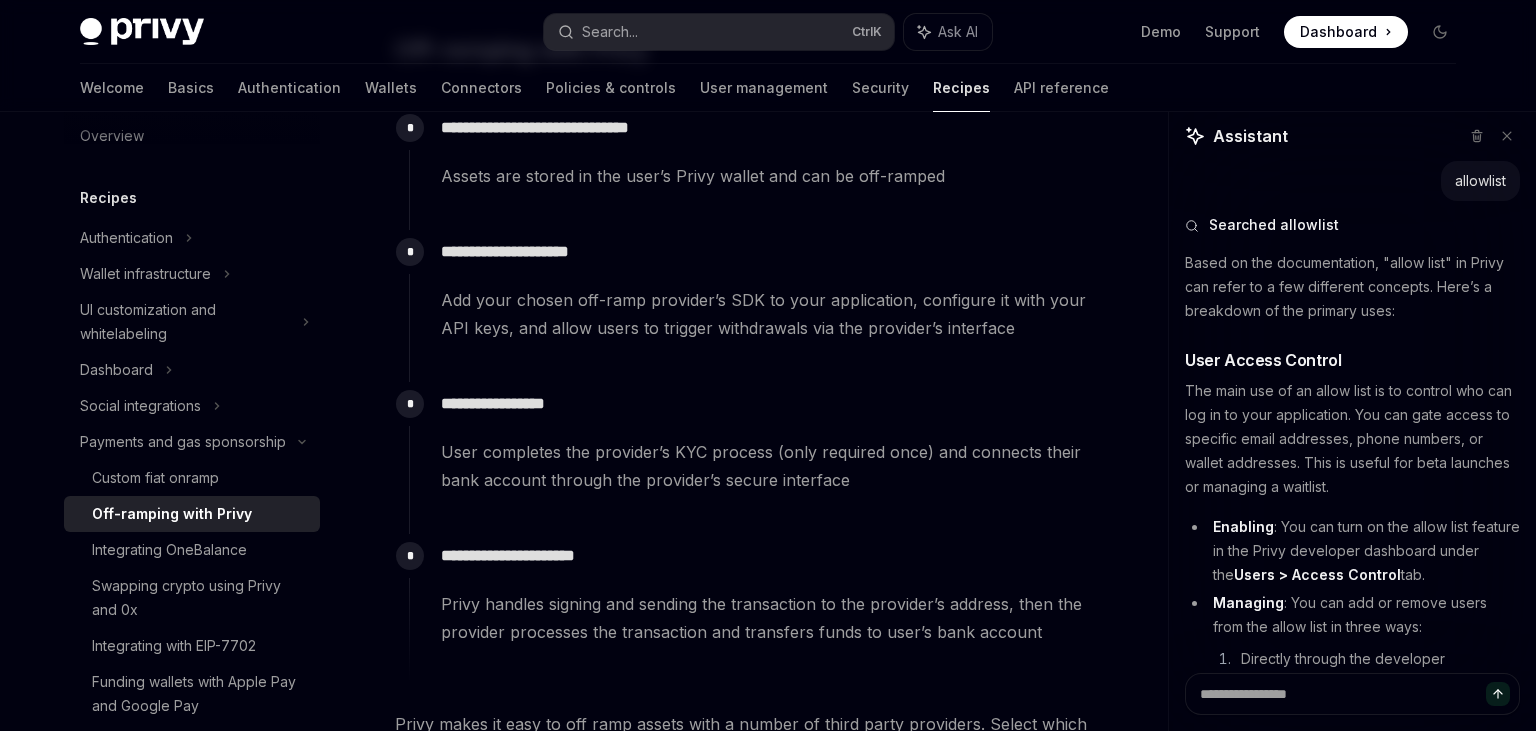 scroll, scrollTop: 137, scrollLeft: 0, axis: vertical 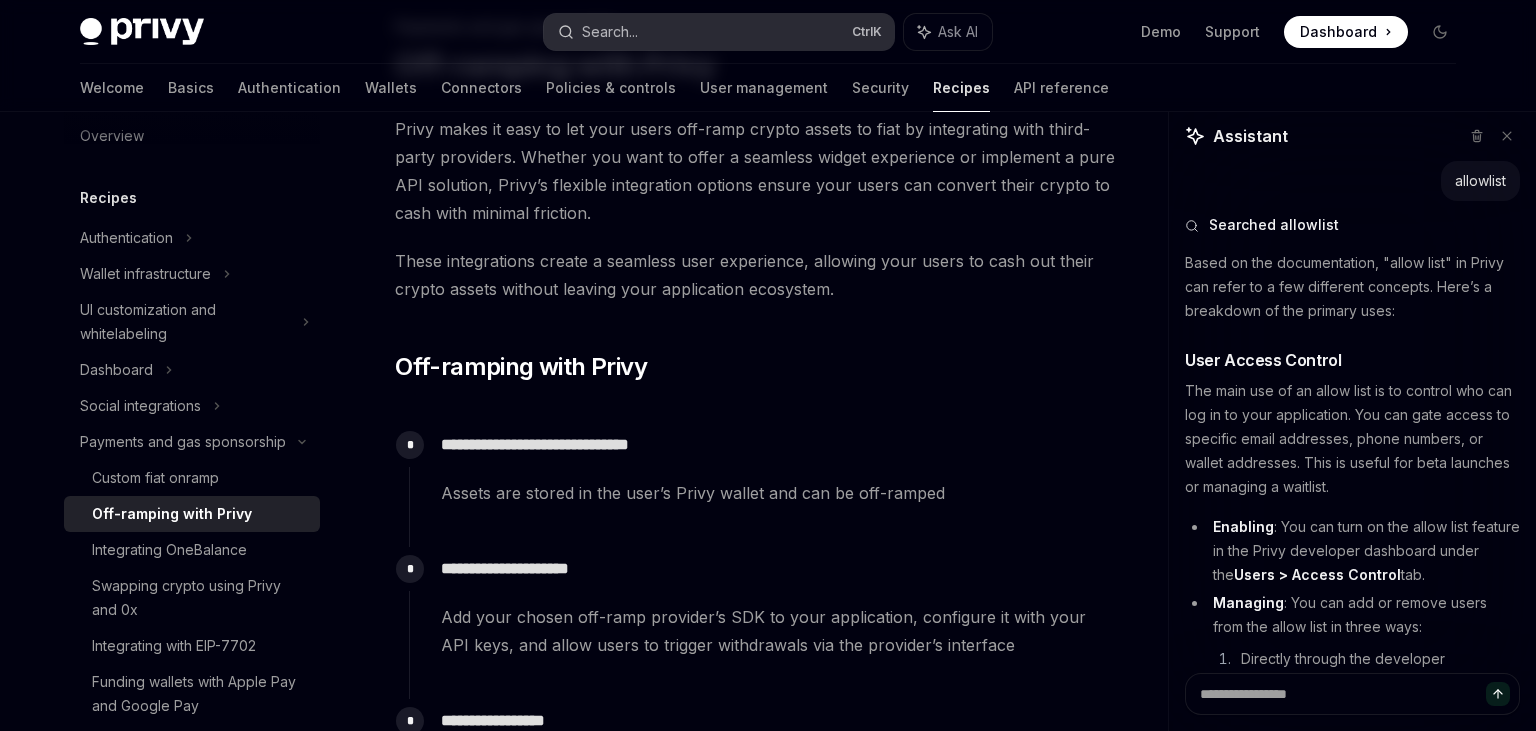 click on "Search... Ctrl  K" at bounding box center (719, 32) 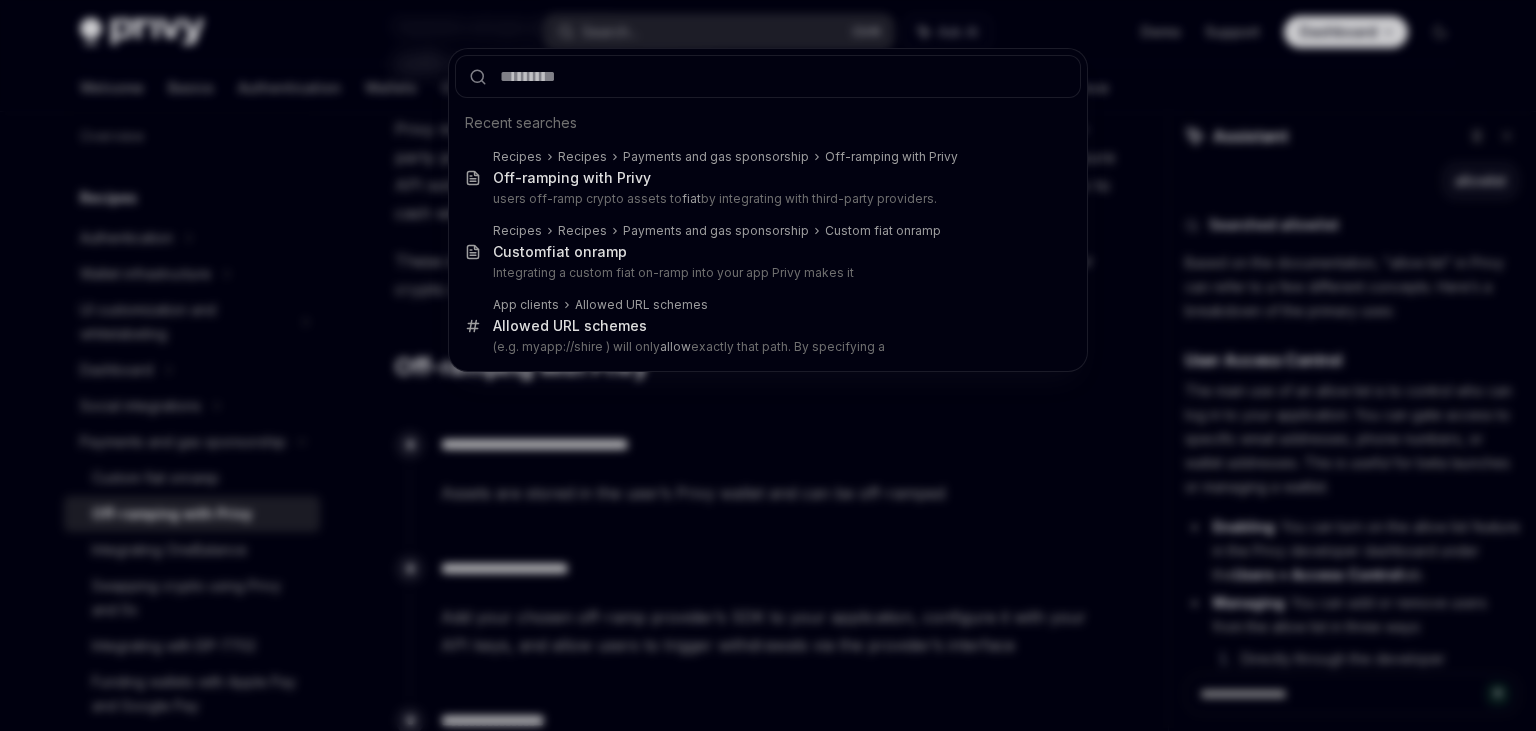 click on "Recent searches Recipes Recipes Payments and gas sponsorship Off-ramping with Privy Off-ramping with Privy users off-ramp crypto assets to  fiat  by integrating with third-party providers.  Recipes Recipes Payments and gas sponsorship Custom fiat onramp Custom  fiat on ramp
Integrating a custom fiat on-ramp into your app
Privy makes it  App clients Allow ed URL schemes Allow ed URL schemes (e.g. myapp://shire ) will only  allow  exactly that path. By
specifying a" at bounding box center (768, 365) 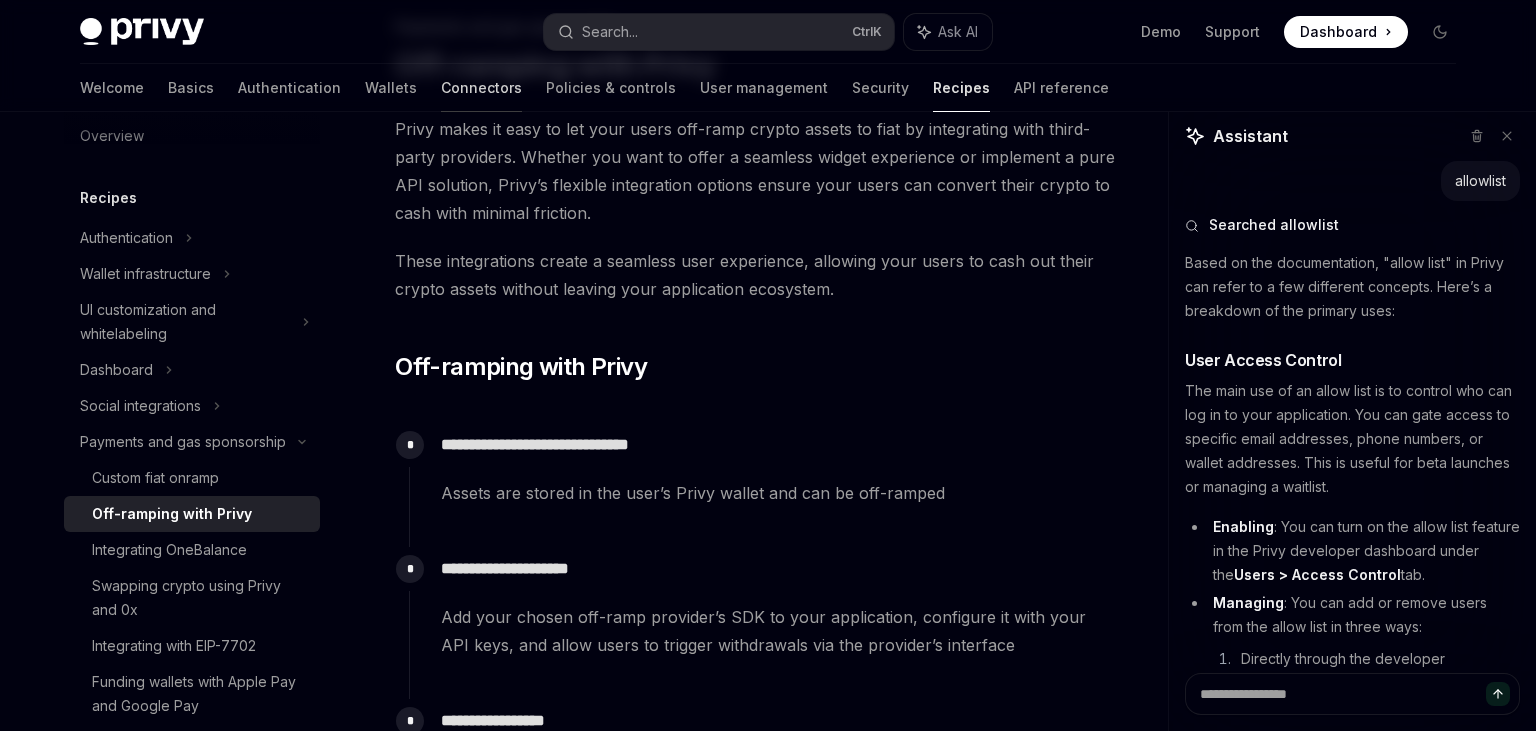 click on "Connectors" at bounding box center (481, 88) 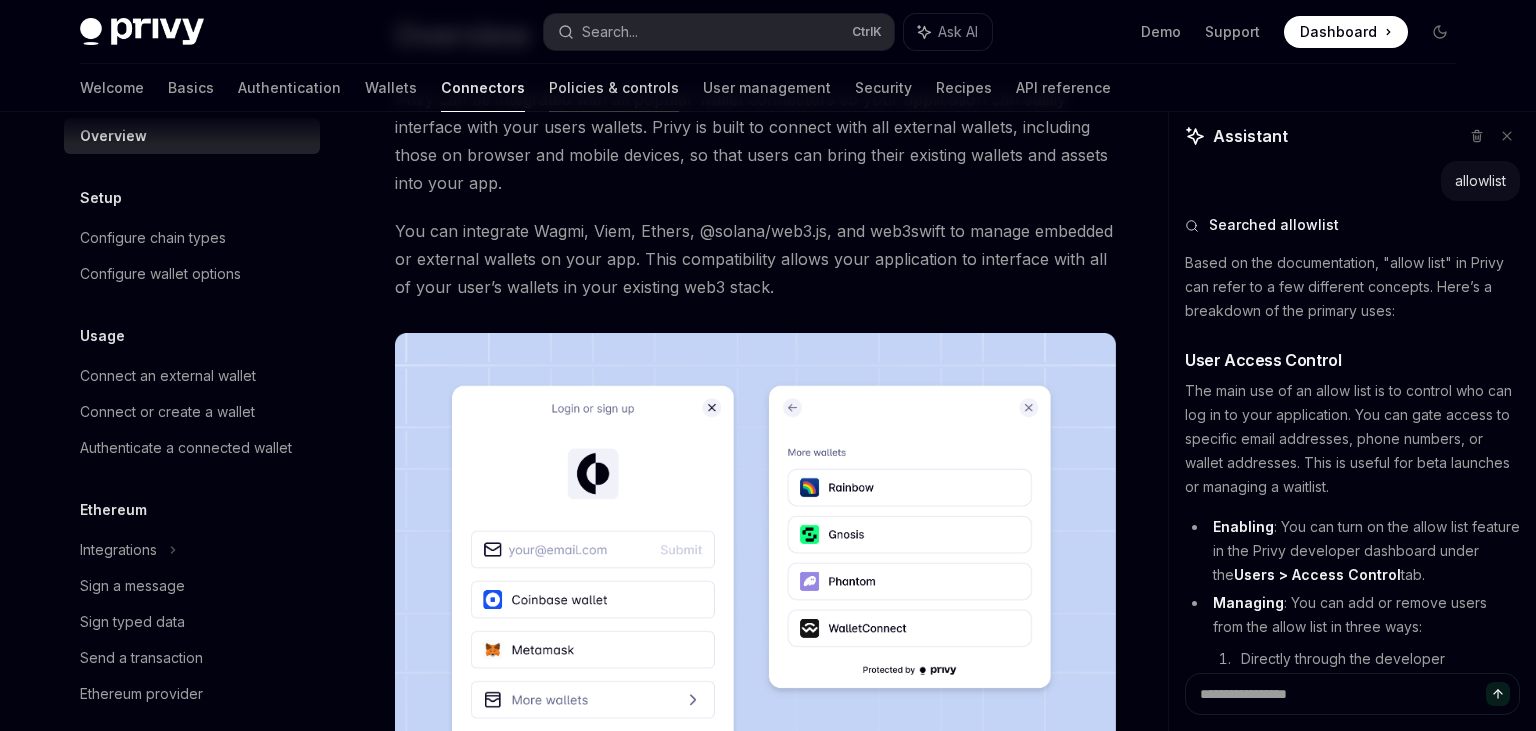 scroll, scrollTop: 0, scrollLeft: 0, axis: both 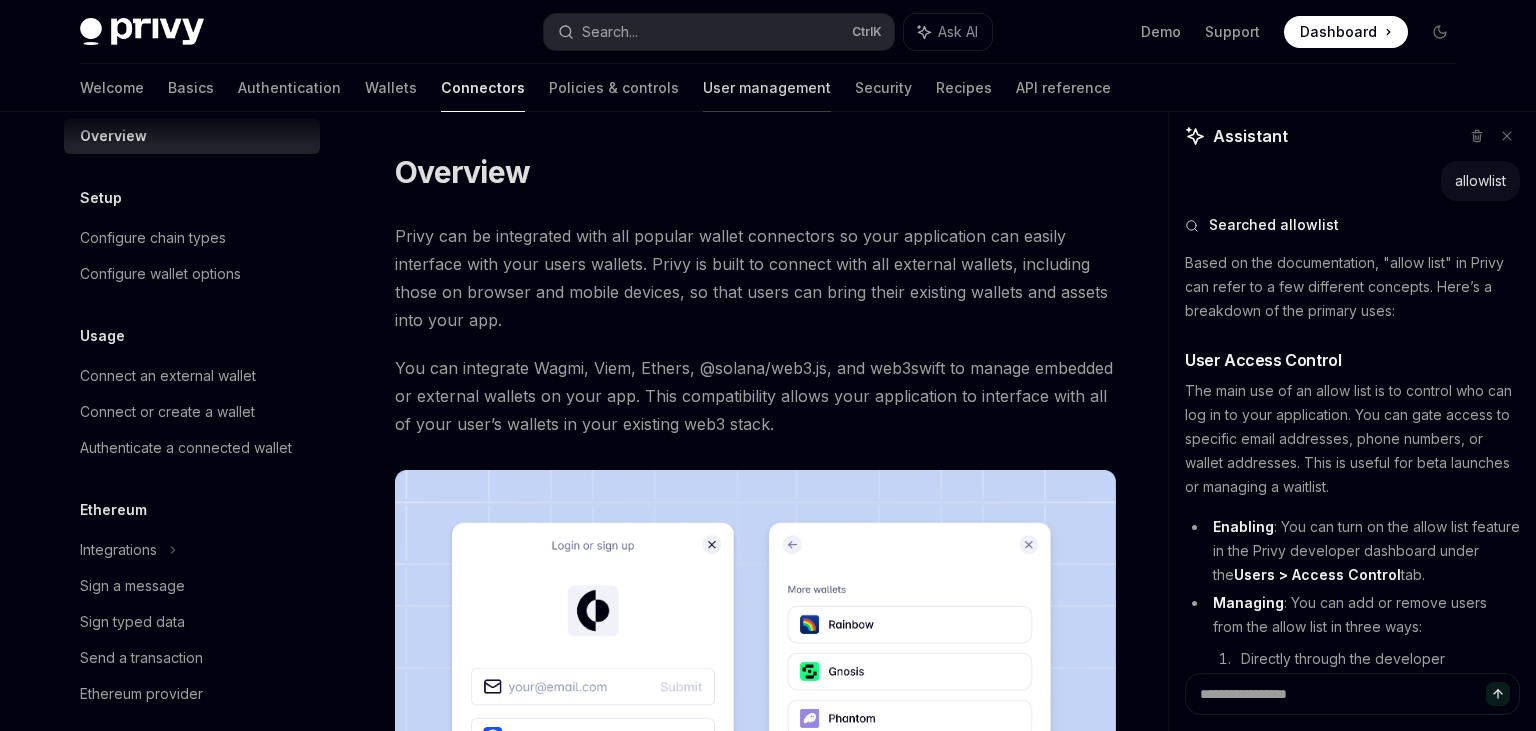 click on "User management" at bounding box center (767, 88) 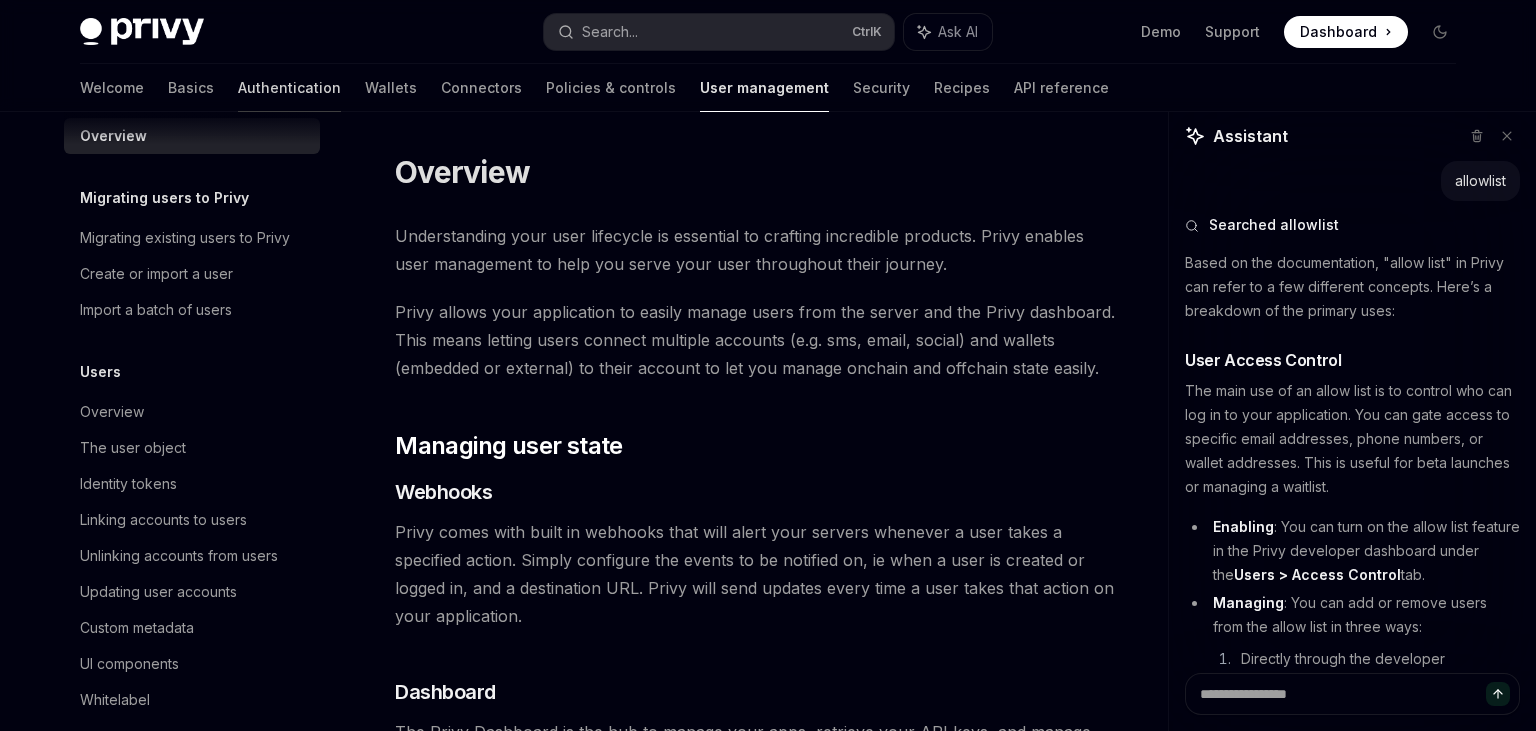 click on "Authentication" at bounding box center [289, 88] 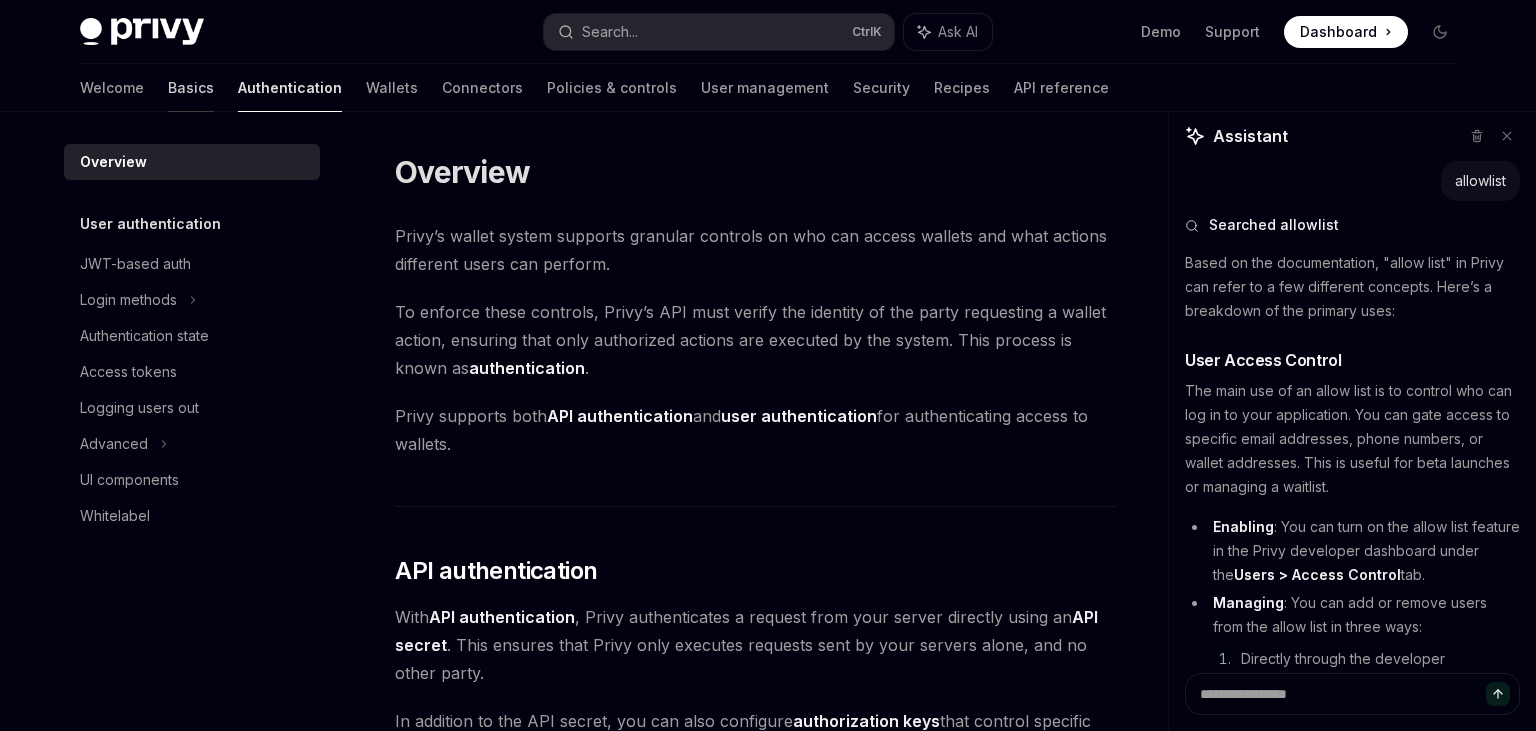 scroll, scrollTop: 0, scrollLeft: 0, axis: both 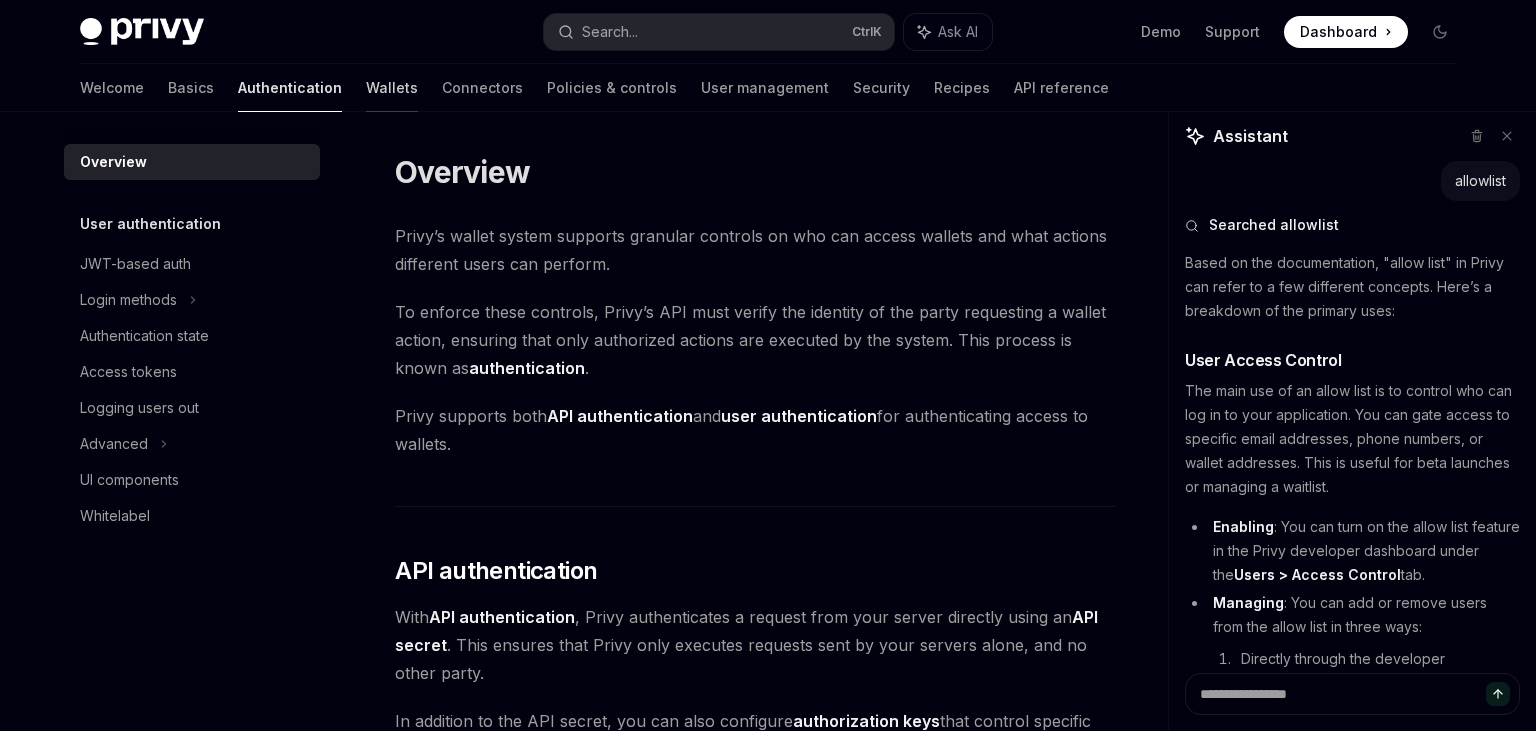 click on "Wallets" at bounding box center [392, 88] 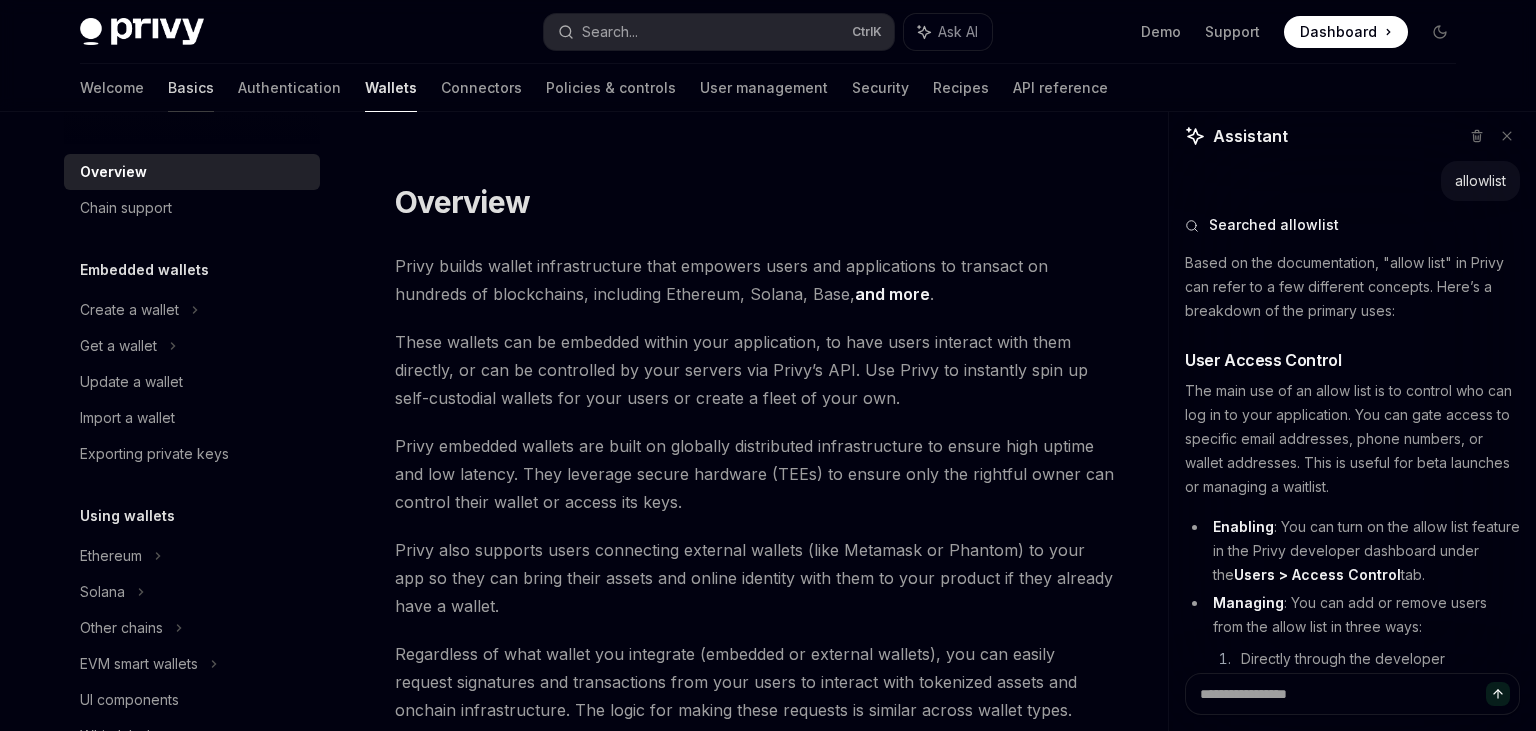 click on "Basics" at bounding box center (191, 88) 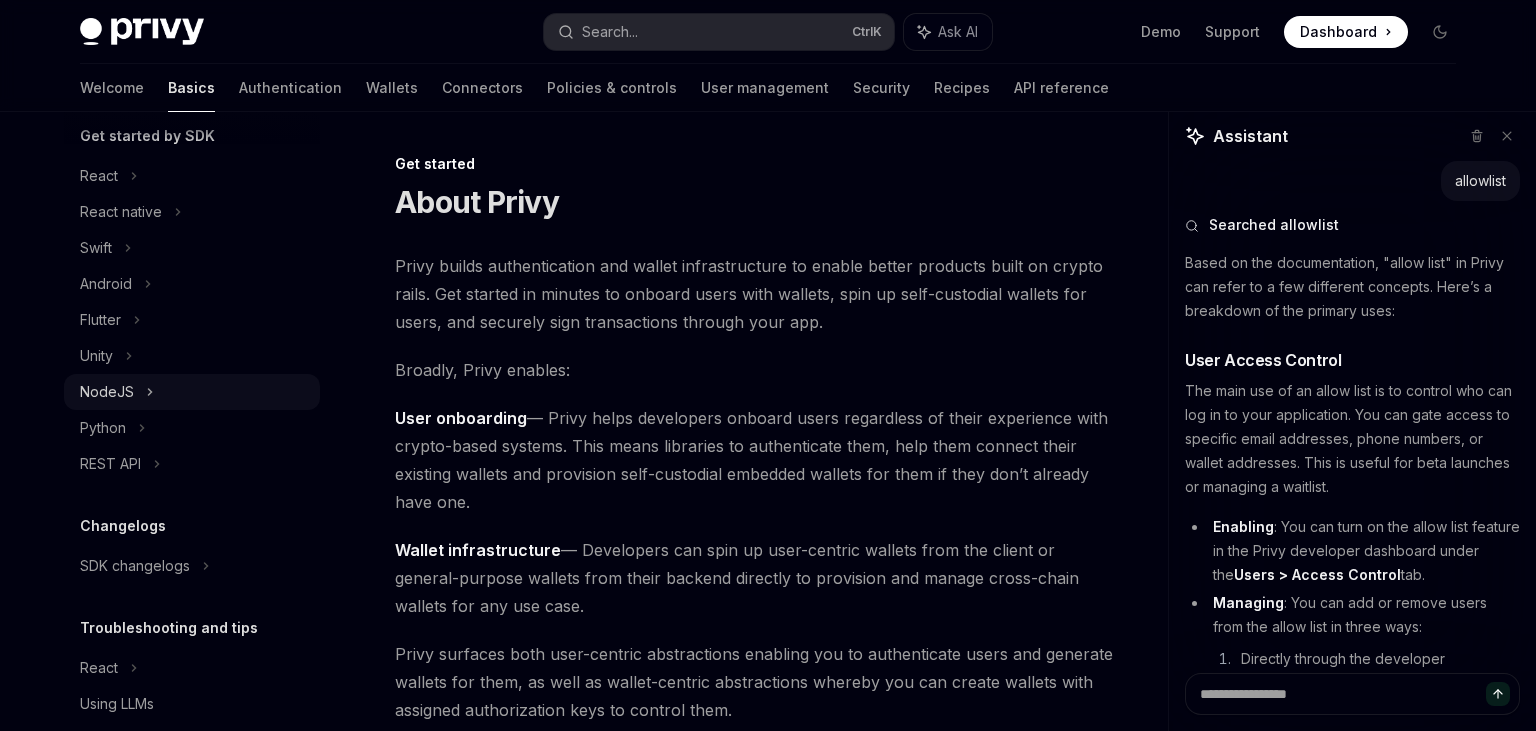 scroll, scrollTop: 261, scrollLeft: 0, axis: vertical 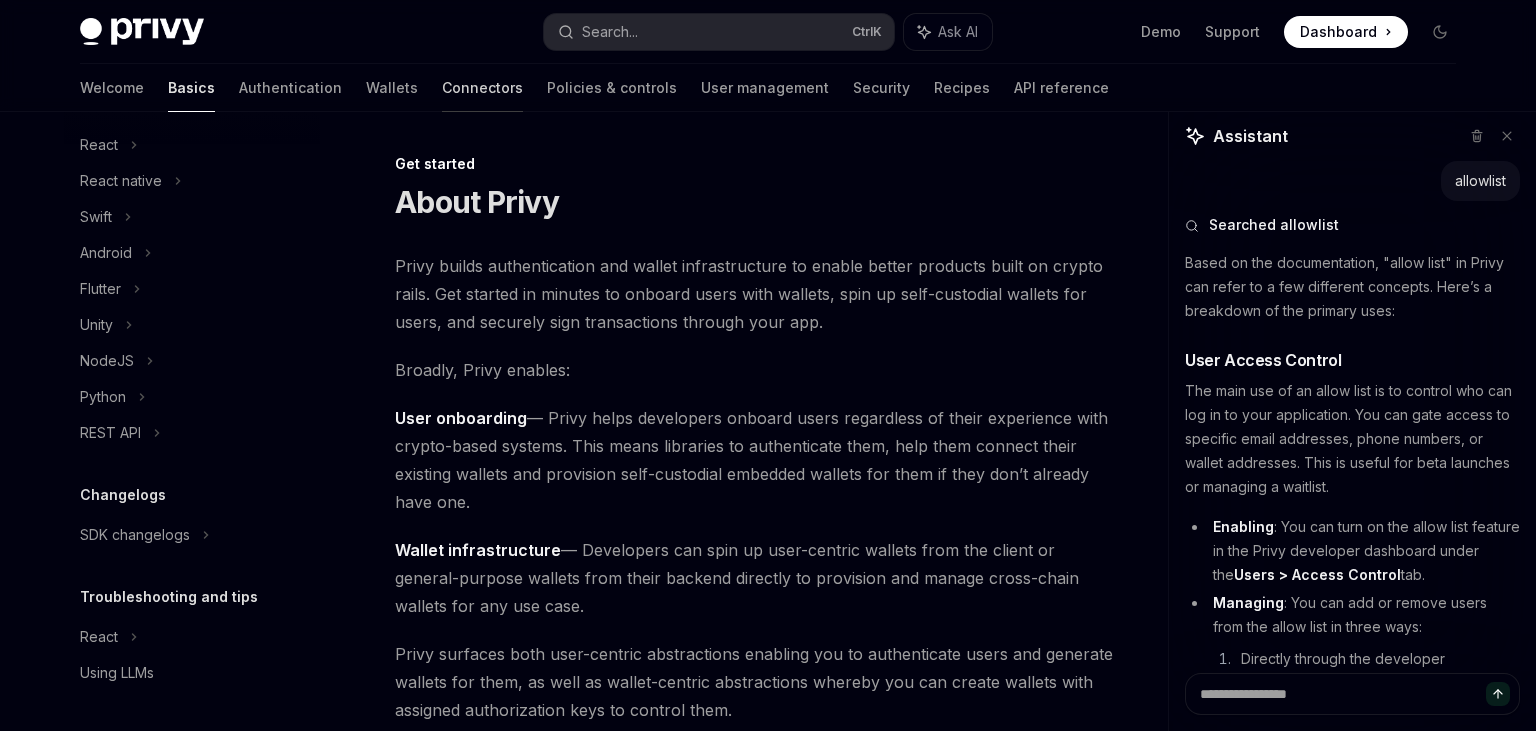 click on "Connectors" at bounding box center (482, 88) 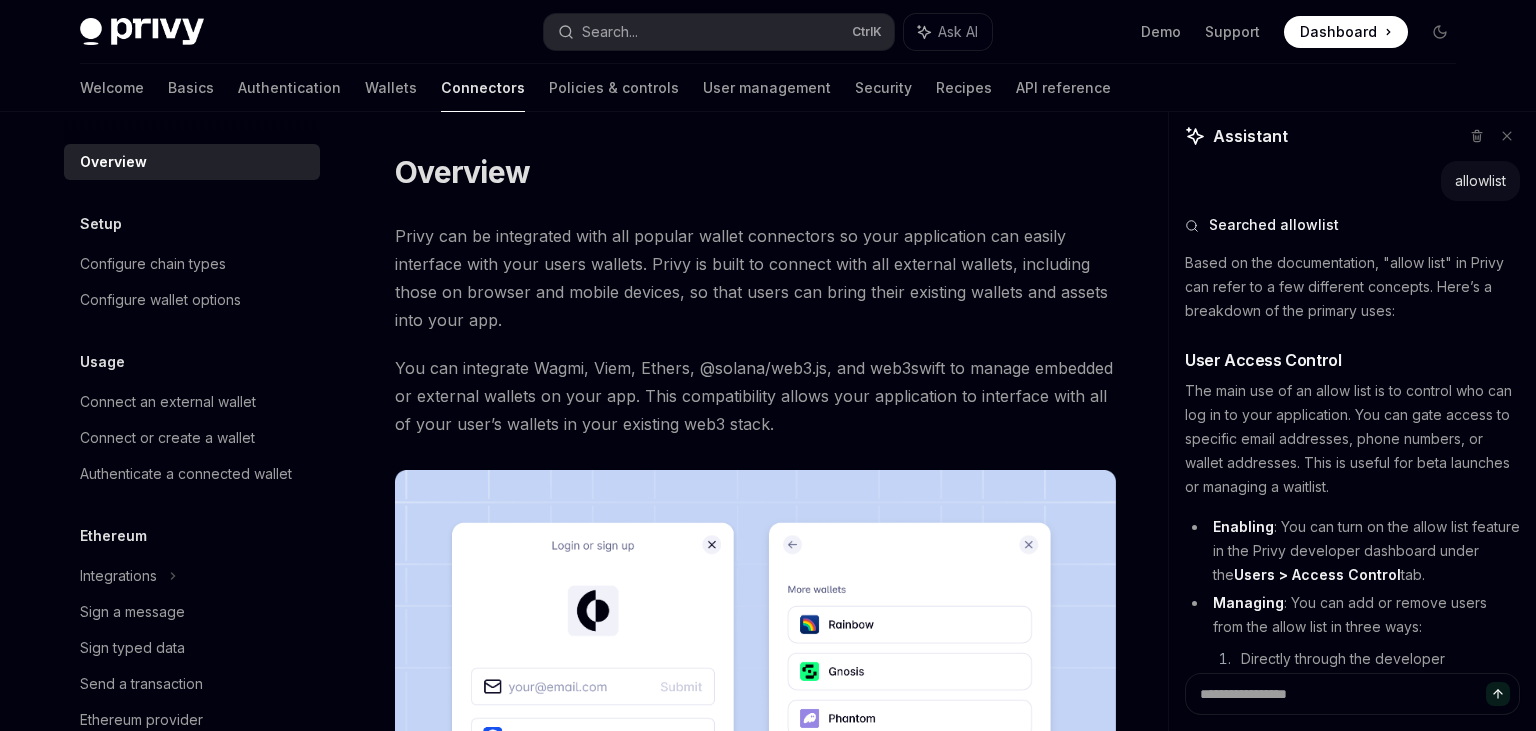 scroll, scrollTop: 257, scrollLeft: 0, axis: vertical 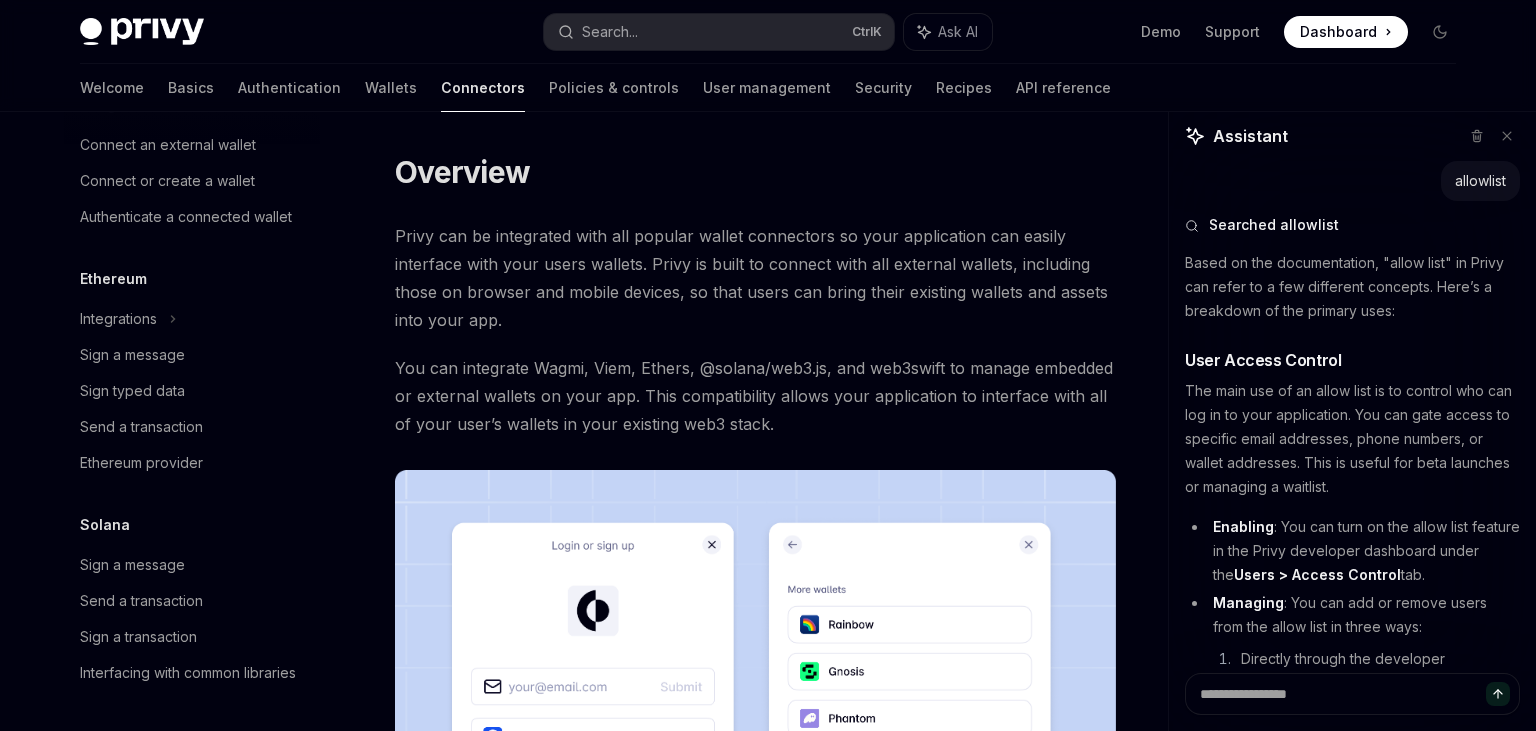 click on "Welcome Basics Authentication Wallets Connectors Policies & controls User management Security Recipes API reference" at bounding box center (595, 88) 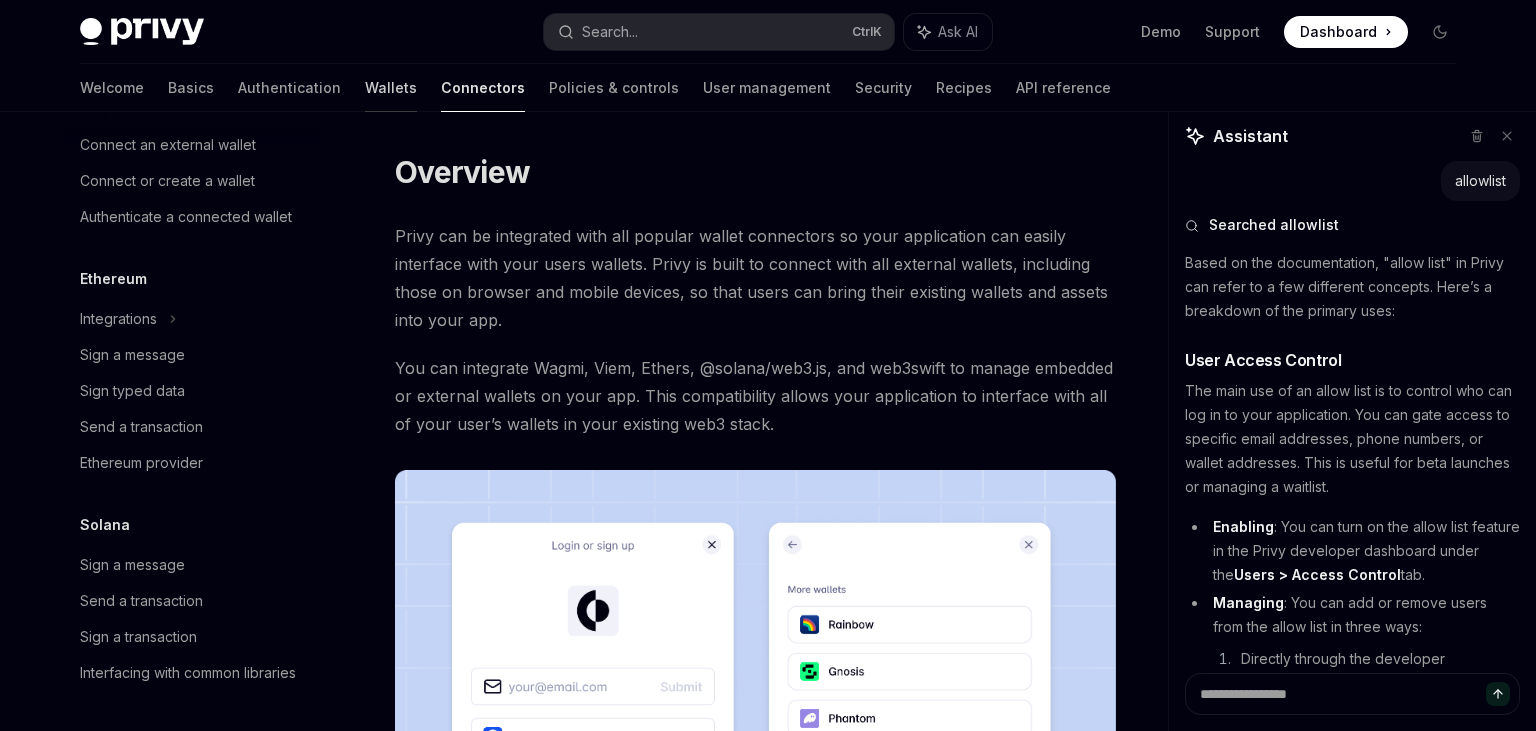 click on "Wallets" at bounding box center (391, 88) 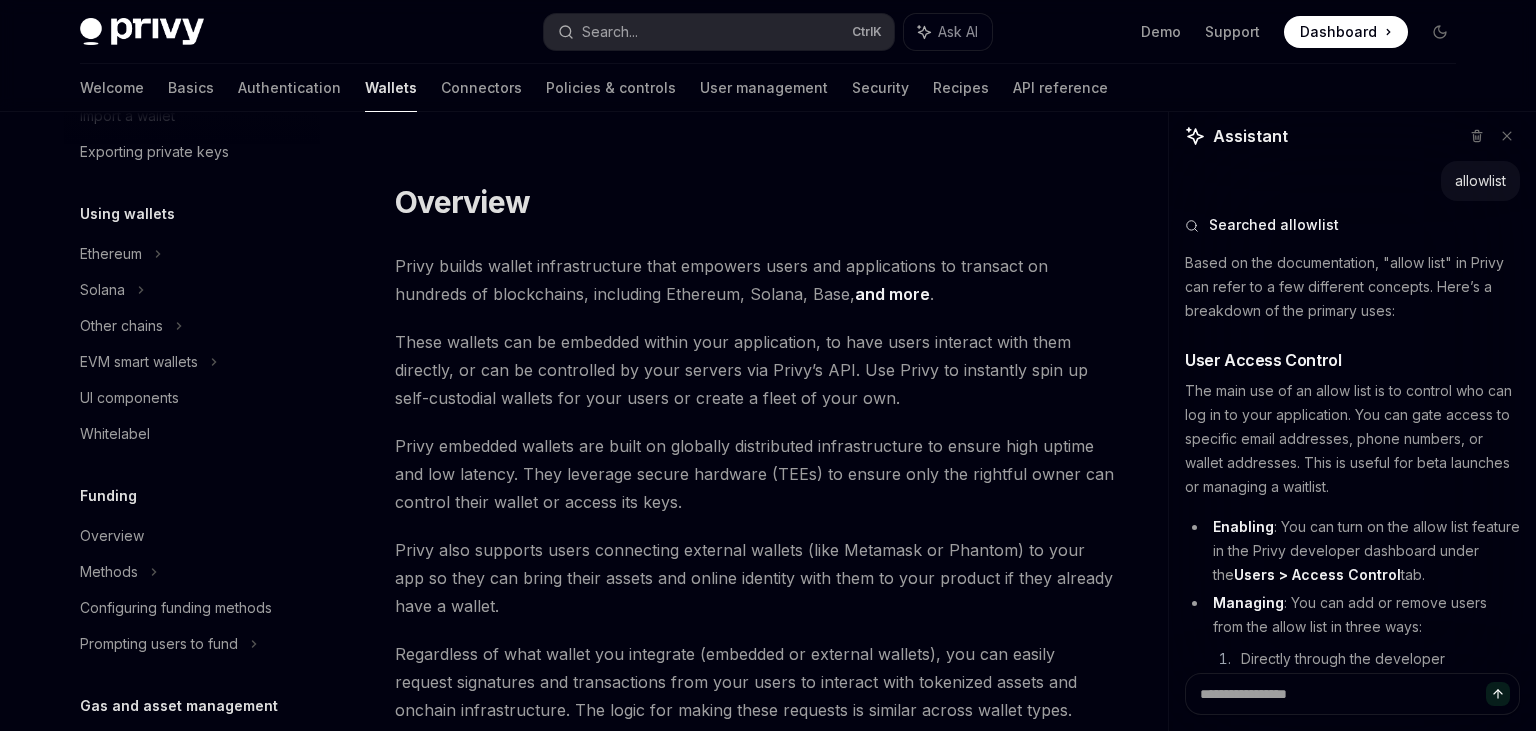 scroll, scrollTop: 291, scrollLeft: 0, axis: vertical 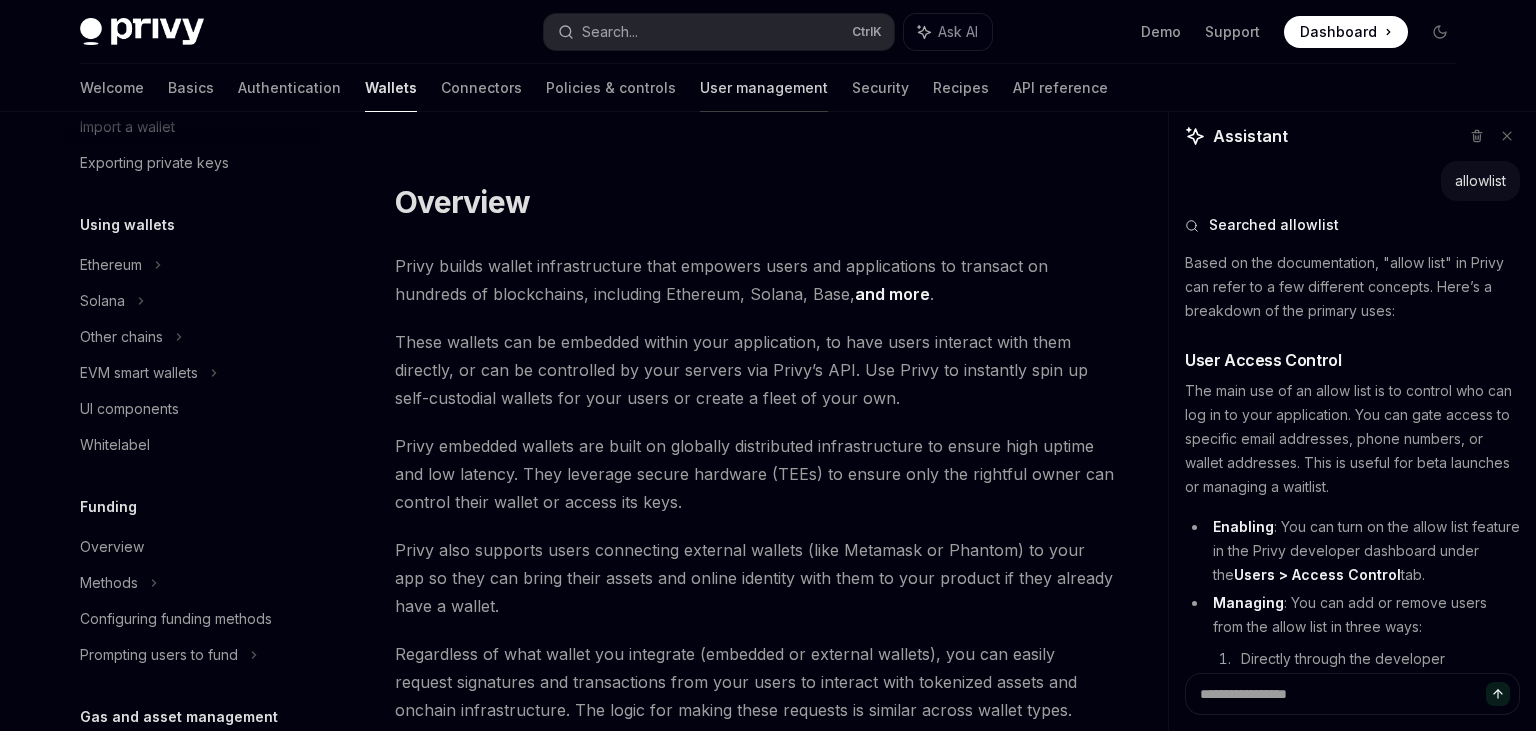 click on "User management" at bounding box center [764, 88] 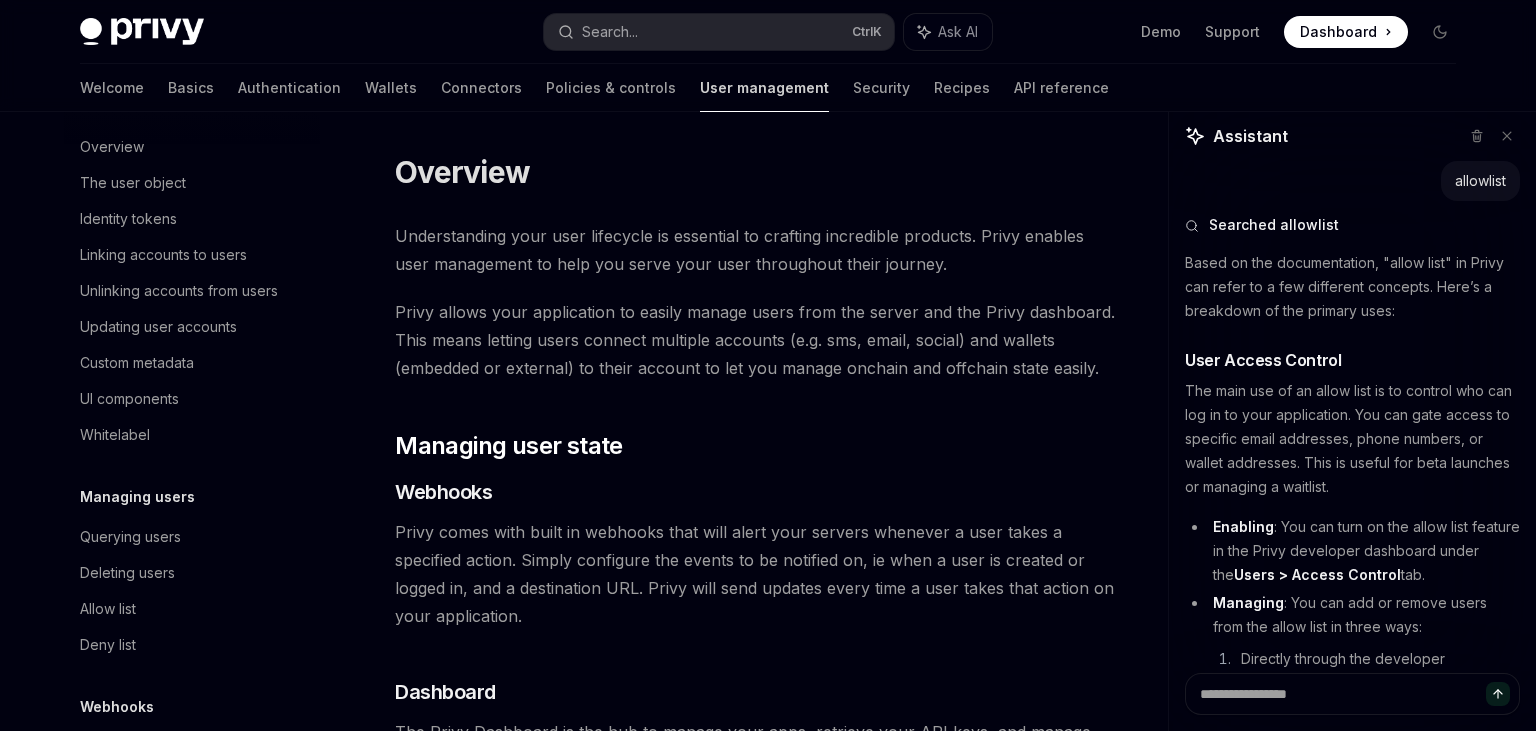 scroll, scrollTop: 0, scrollLeft: 0, axis: both 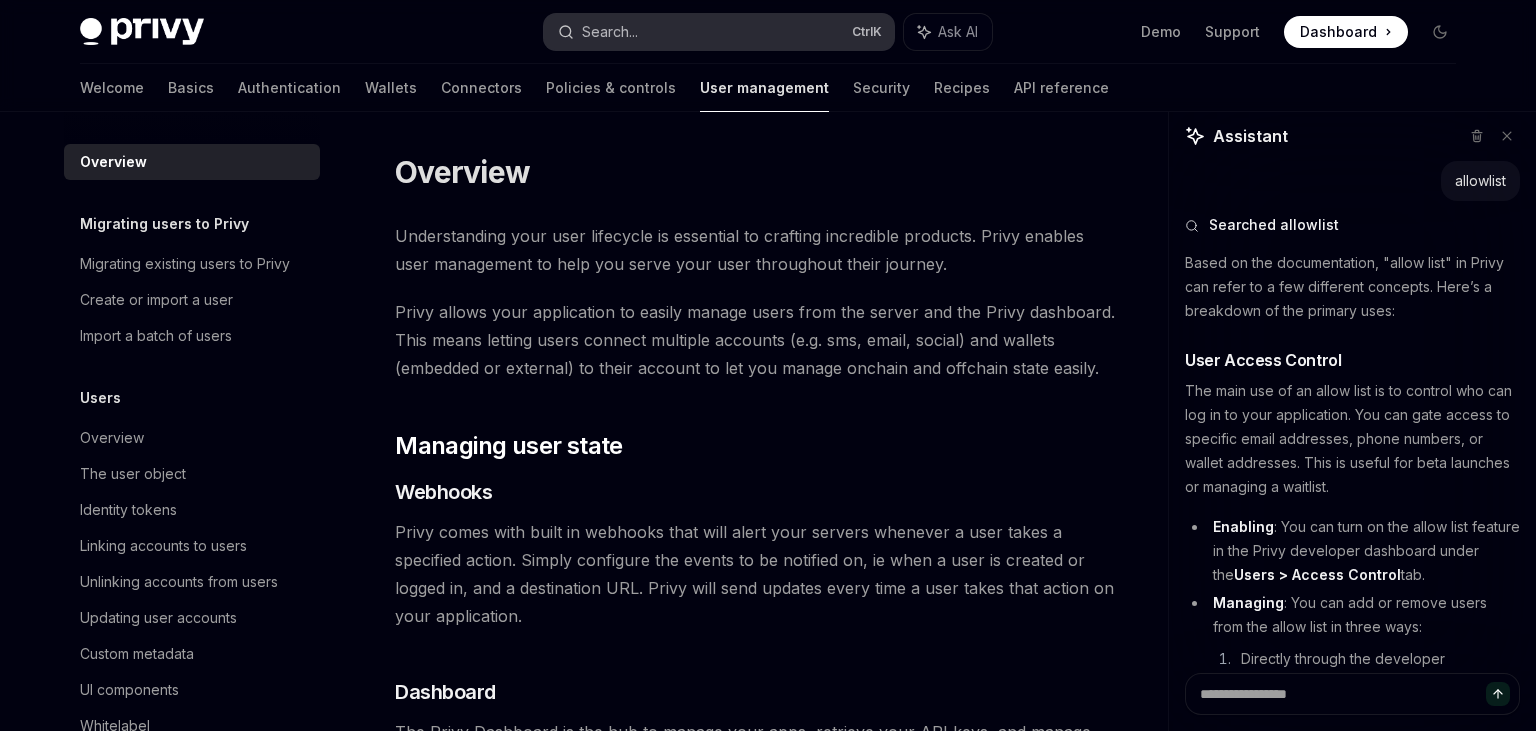 click on "Search... Ctrl  K" at bounding box center (719, 32) 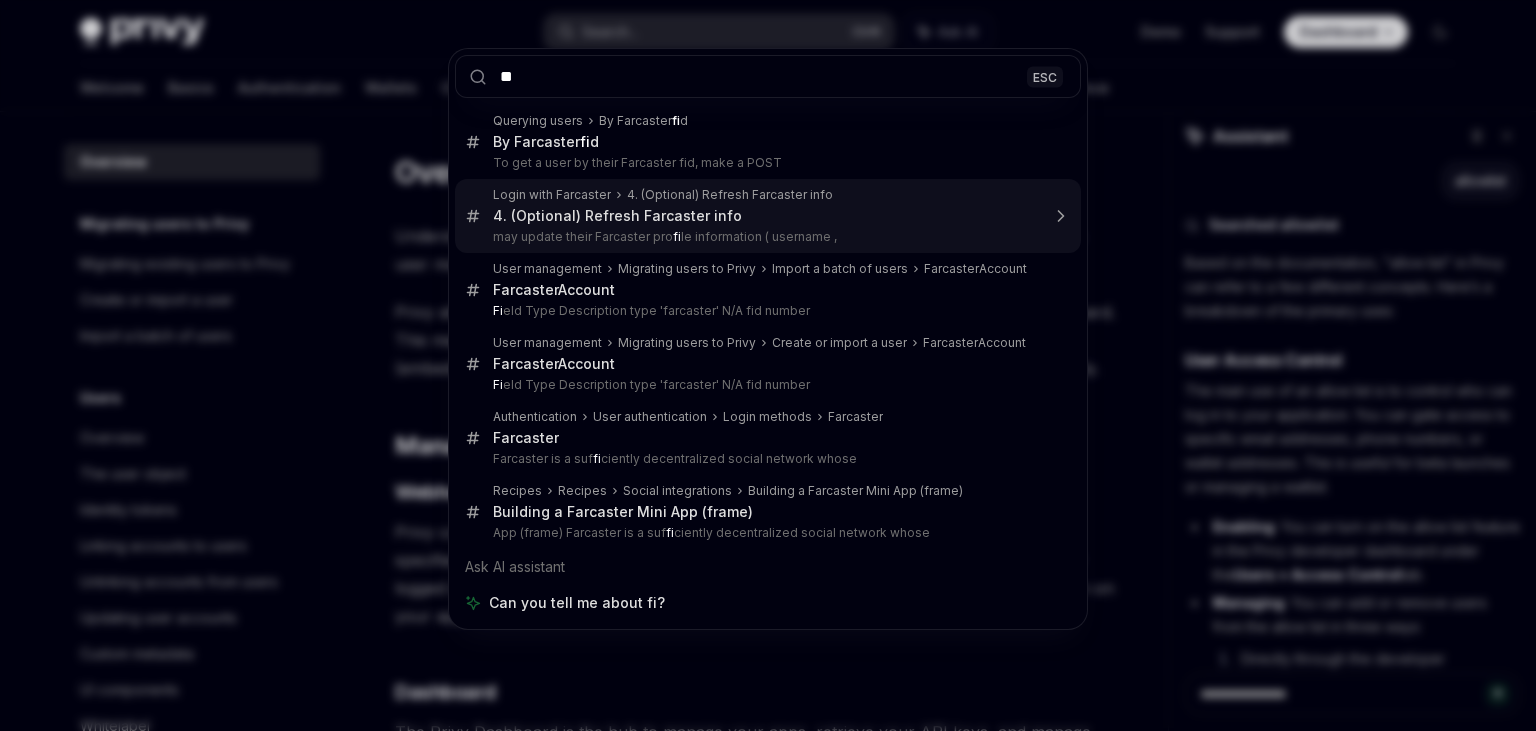 type on "**" 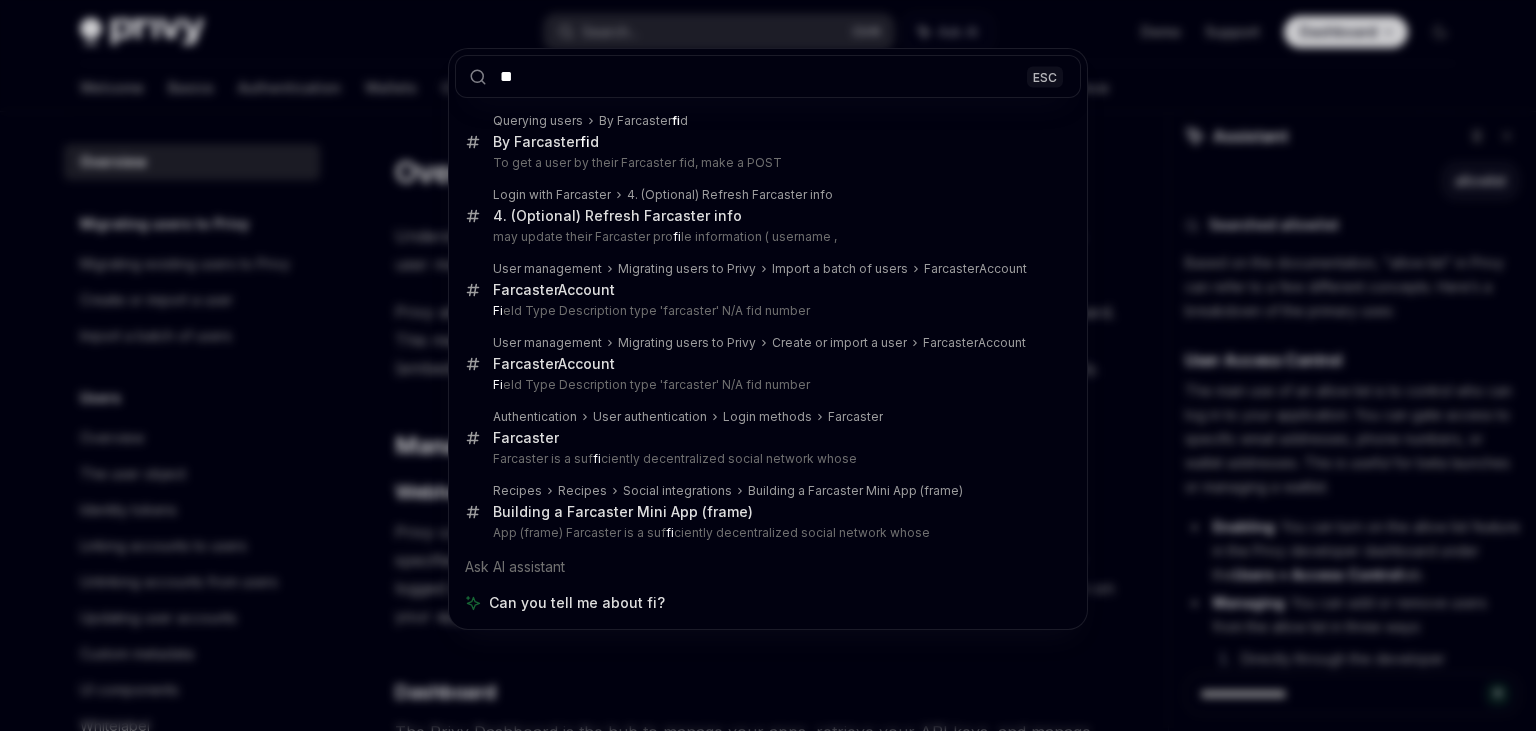 click on "Making requests to th
** ESC Querying users By Farcaster  fi d By Farcaster  fi d
To get a user by their Farcaster fid, make a  POST  Login with Farcaster 4. (Optional) Refresh Farcaster info 4. (Optional) Refresh Farcaster info may update their Farcaster pro fi le information ( username ,  User management Migrating users to Privy Import a batch of users FarcasterAccount FarcasterAccount
Fi eld Type Description type 'farcaster' N/A fid number  User management Migrating users to Privy Create or import a user FarcasterAccount FarcasterAccount
Fi eld Type Description type 'farcaster' N/A fid number  Authentication User authentication Login methods Farcaster Farcaster
Farcaster is a suf fi ciently decentralized social network whose  Recipes Recipes Social integrations Building a Farcaster Mini App (frame) Building a Farcaster Mini App (frame) App (frame)
Farcaster is a suf fi ciently decentralized social network whose  Ask AI assistant   Can you tell me about fi?" at bounding box center [768, 365] 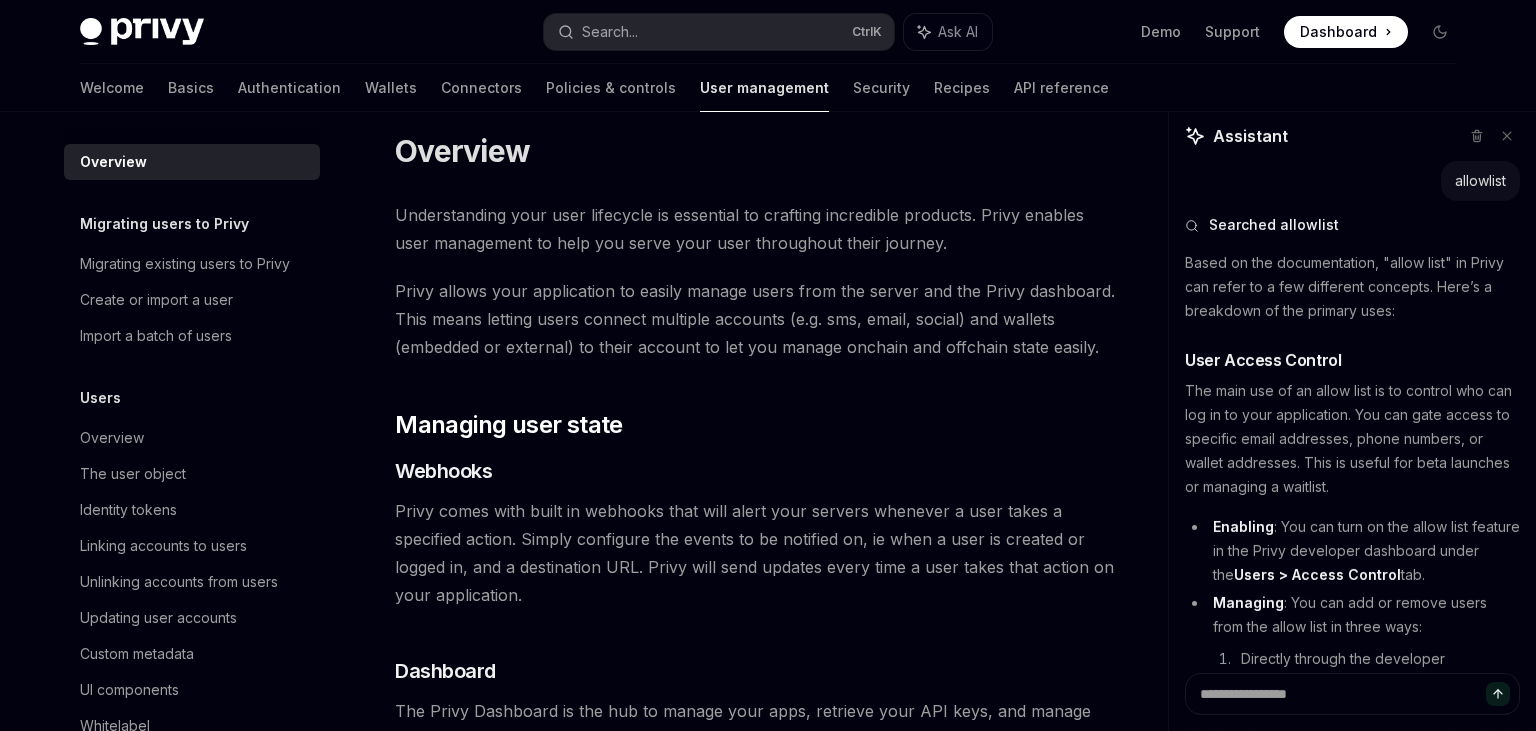 scroll, scrollTop: 0, scrollLeft: 0, axis: both 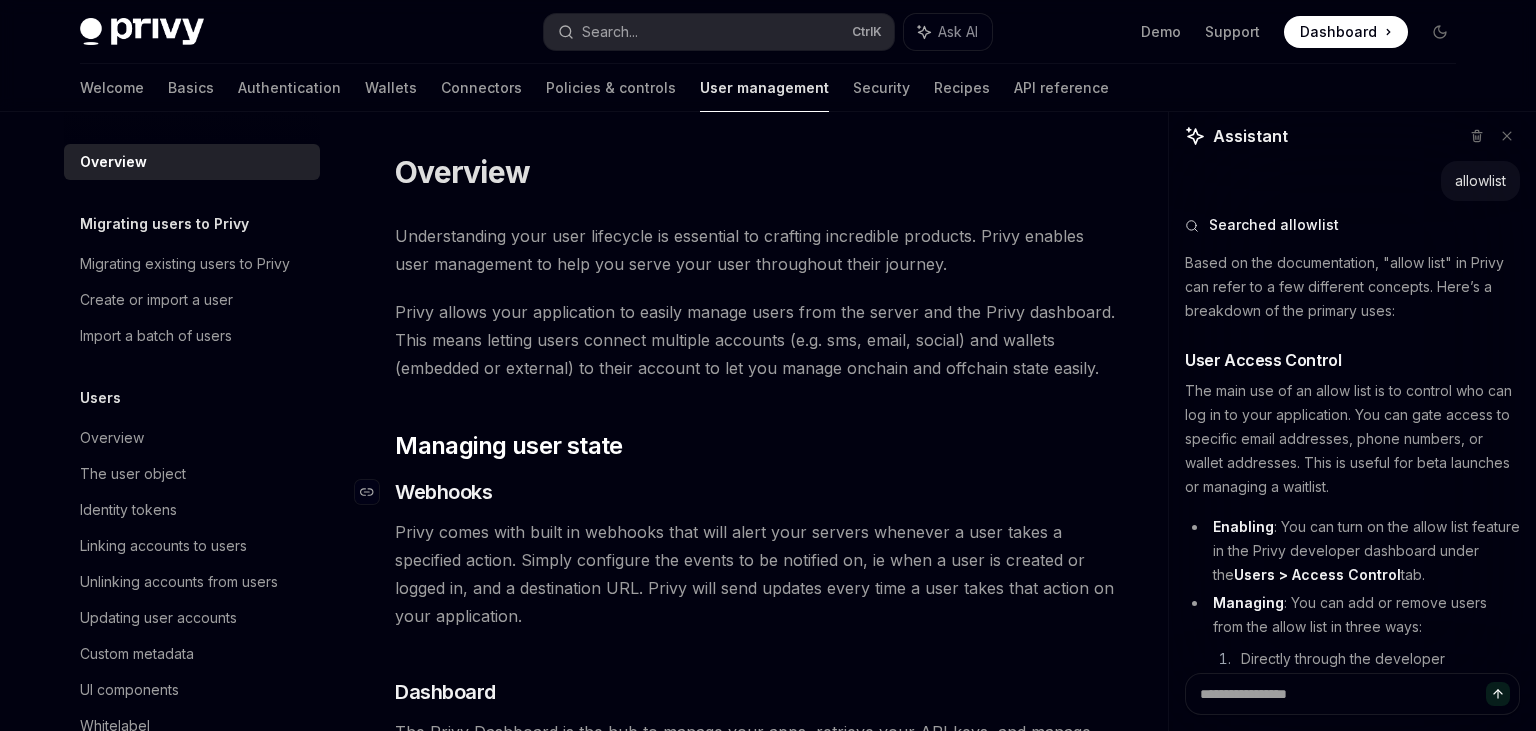 click on "Webhooks" at bounding box center (443, 492) 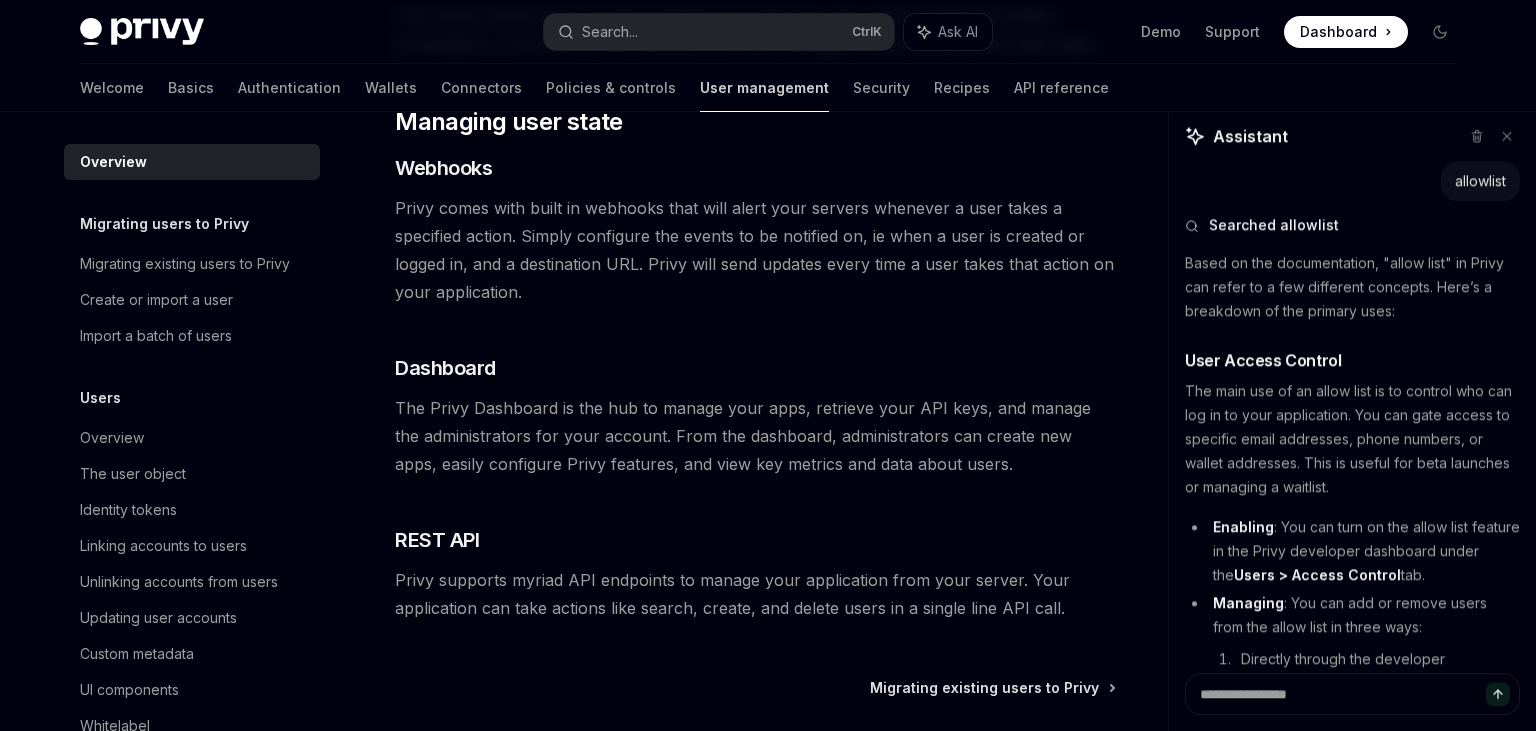 scroll, scrollTop: 326, scrollLeft: 0, axis: vertical 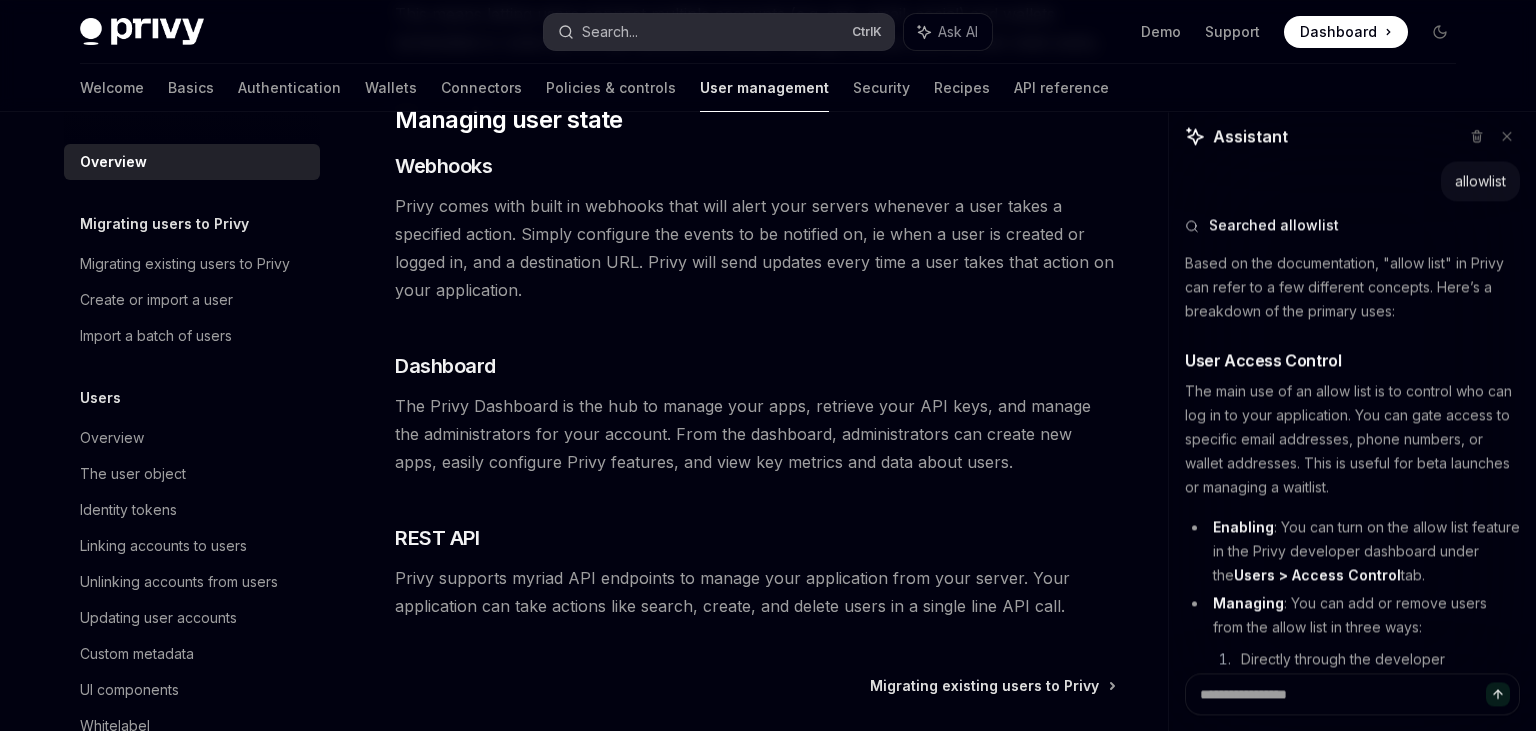 click on "Search... Ctrl  K" at bounding box center [719, 32] 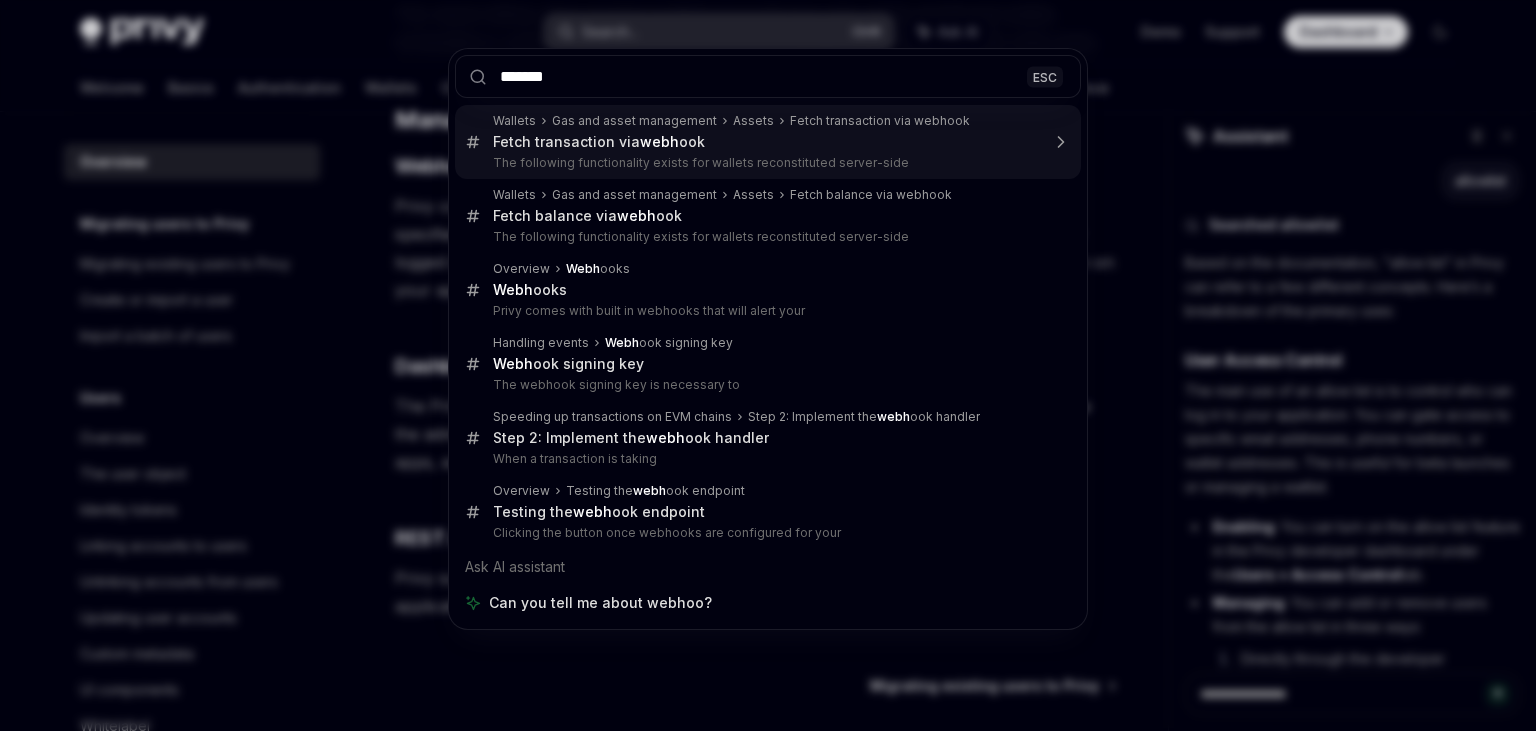 type on "********" 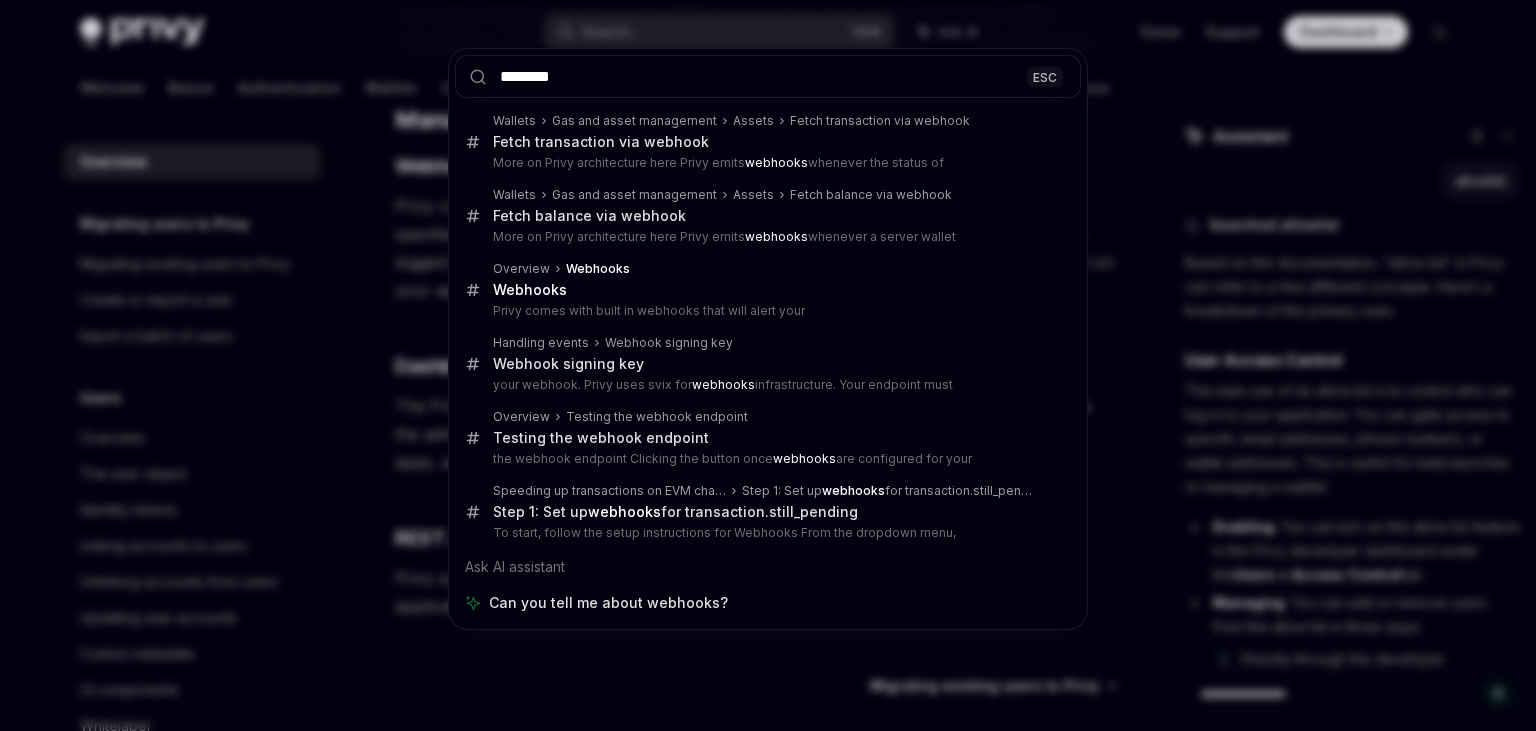 click on "Webhooks" at bounding box center [766, 290] 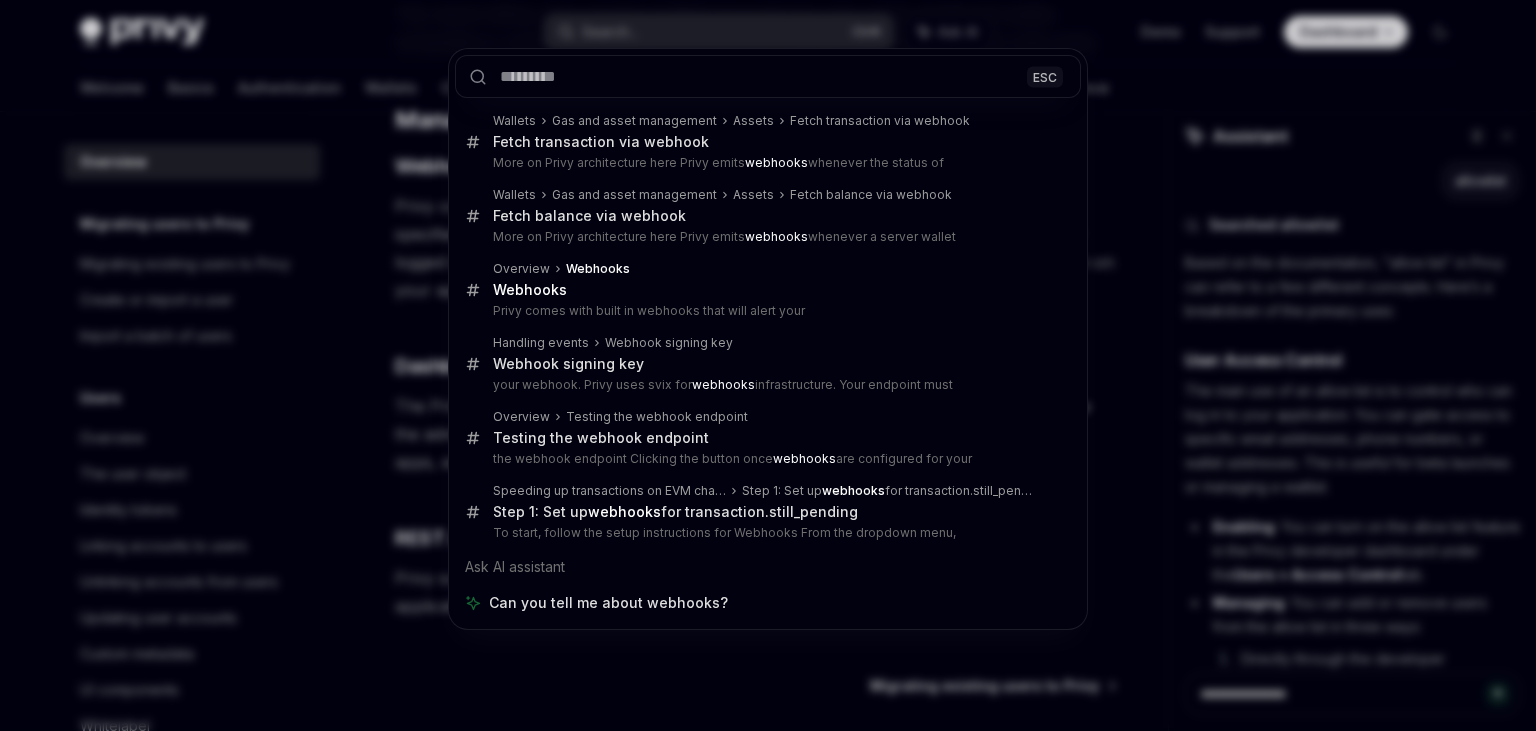 scroll, scrollTop: 325, scrollLeft: 0, axis: vertical 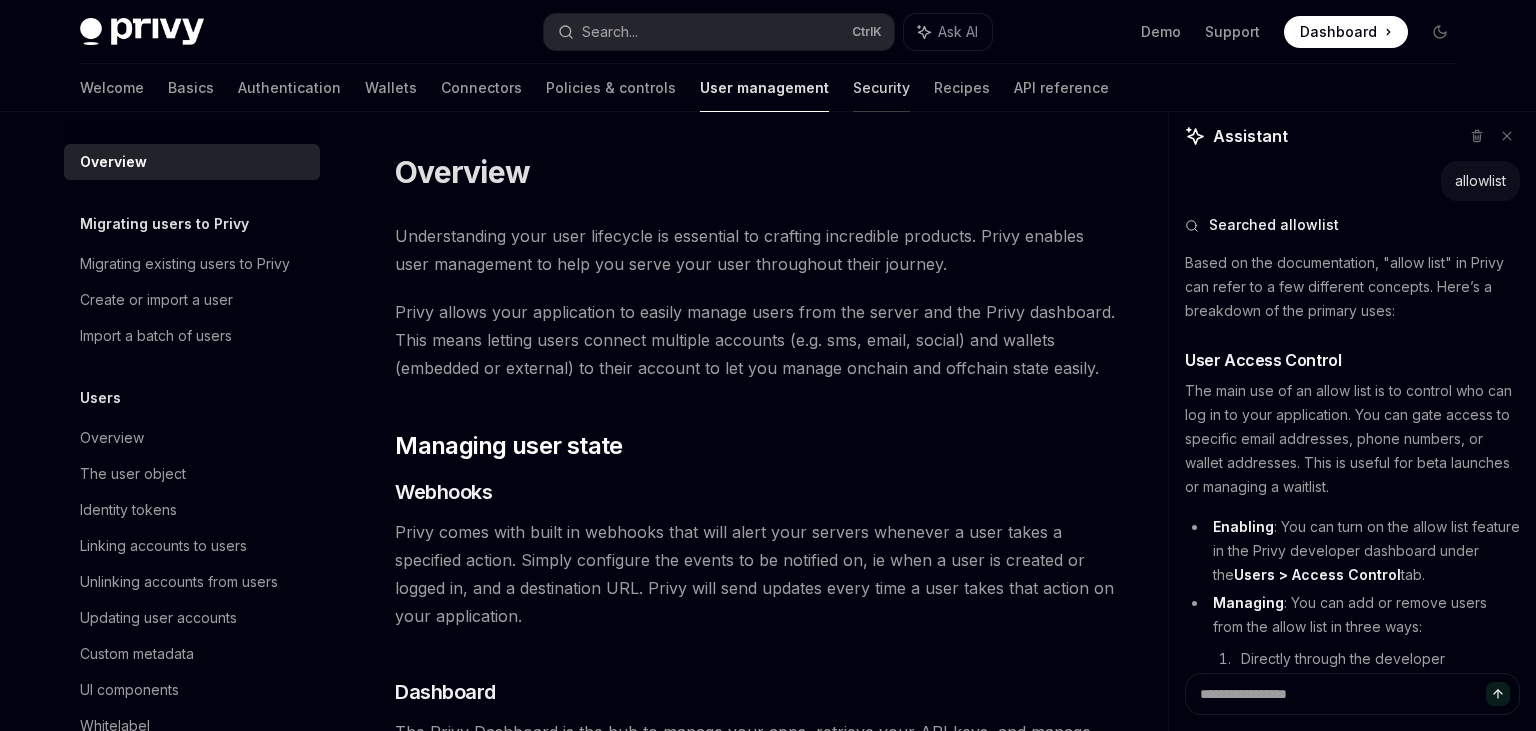 click on "Security" at bounding box center (881, 88) 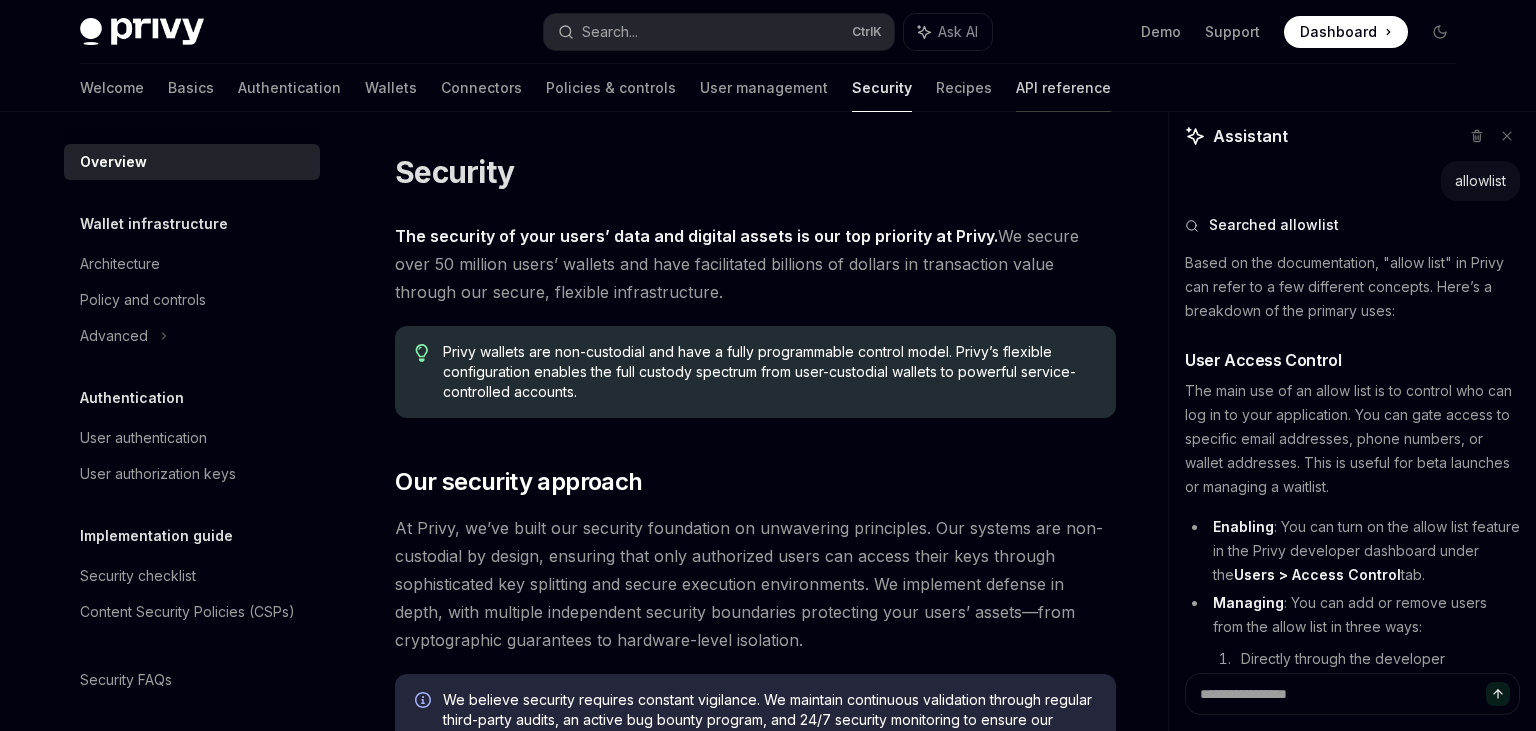 click on "API reference" at bounding box center (1063, 88) 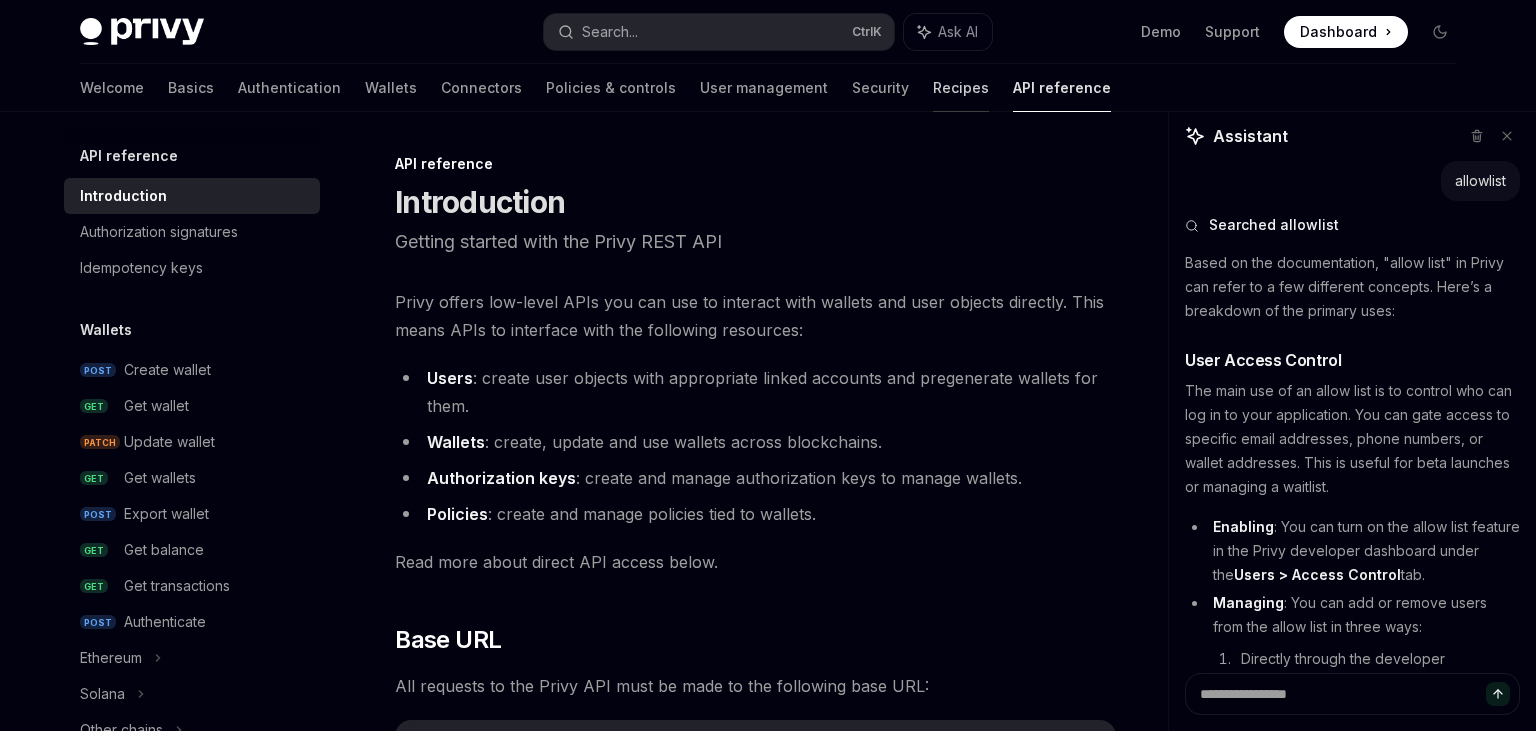 click on "Recipes" at bounding box center [961, 88] 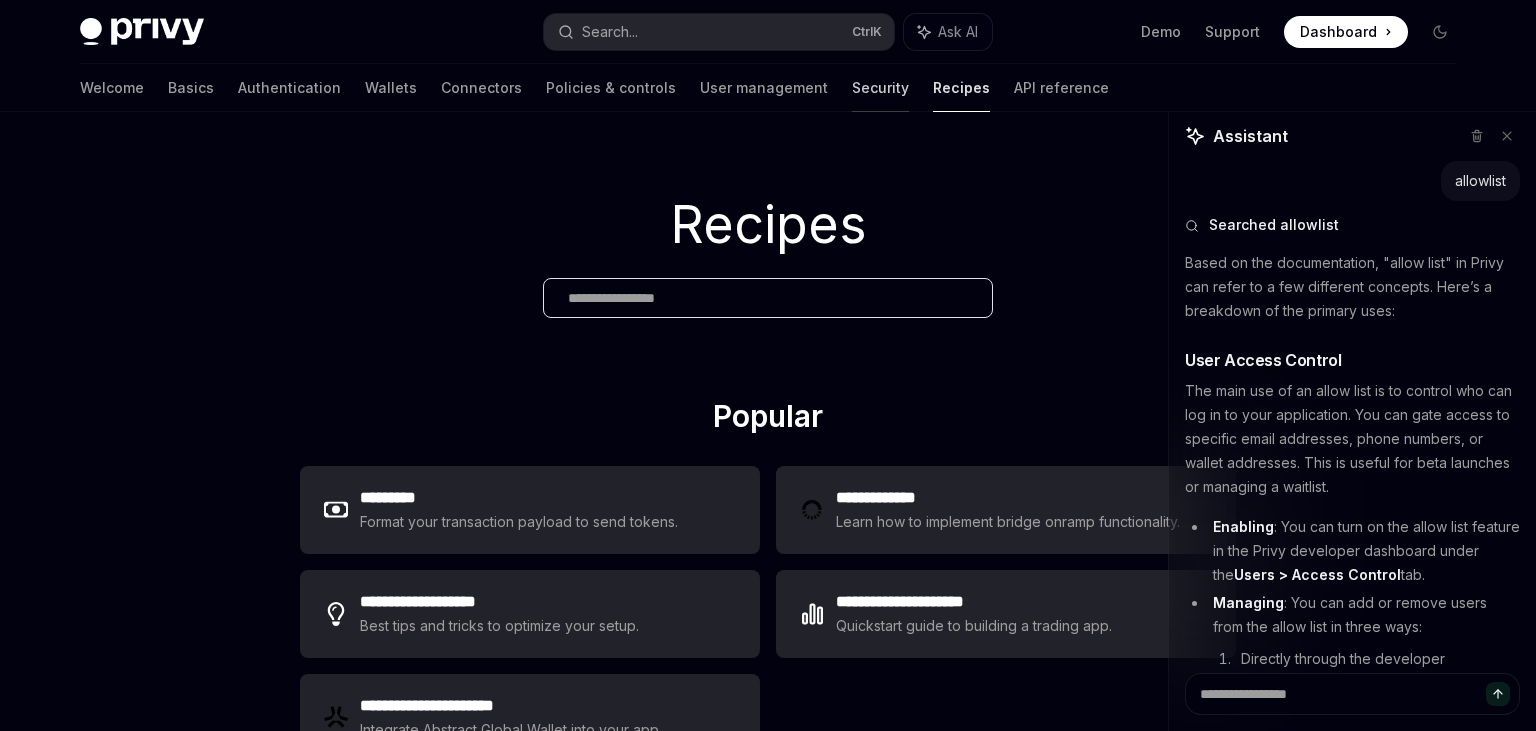 click on "Security" at bounding box center [880, 88] 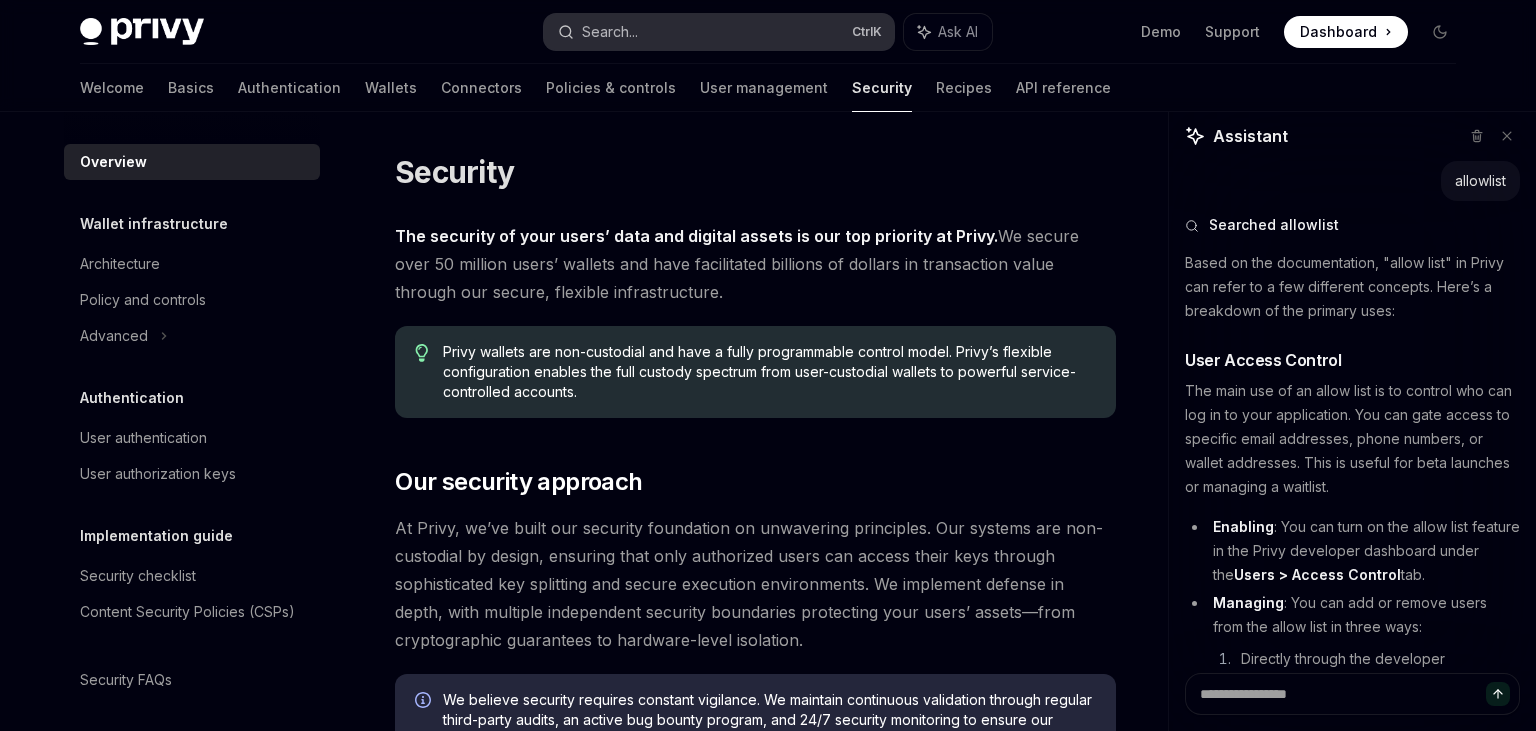 click on "Search... Ctrl  K" at bounding box center (719, 32) 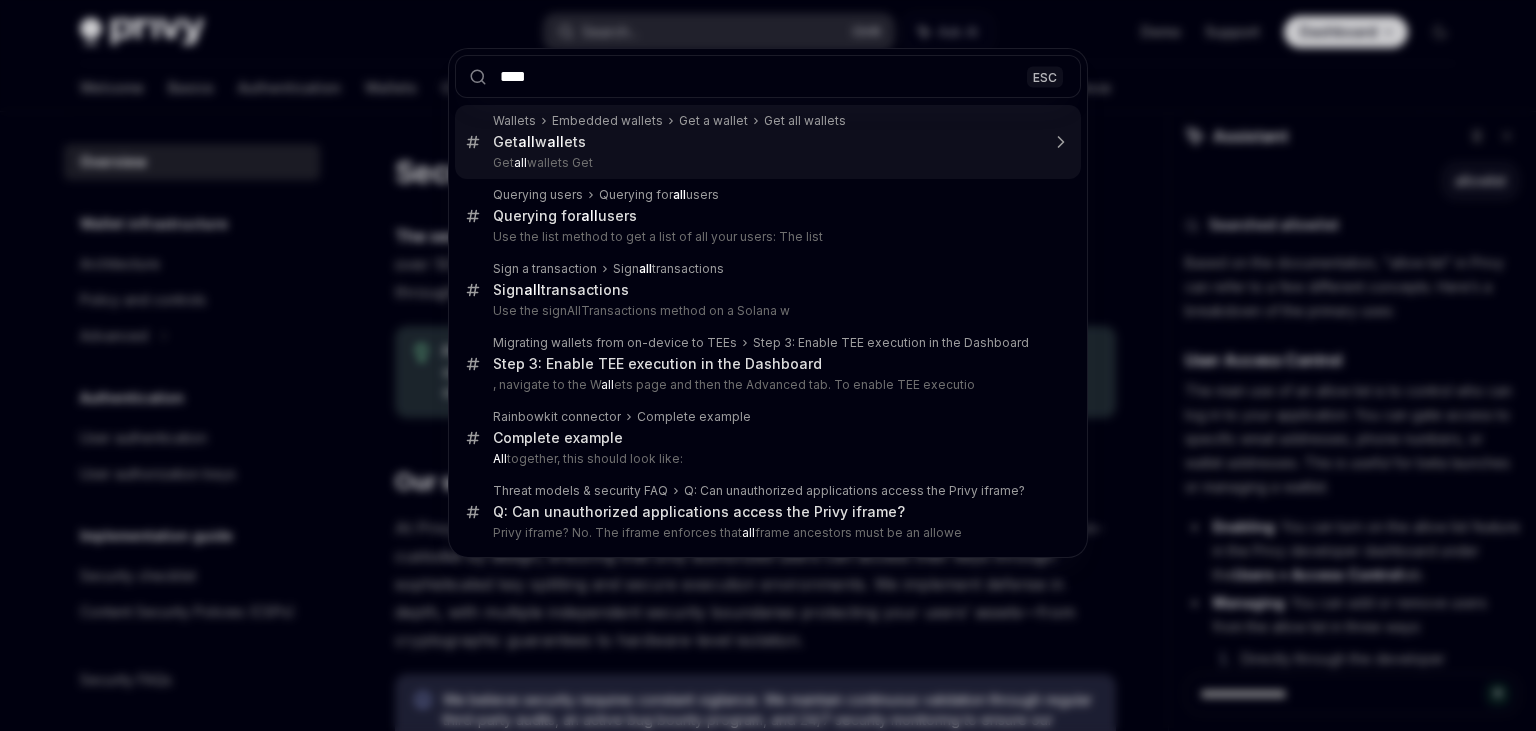 type on "*****" 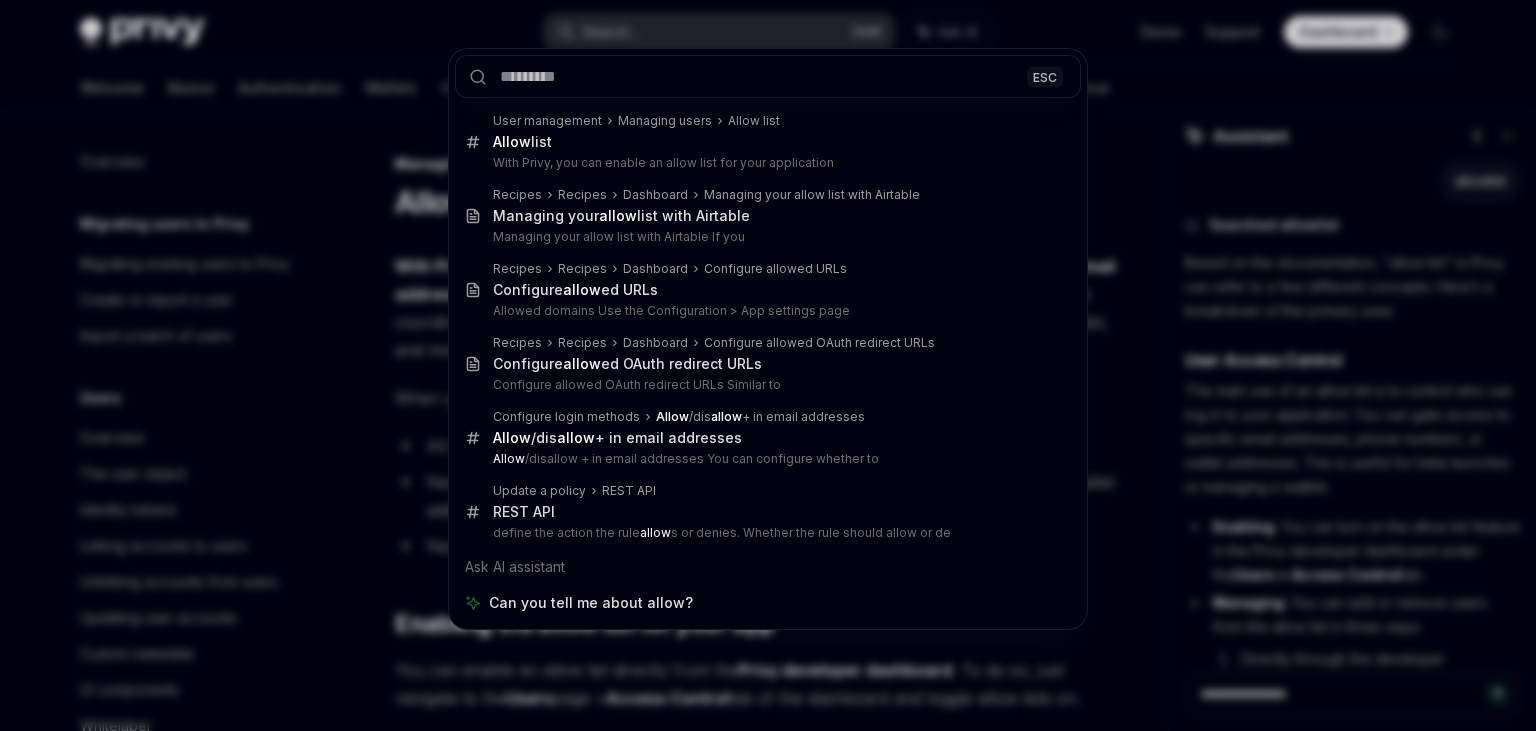 scroll, scrollTop: 401, scrollLeft: 0, axis: vertical 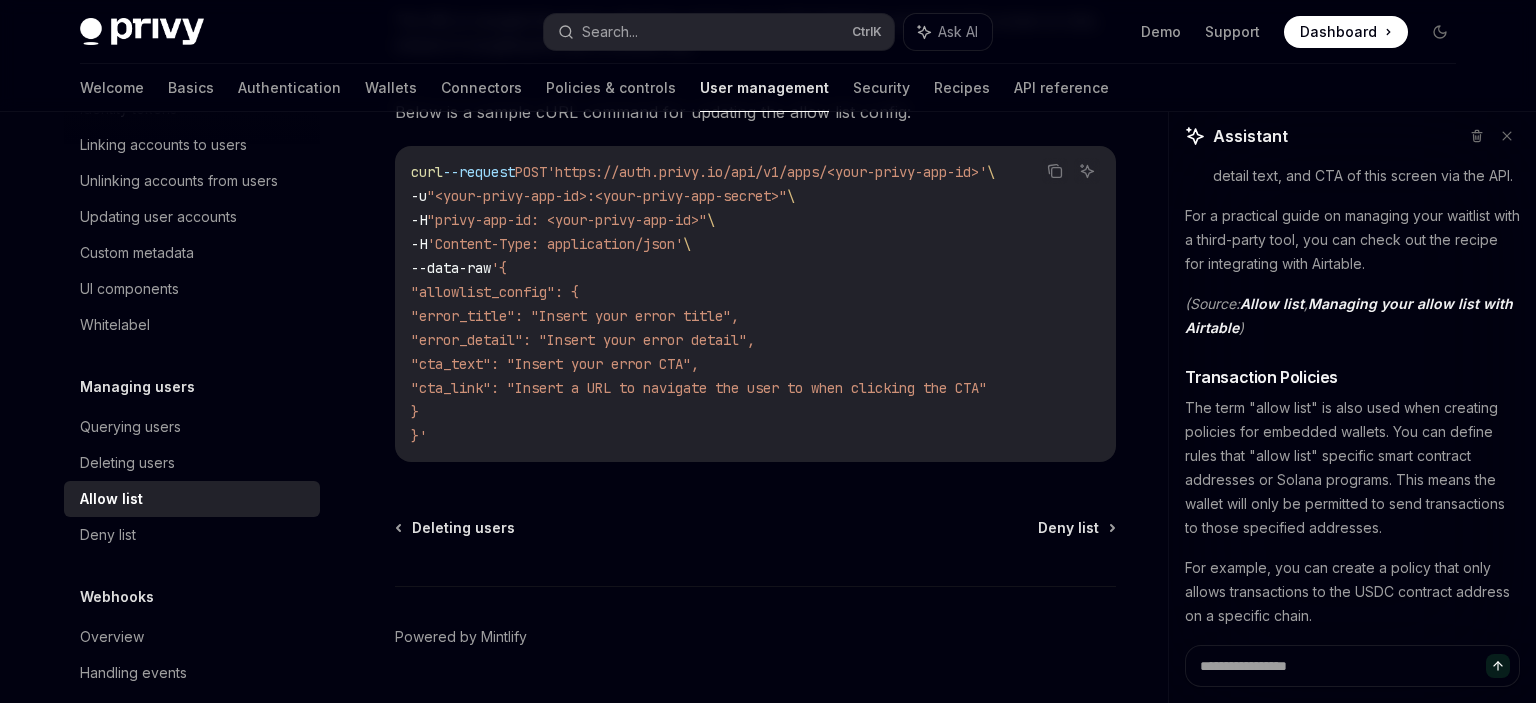 type on "*" 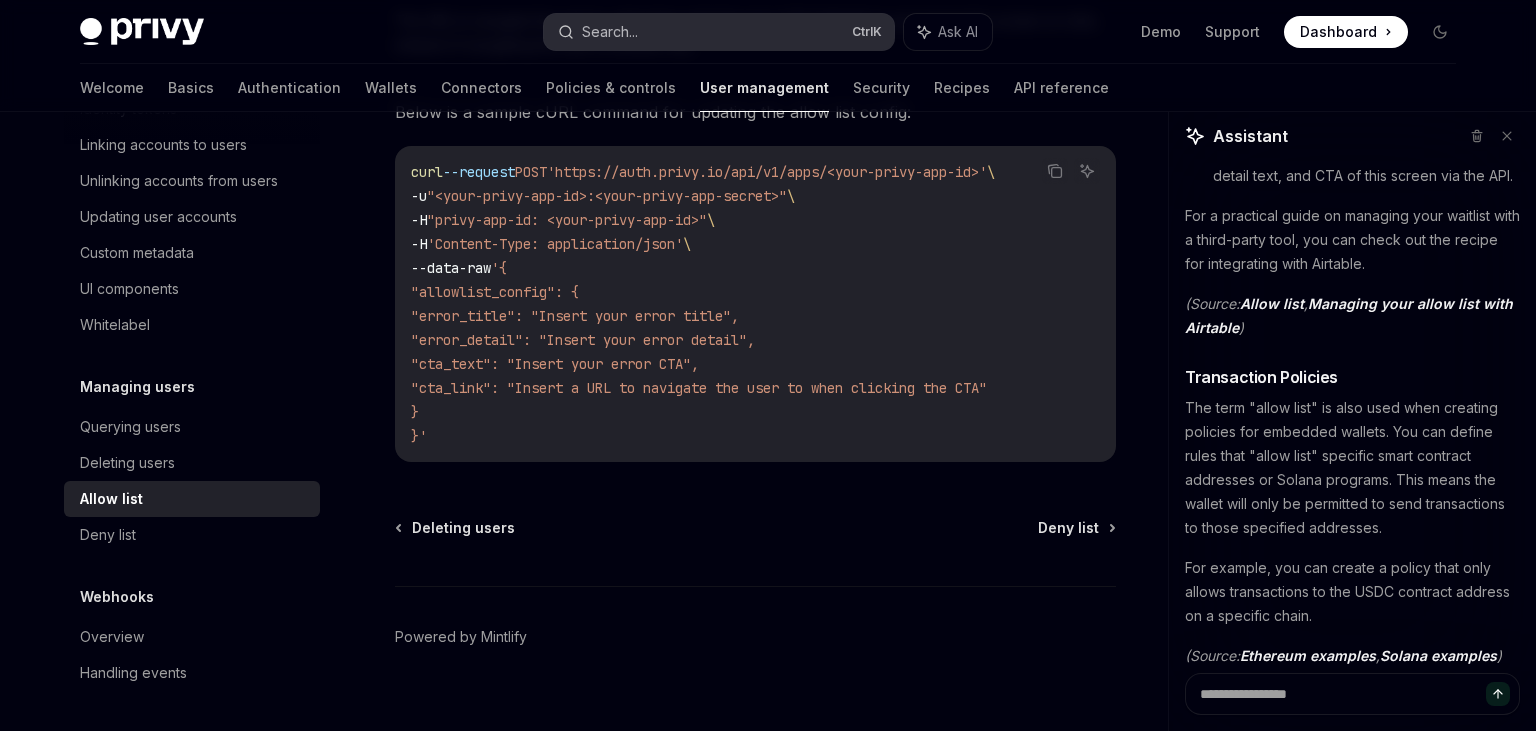 click on "Search... Ctrl  K" at bounding box center (719, 32) 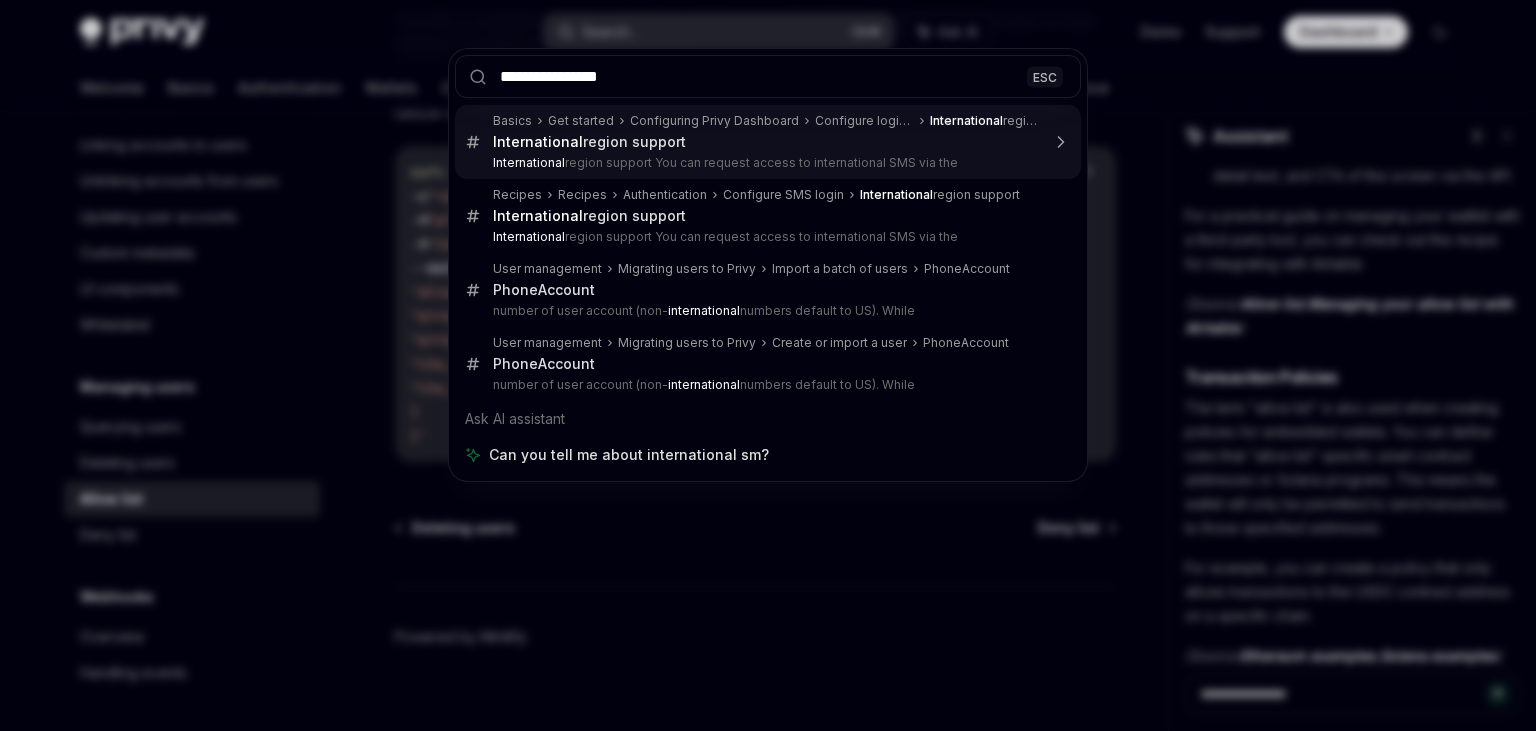 type on "**********" 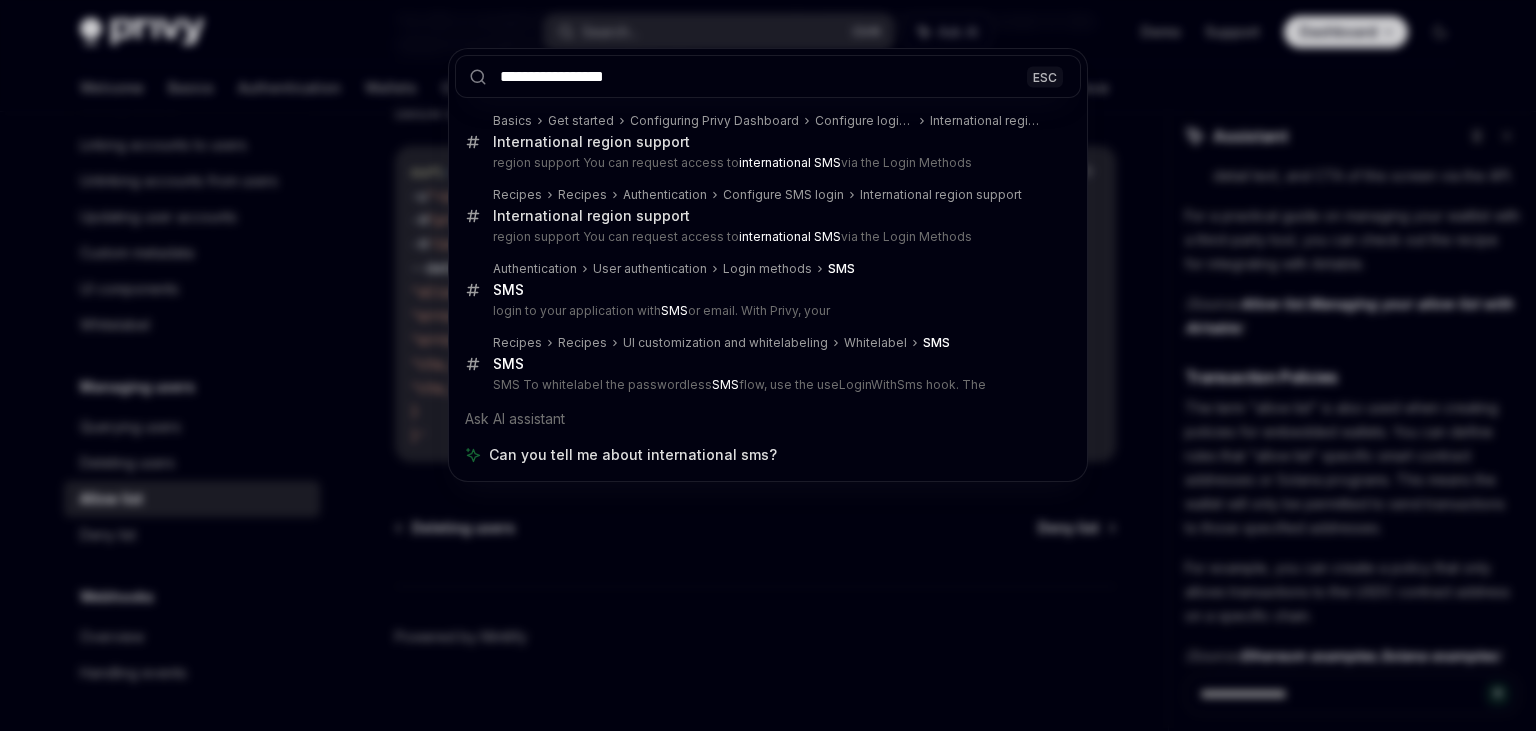 click on "region support
You can request access to international SMS via the Login Methods" at bounding box center (766, 163) 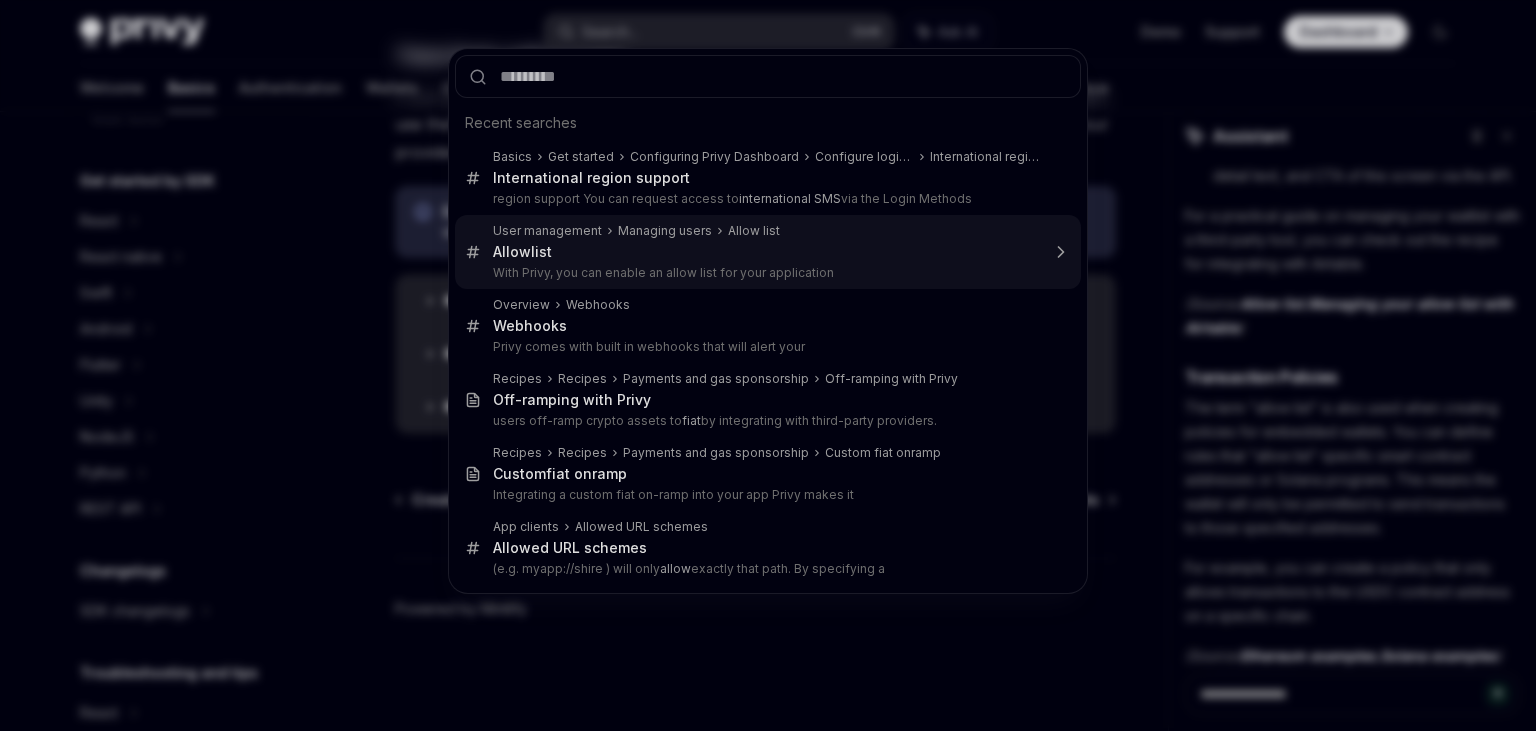 scroll, scrollTop: 0, scrollLeft: 0, axis: both 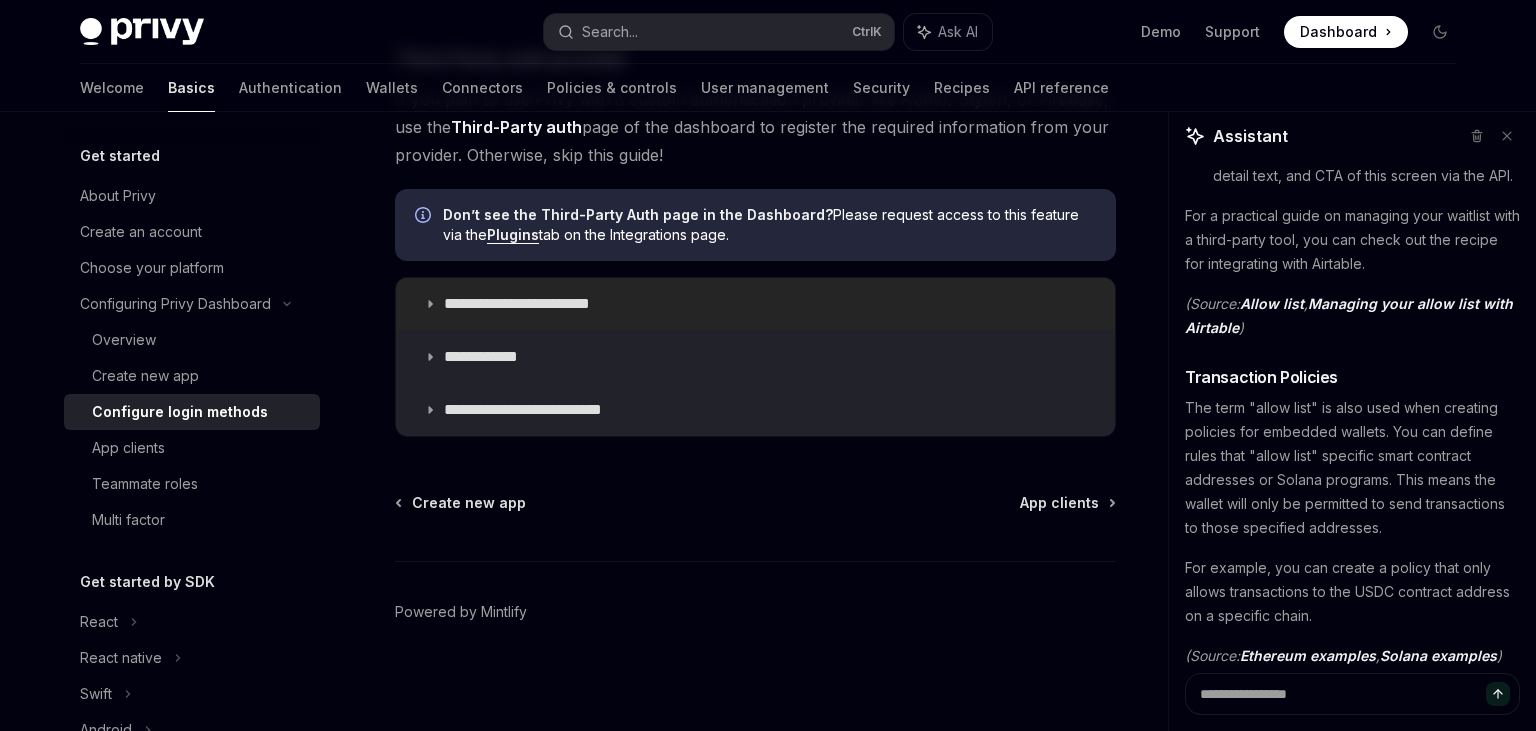 click on "**********" at bounding box center [755, 304] 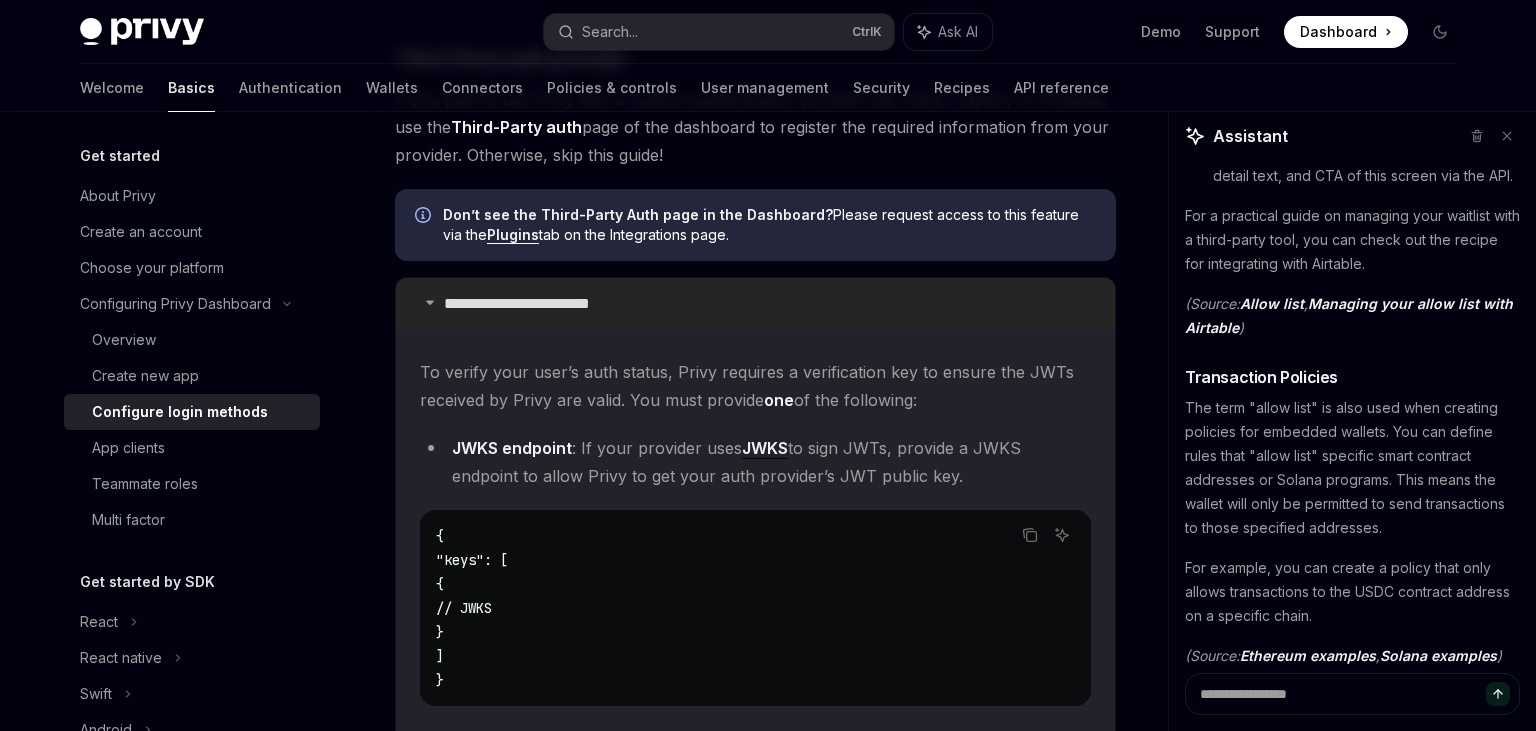 click on "**********" at bounding box center (755, 304) 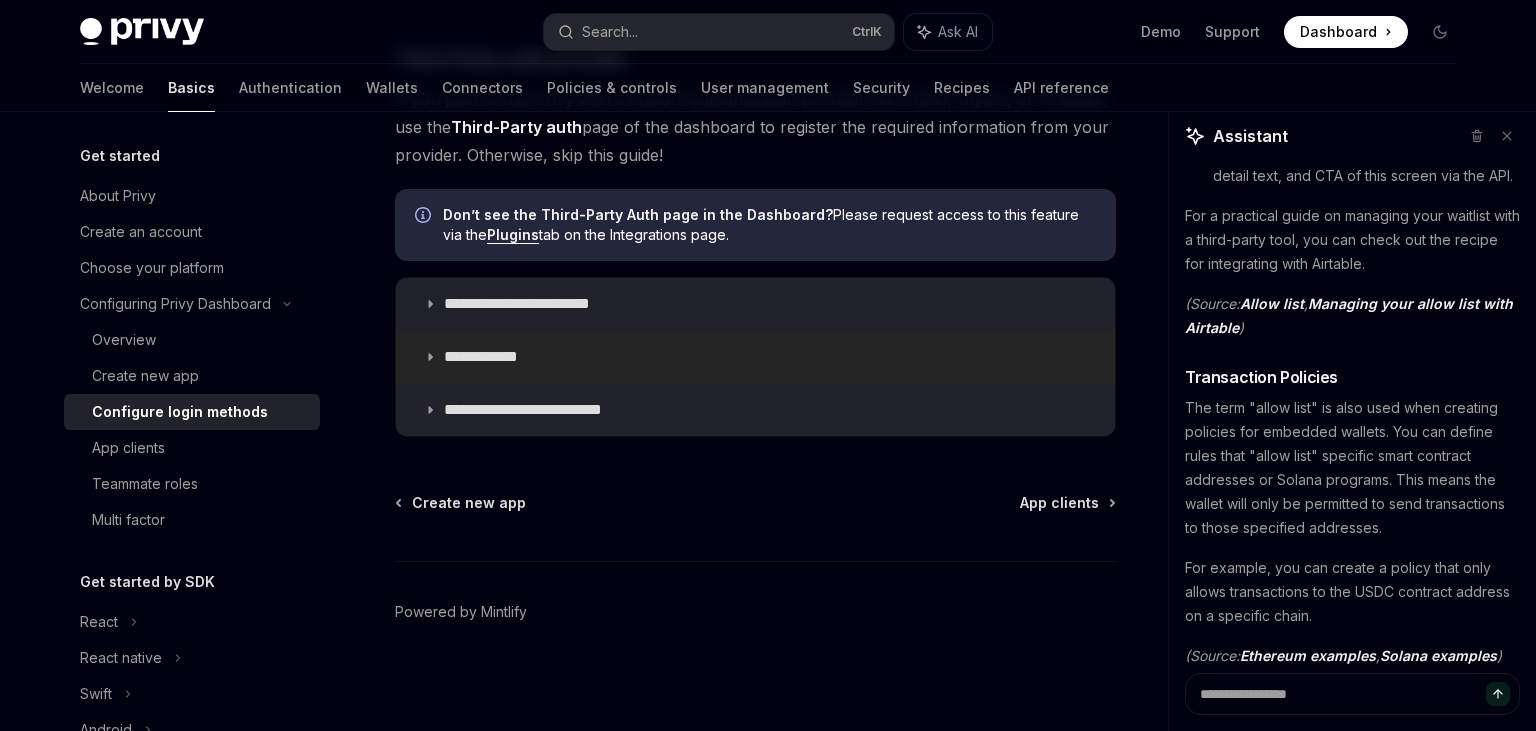 click on "**********" at bounding box center (495, 357) 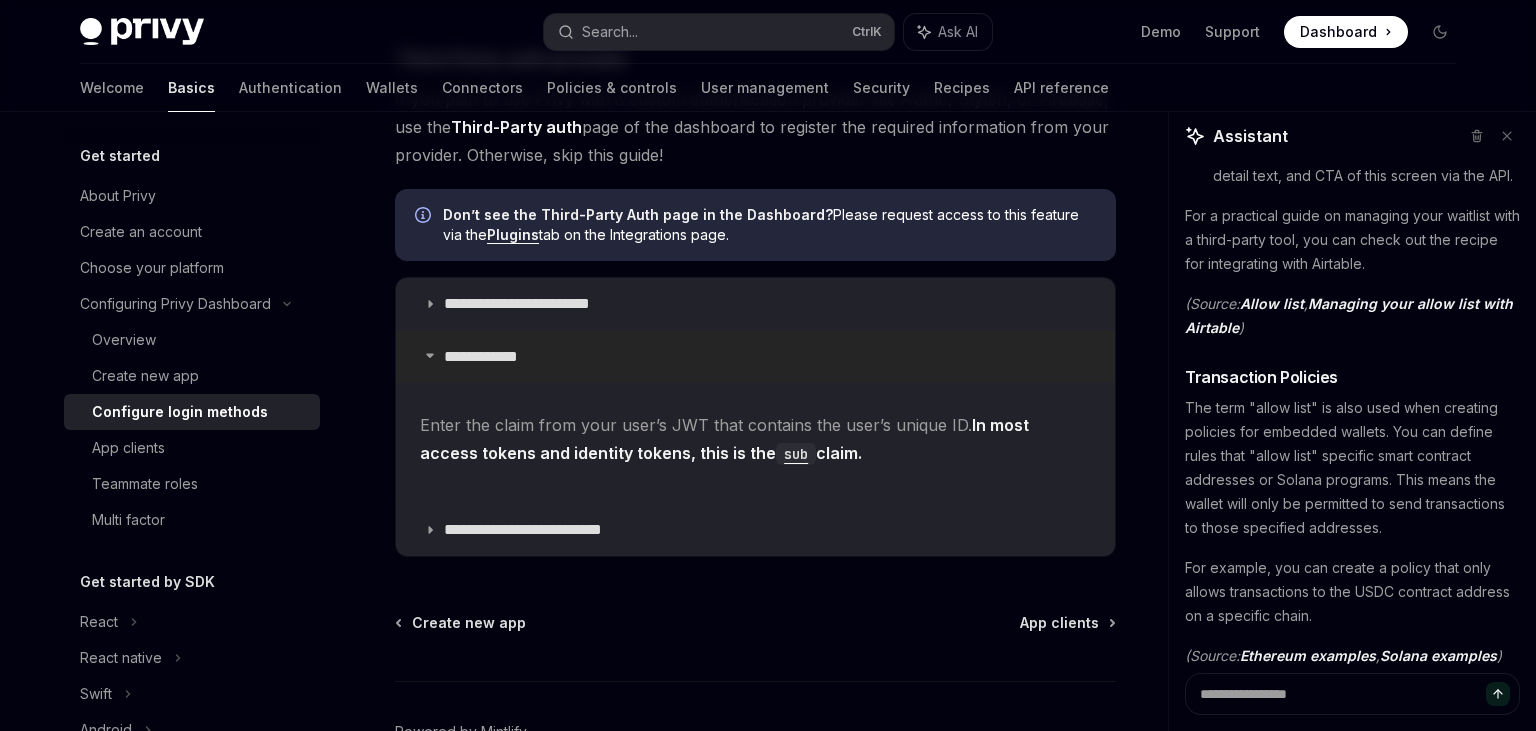 click on "**********" at bounding box center [495, 357] 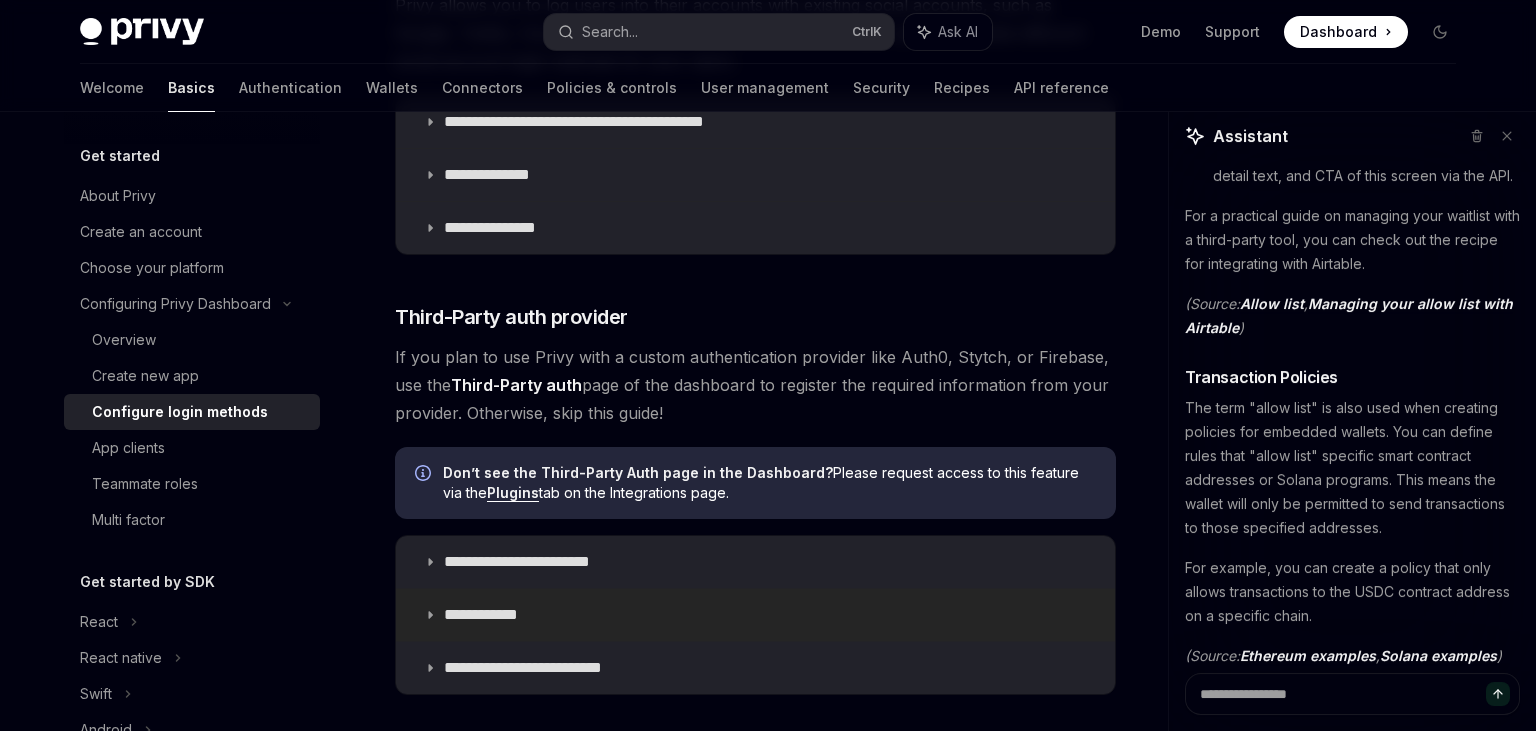 scroll, scrollTop: 754, scrollLeft: 0, axis: vertical 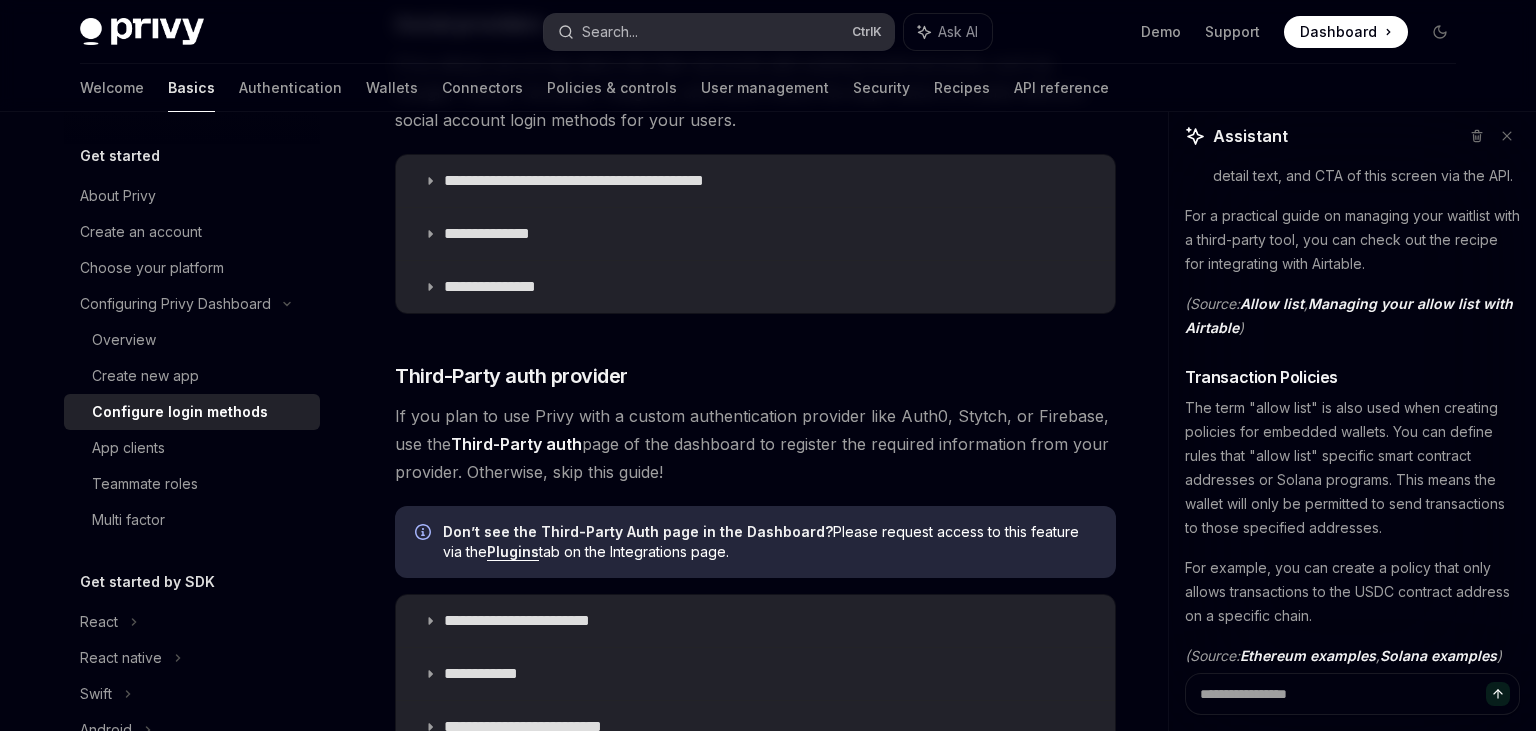 type 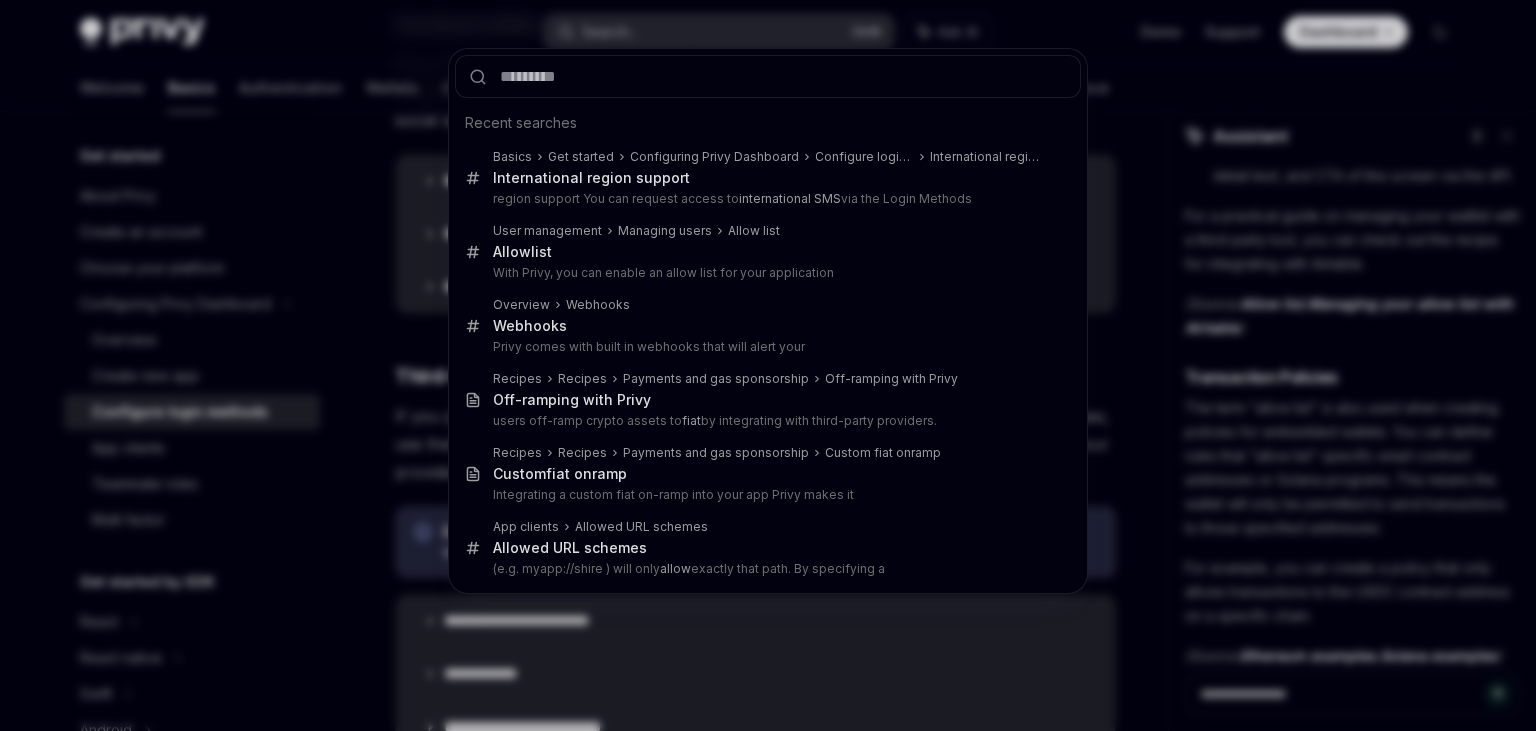 type on "**********" 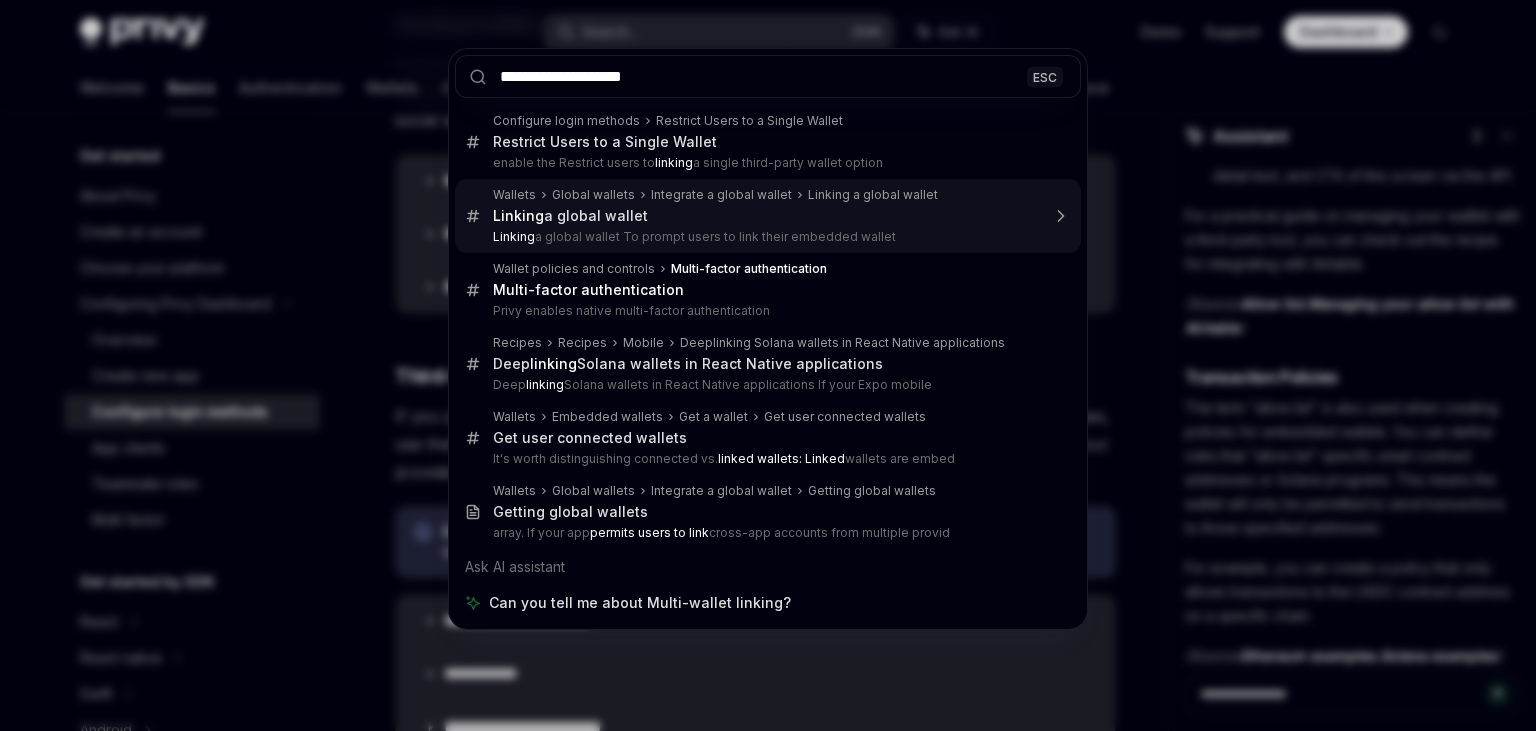 click on "Integrate a global wallet" at bounding box center [721, 195] 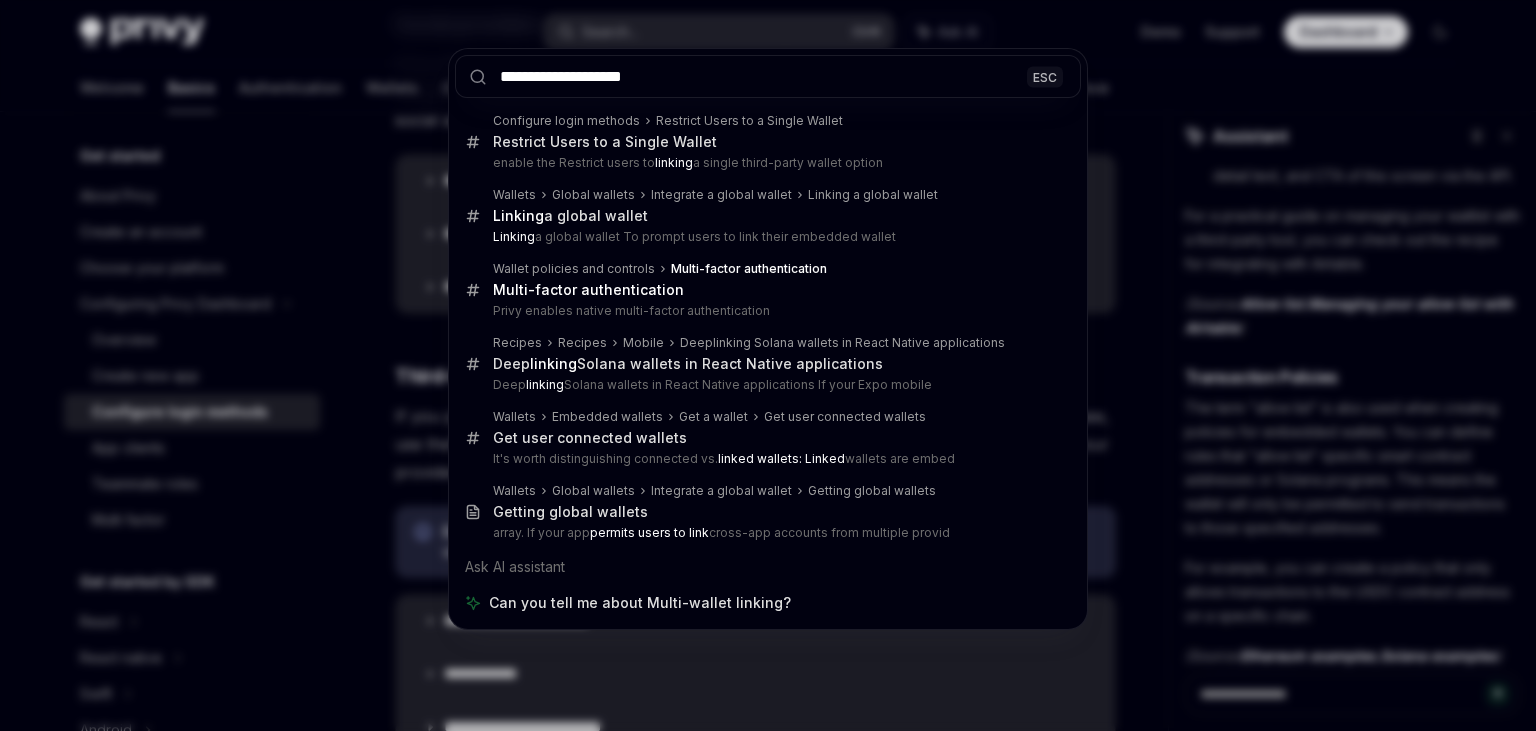 type on "*" 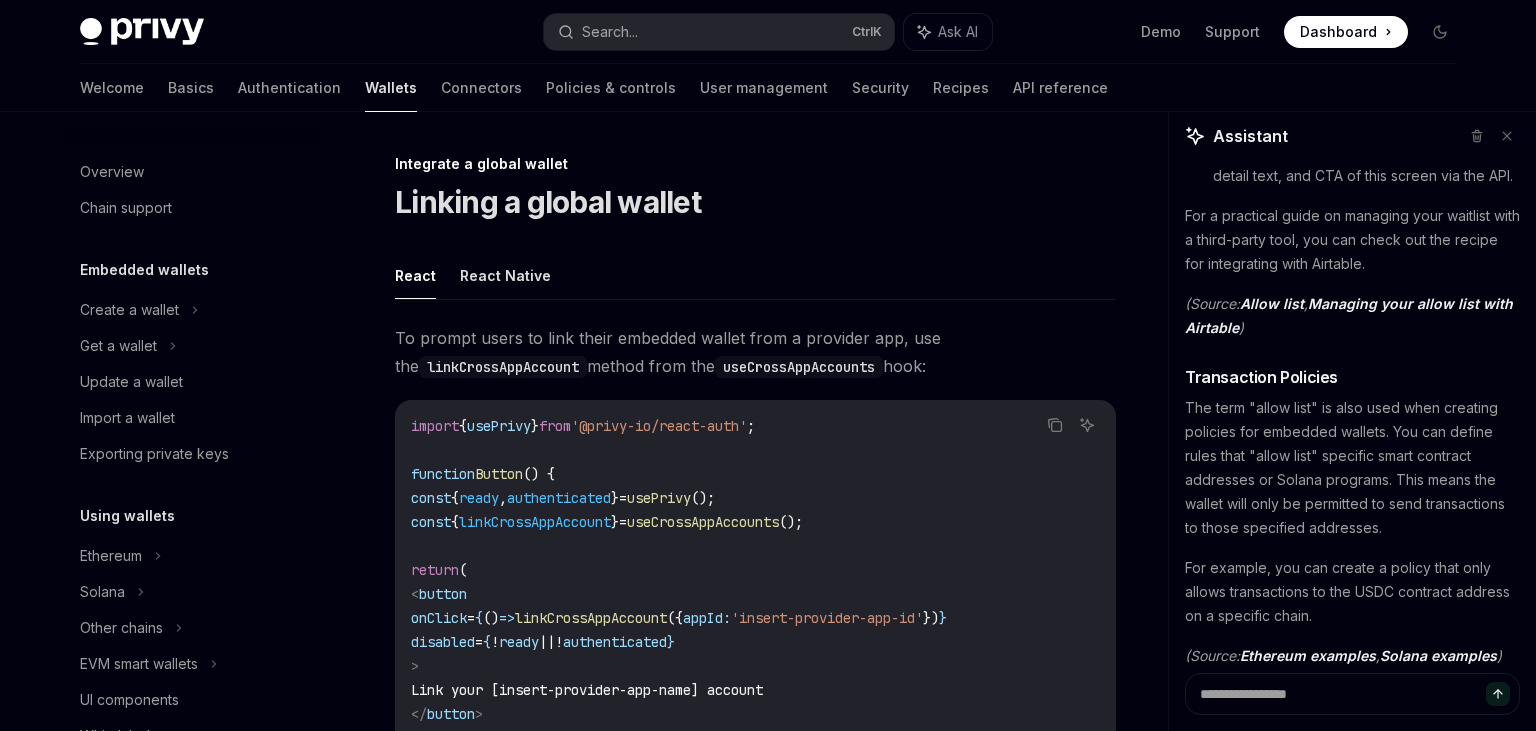 scroll, scrollTop: 1083, scrollLeft: 0, axis: vertical 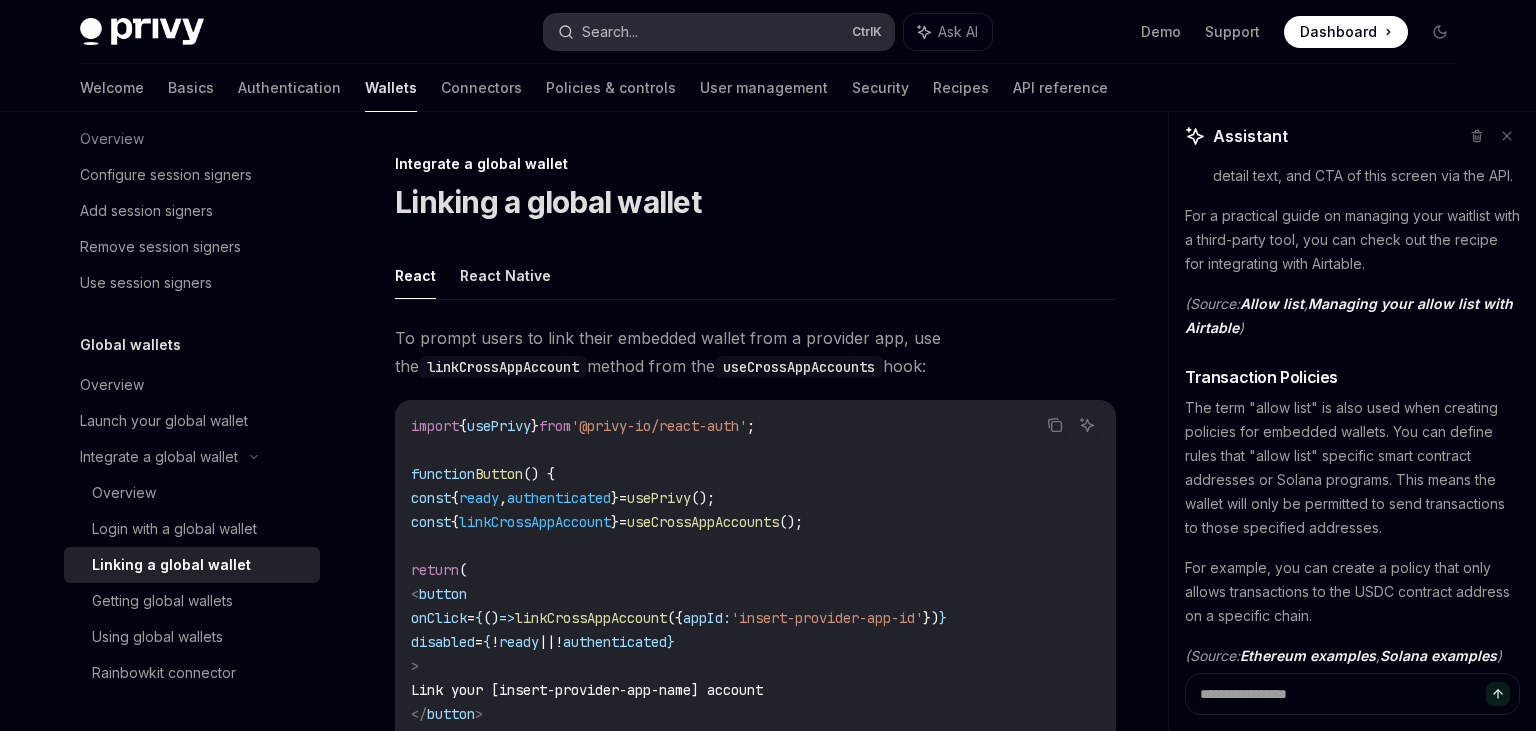 click on "Search... Ctrl  K" at bounding box center (719, 32) 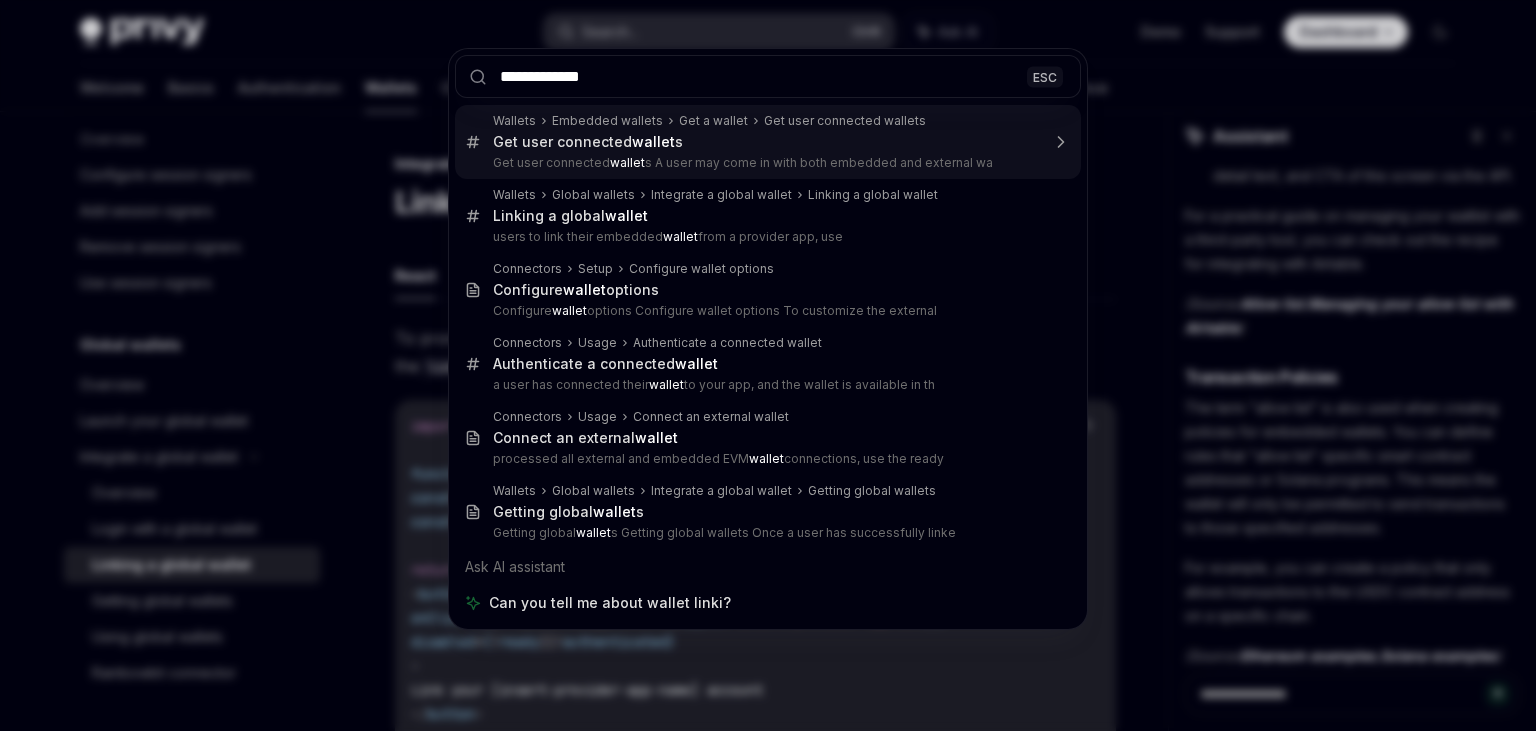 type on "**********" 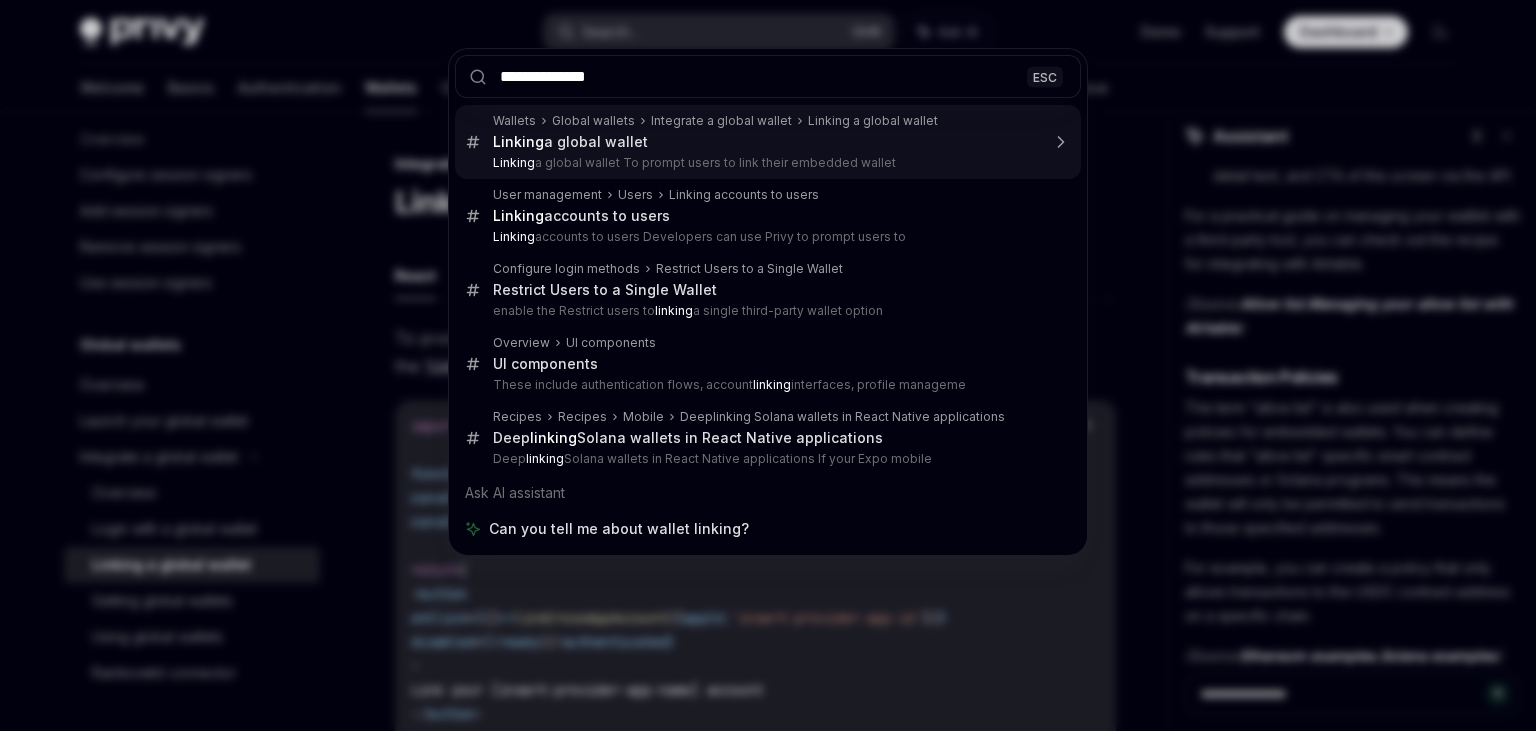 type on "*" 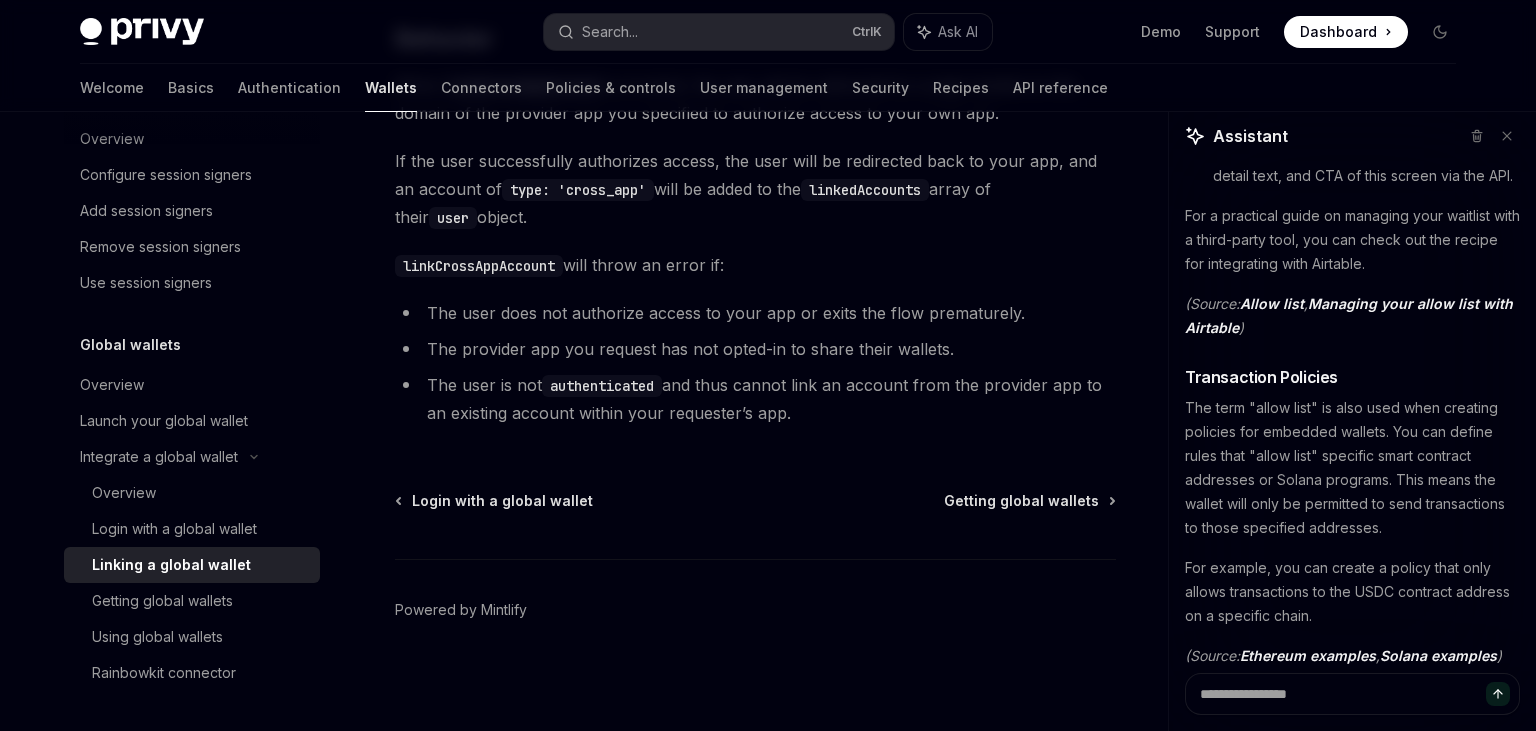 scroll, scrollTop: 816, scrollLeft: 0, axis: vertical 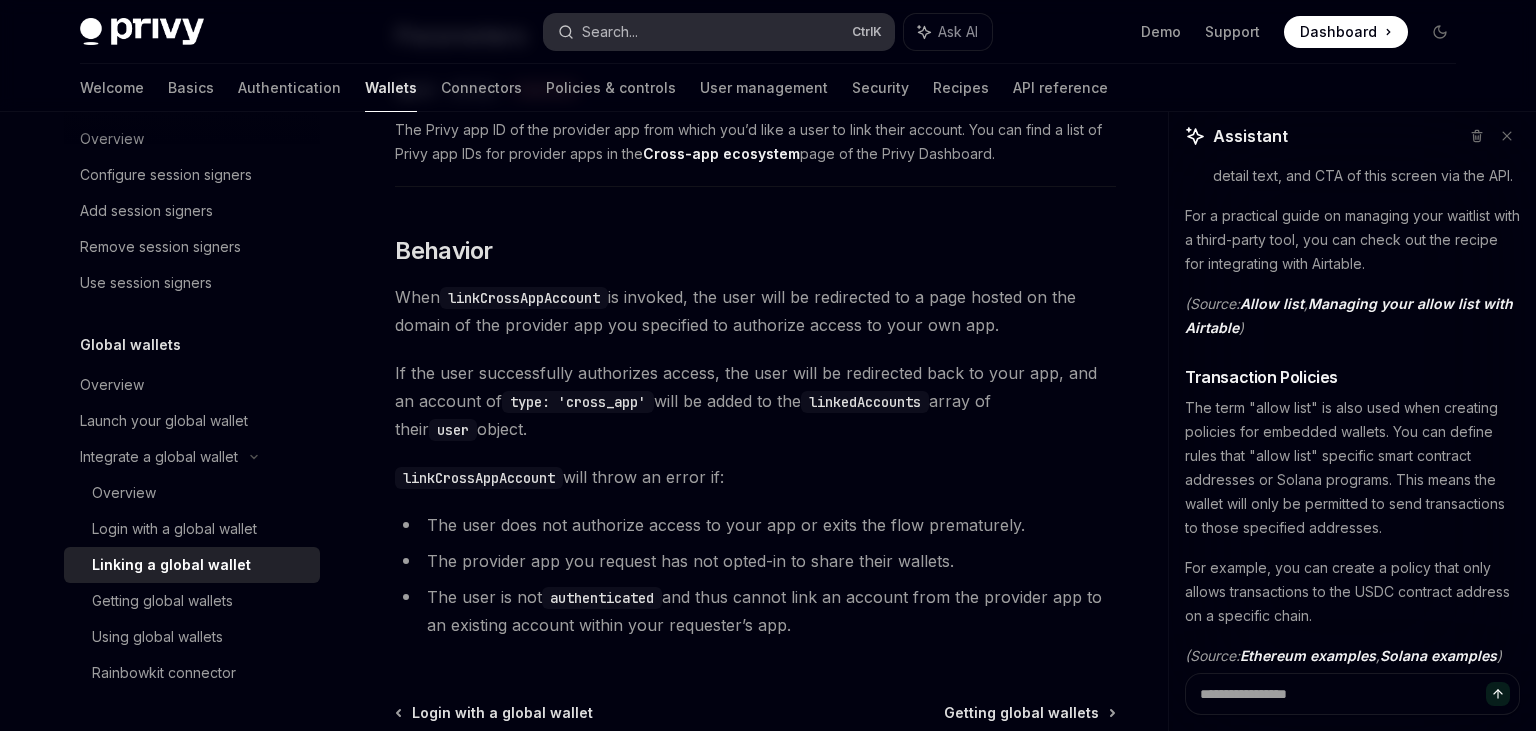 click on "Search... Ctrl  K" at bounding box center [719, 32] 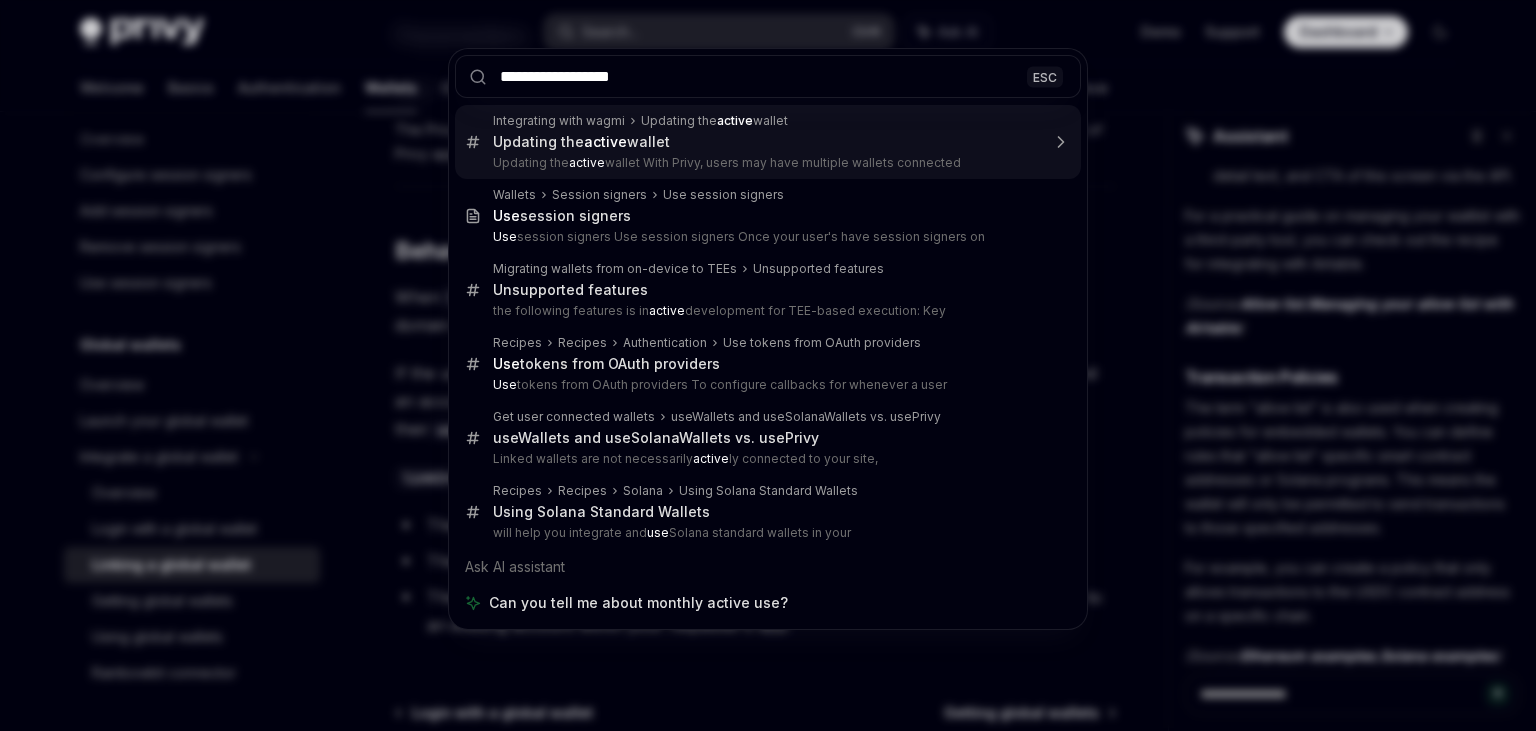 type on "**********" 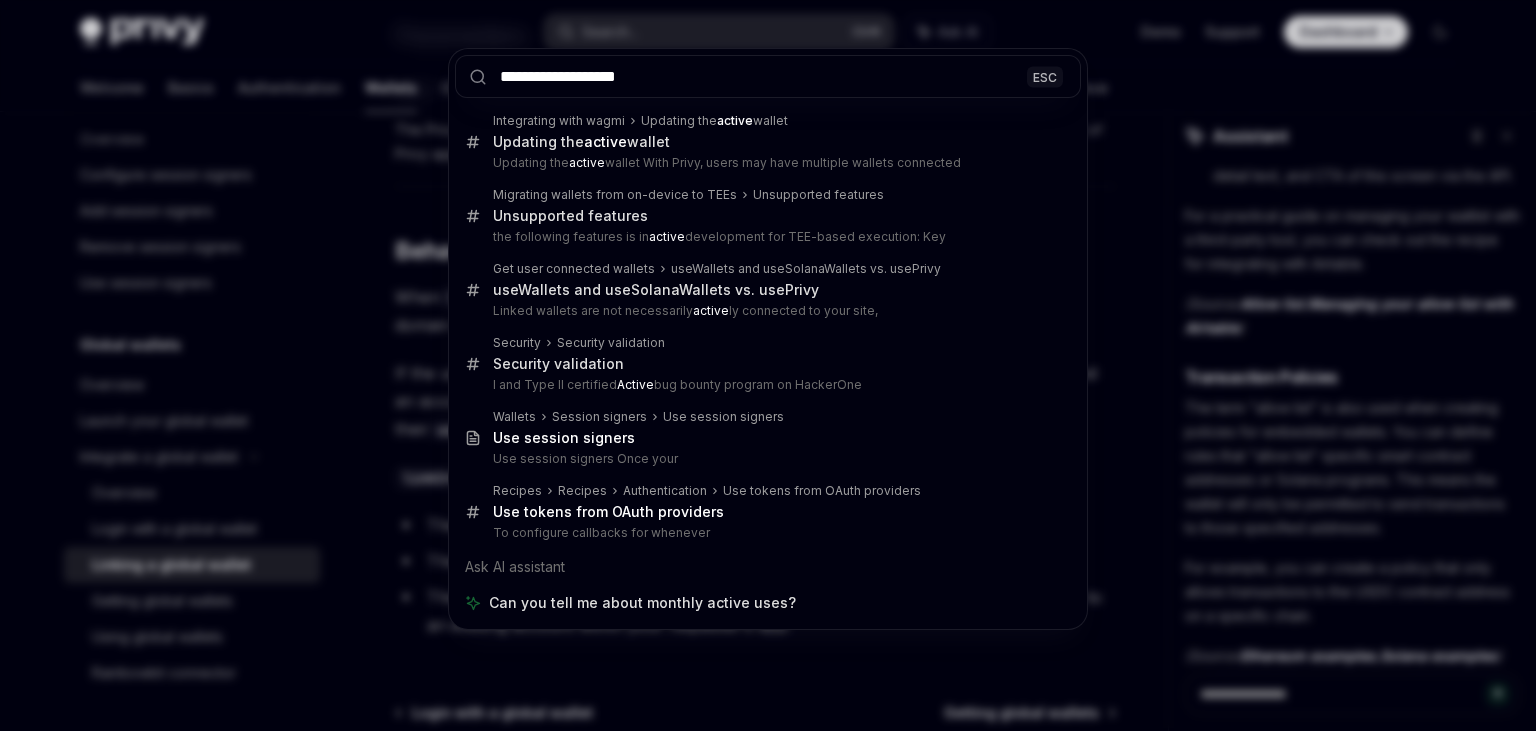 click on "Unsupported features" at bounding box center (766, 216) 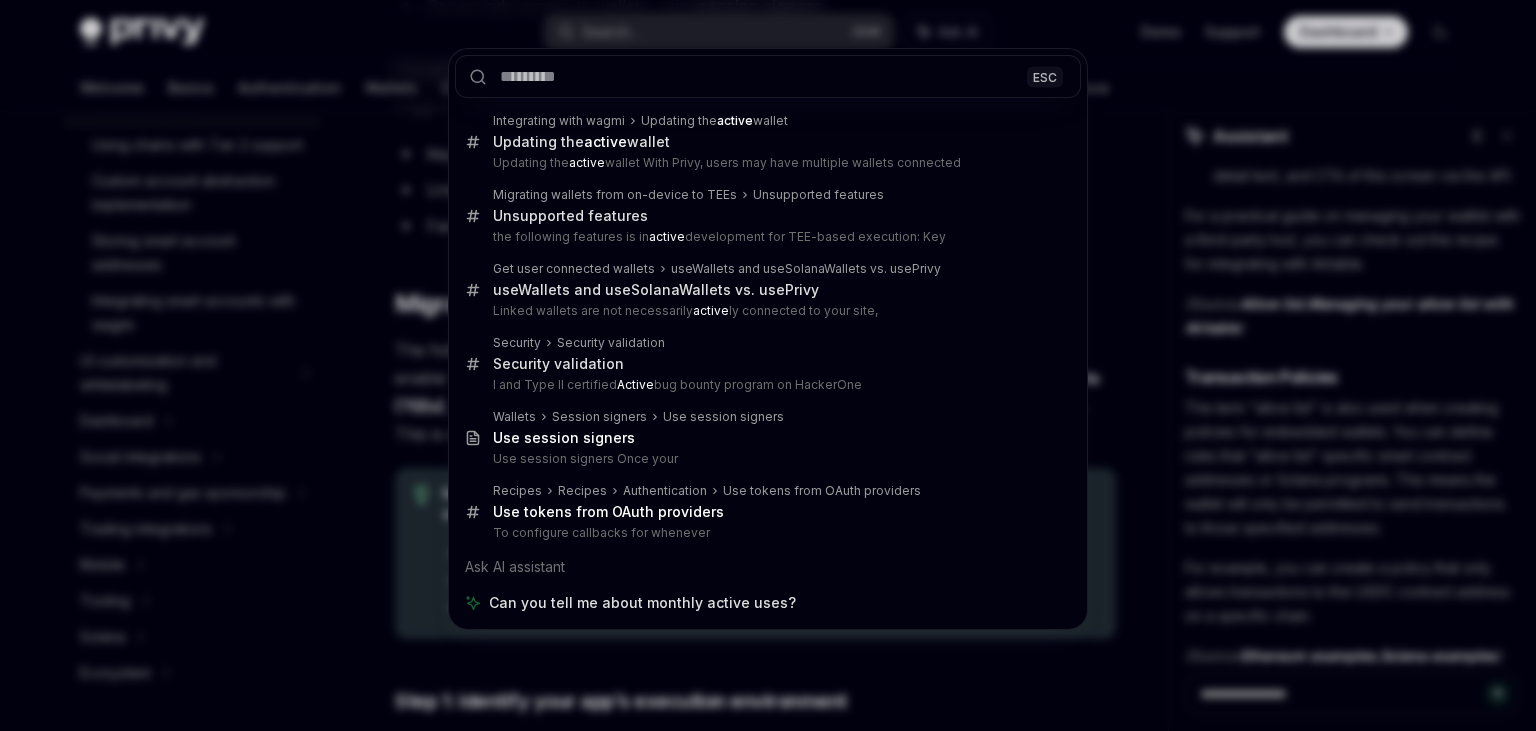 scroll, scrollTop: 532, scrollLeft: 0, axis: vertical 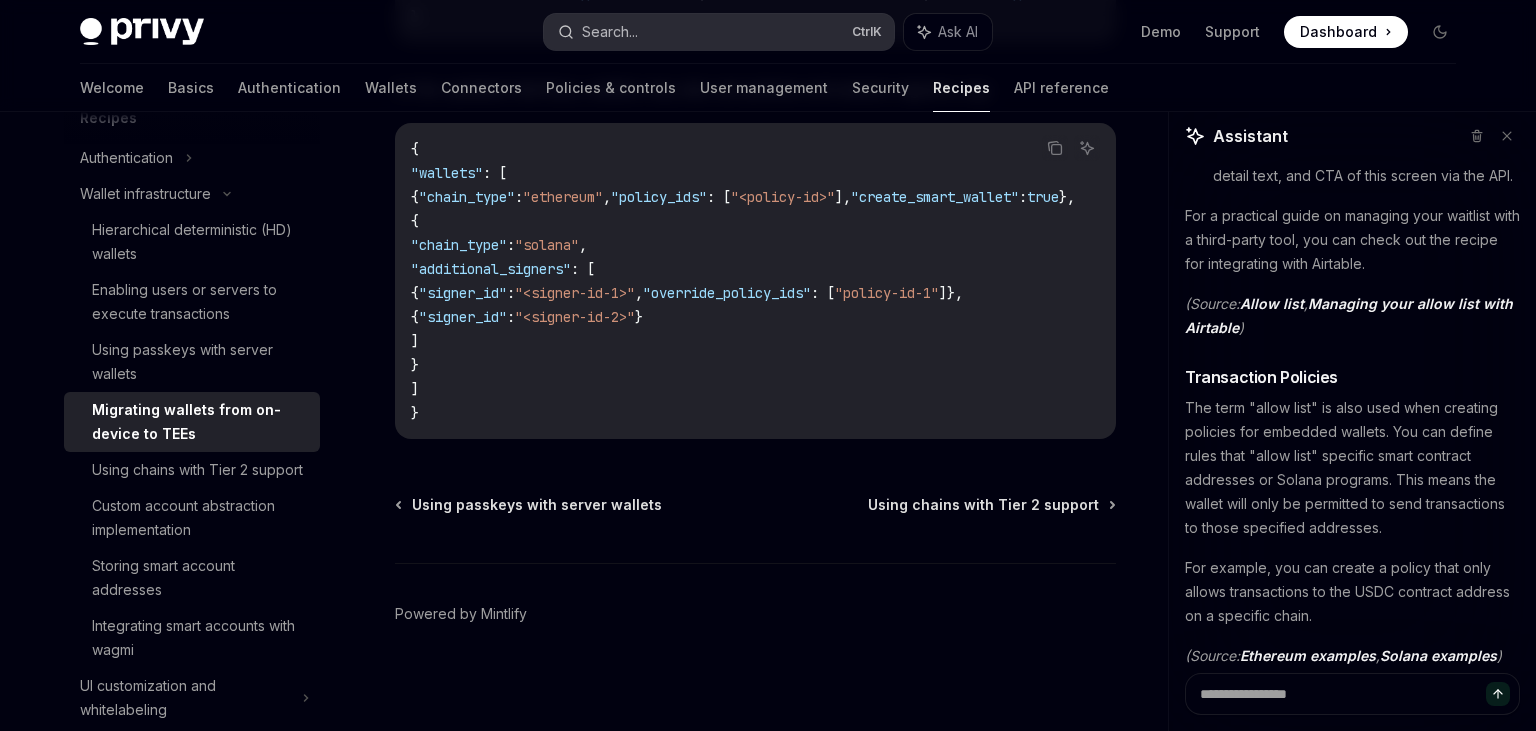 click on "Search... Ctrl  K" at bounding box center (719, 32) 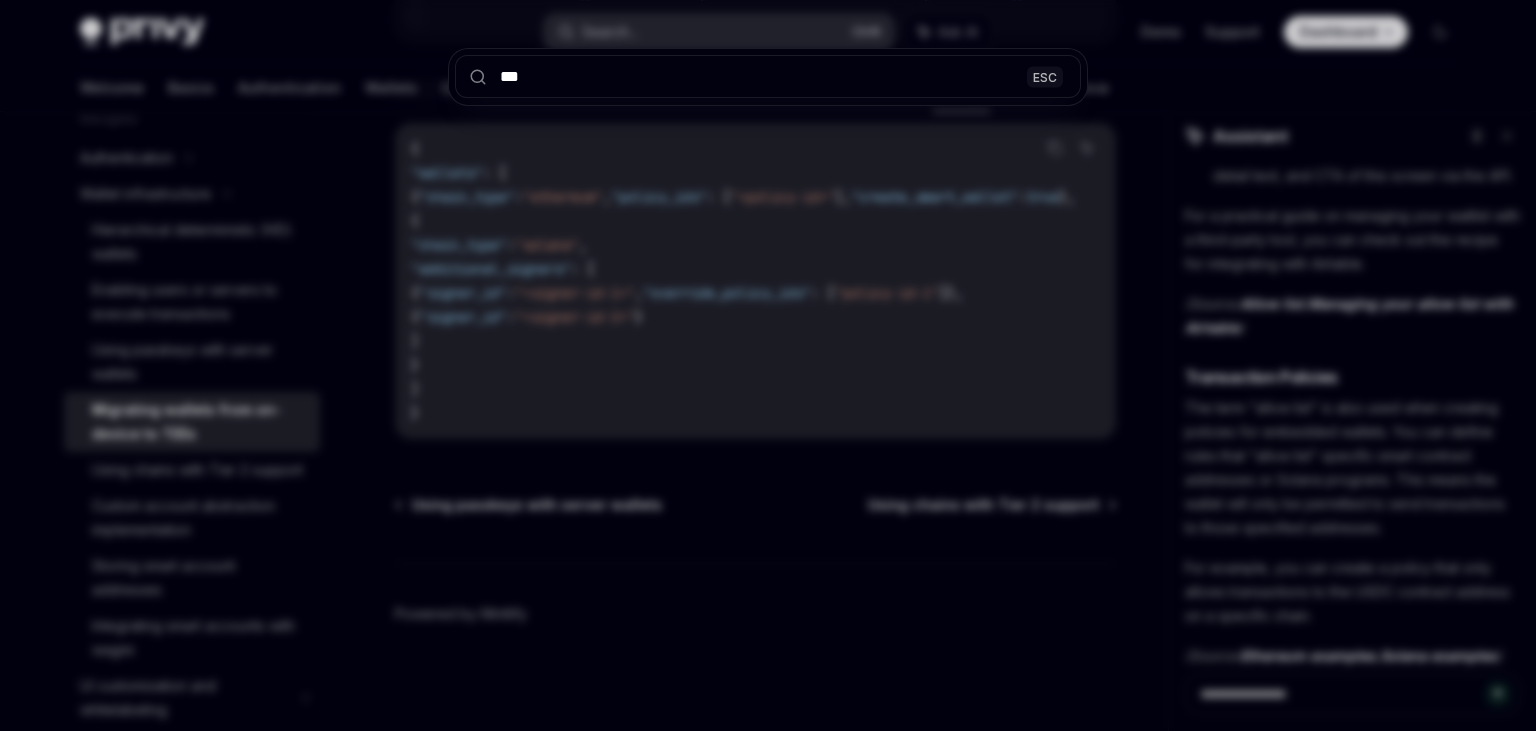 type on "****" 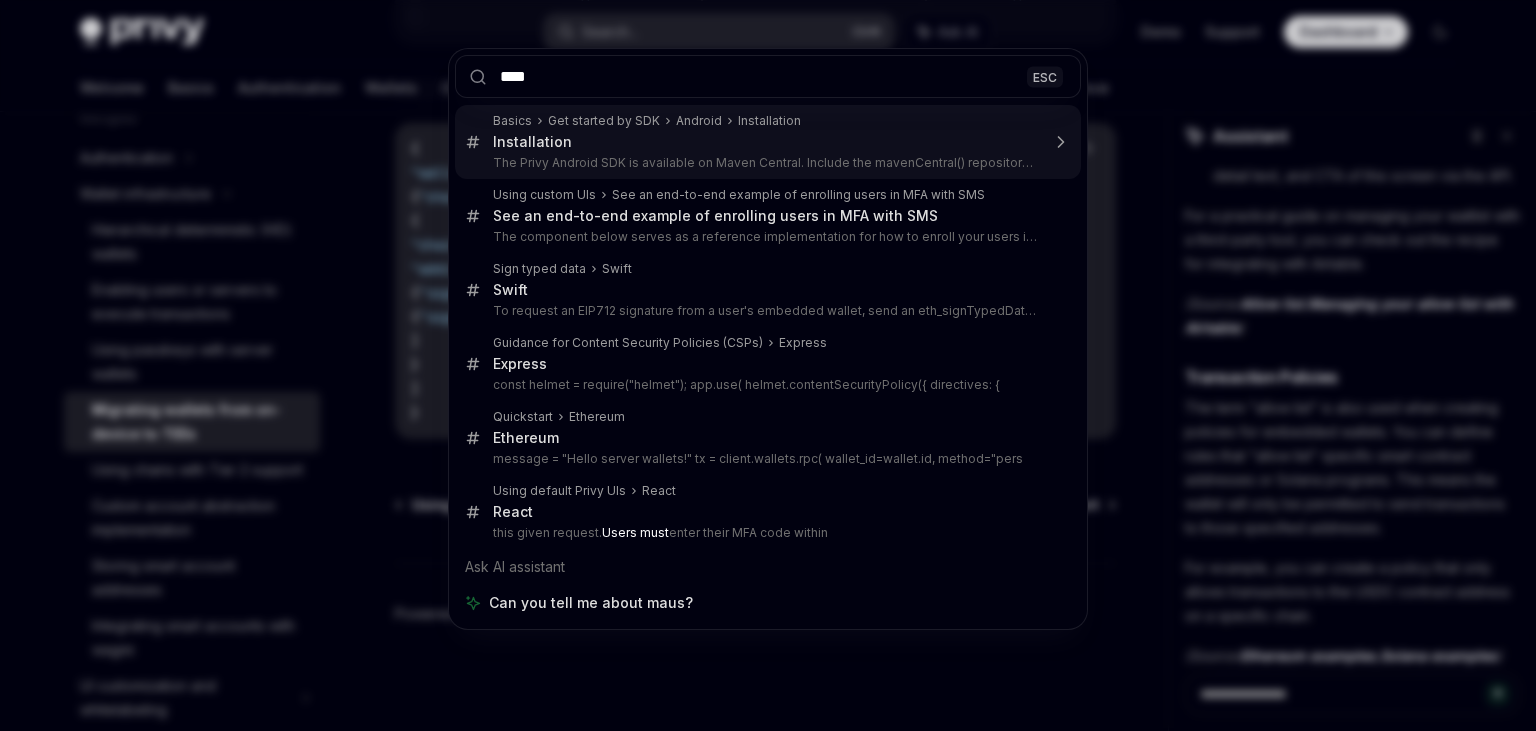 click on "The Privy Android SDK is available on Maven Central. Include the mavenCentral() repository in your g" at bounding box center [766, 163] 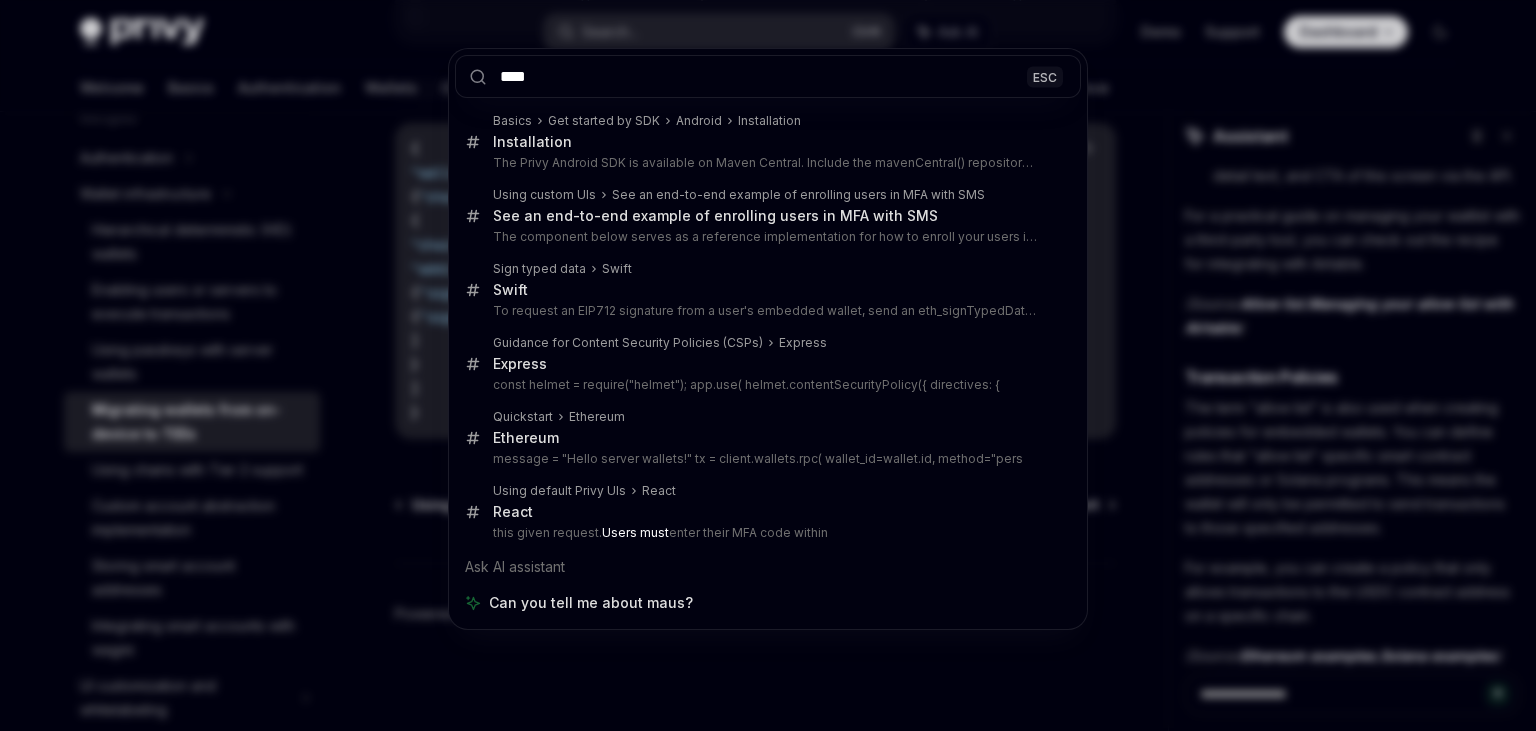 type on "*" 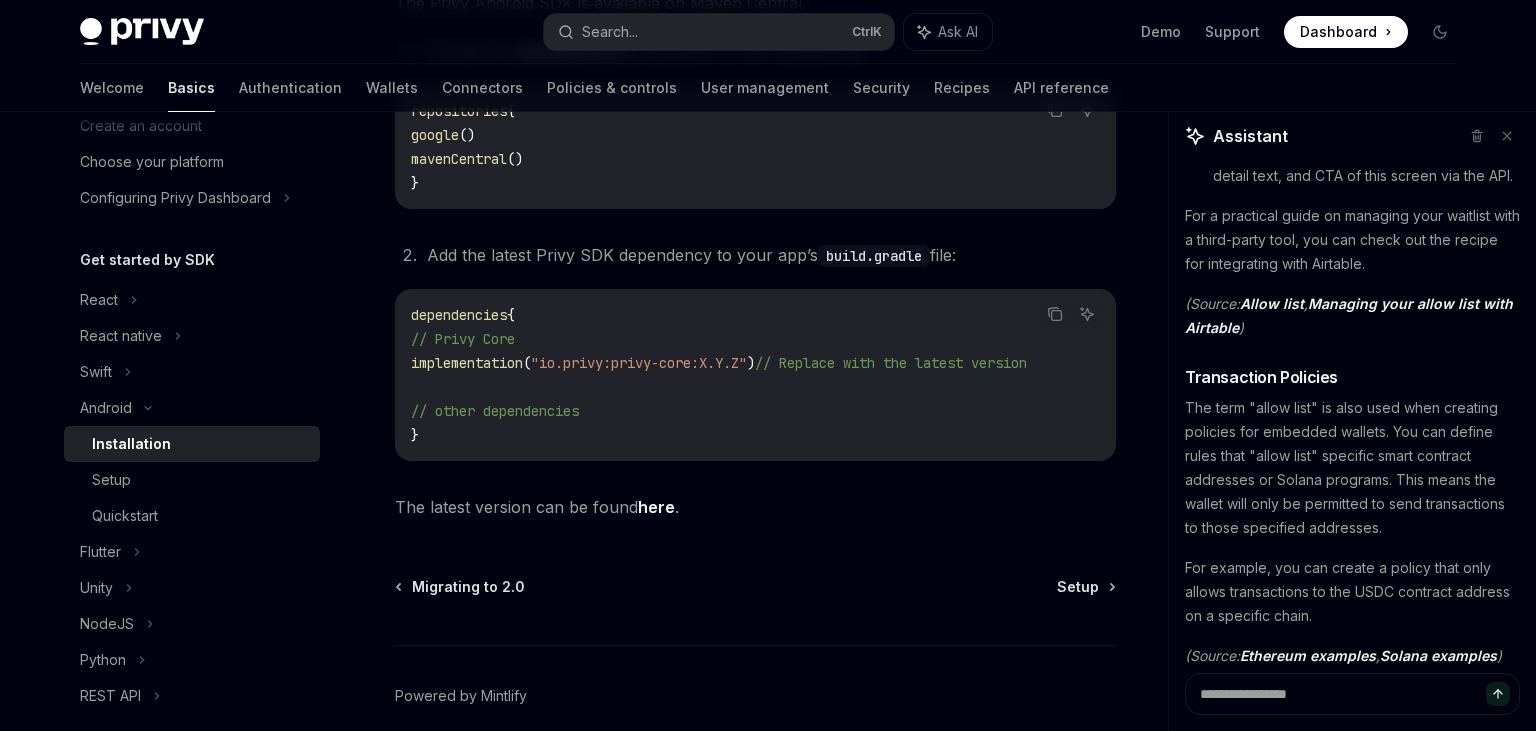 scroll, scrollTop: 557, scrollLeft: 0, axis: vertical 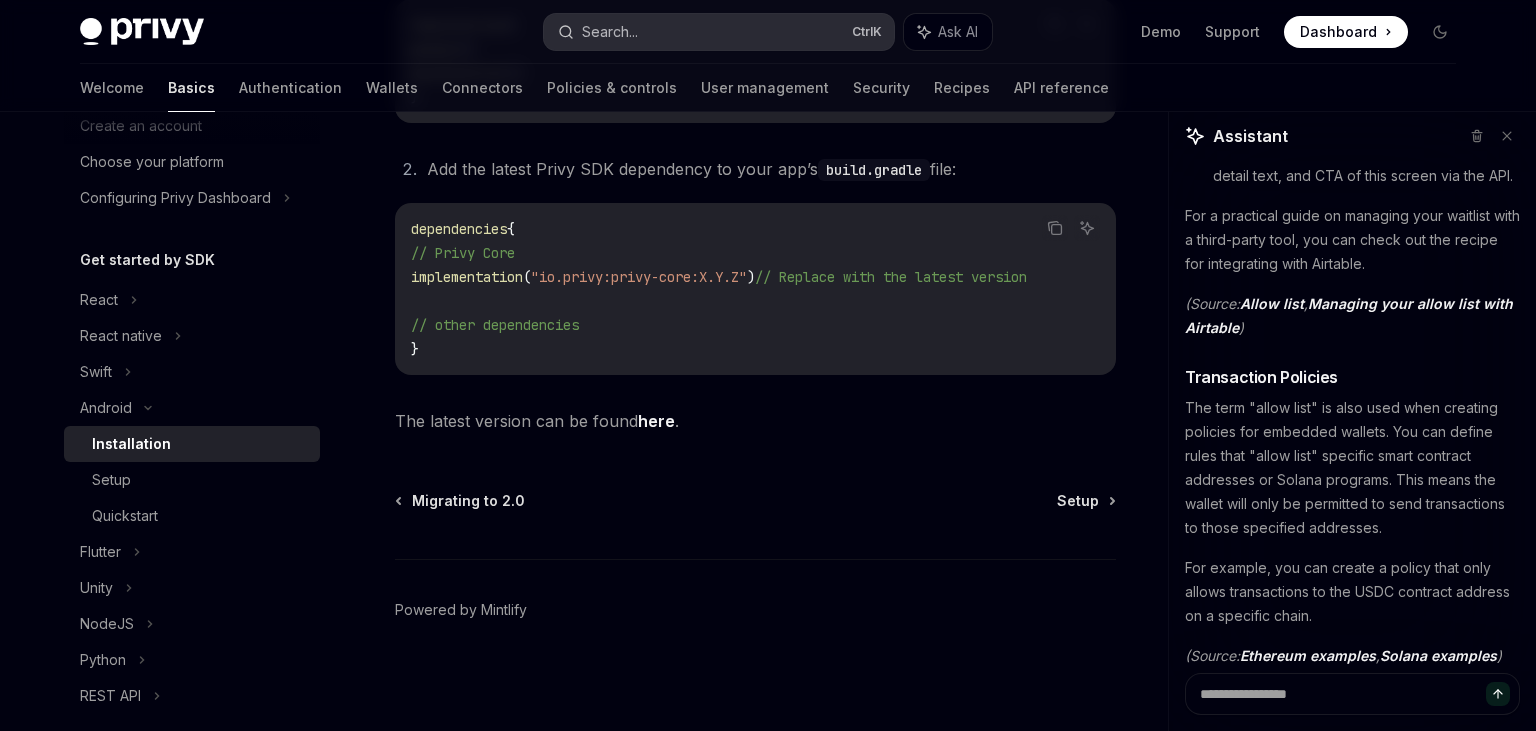 click on "Search... Ctrl  K" at bounding box center (719, 32) 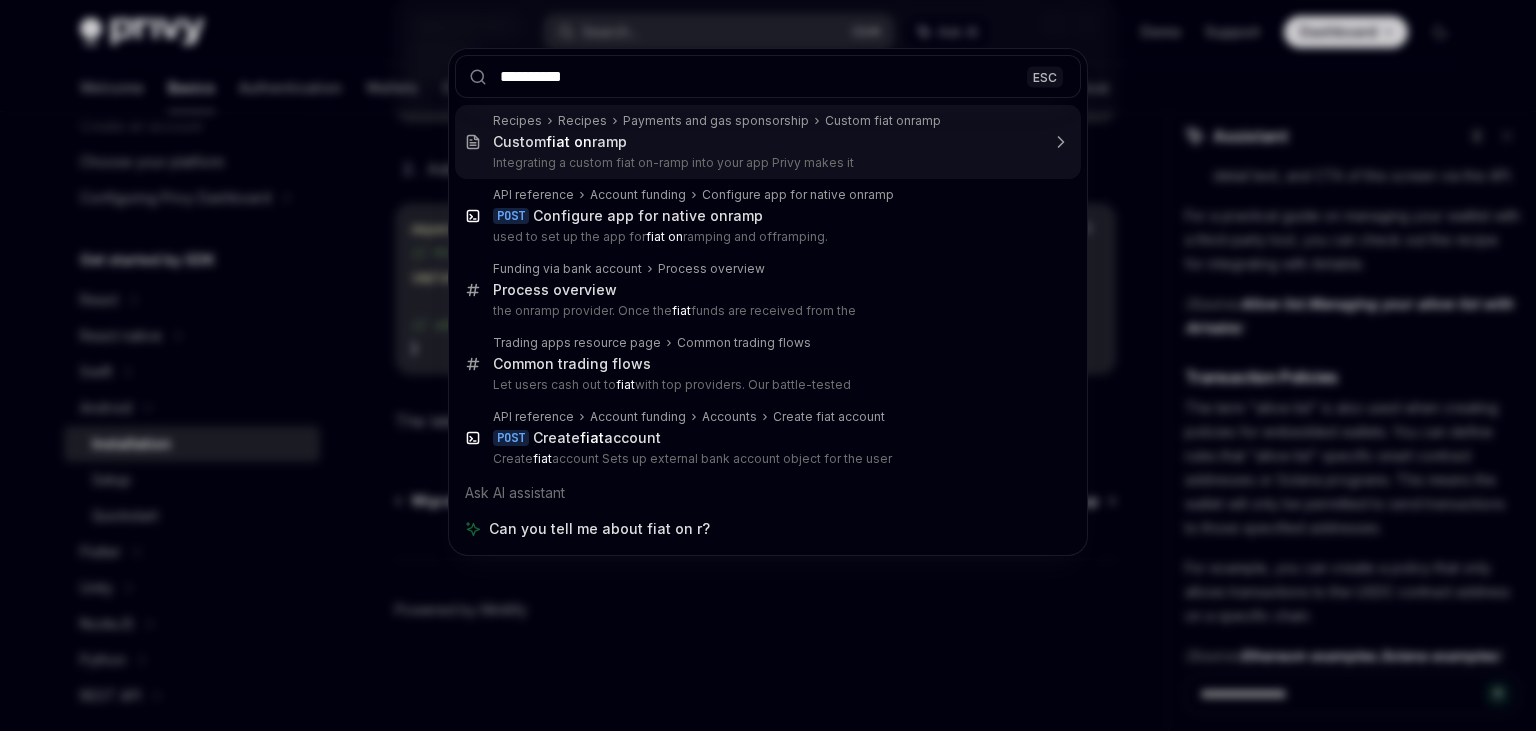 type on "**********" 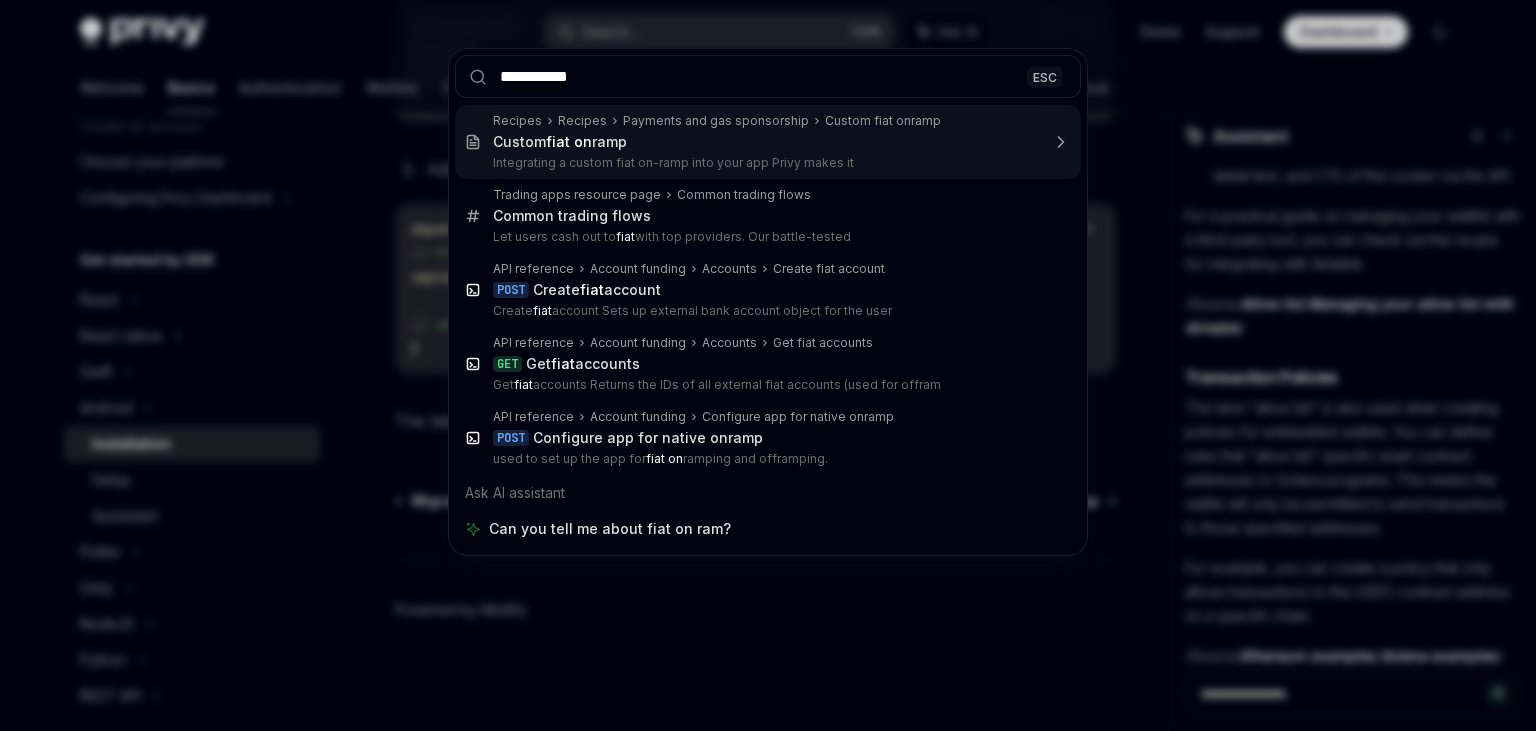 click on "Custom  fiat on ramp" at bounding box center (766, 142) 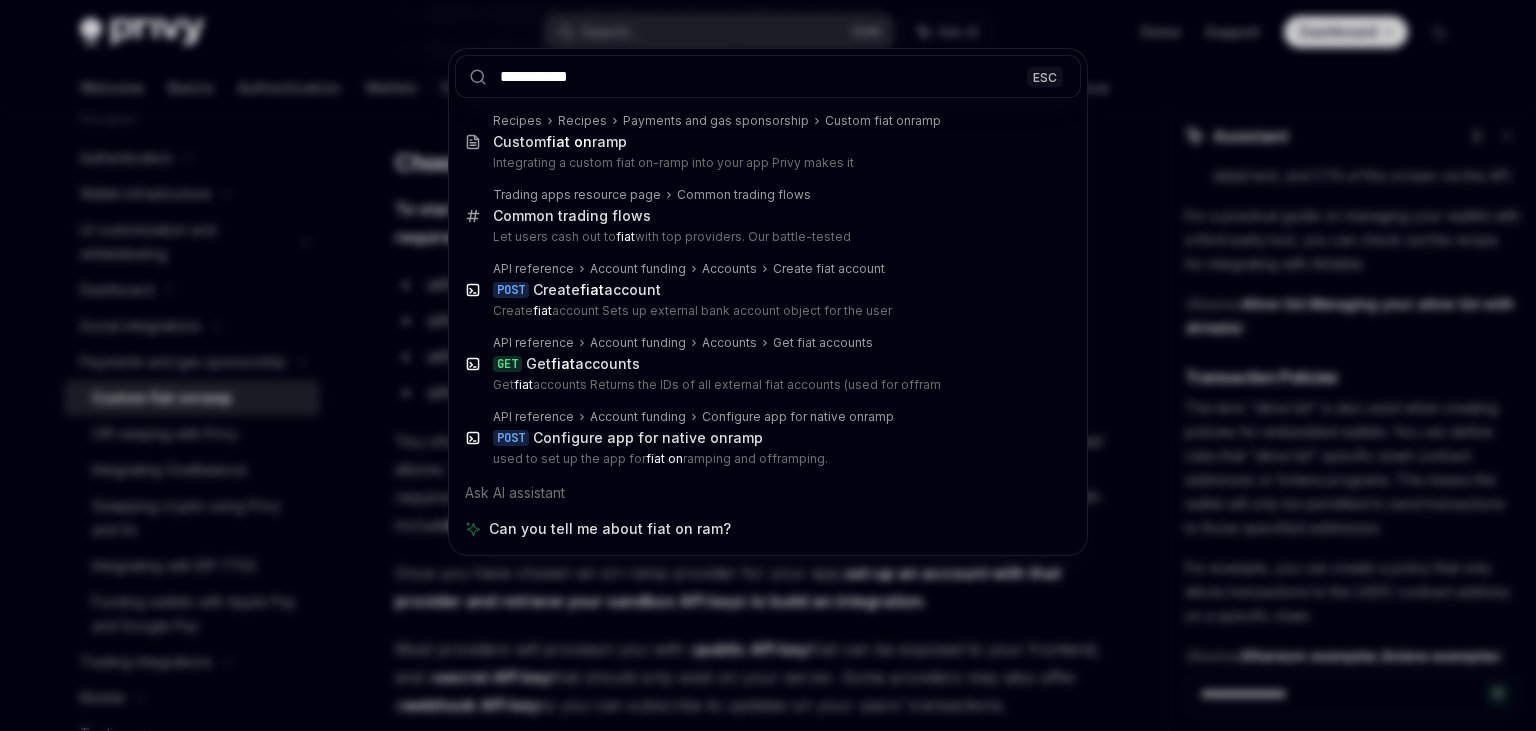 type on "*" 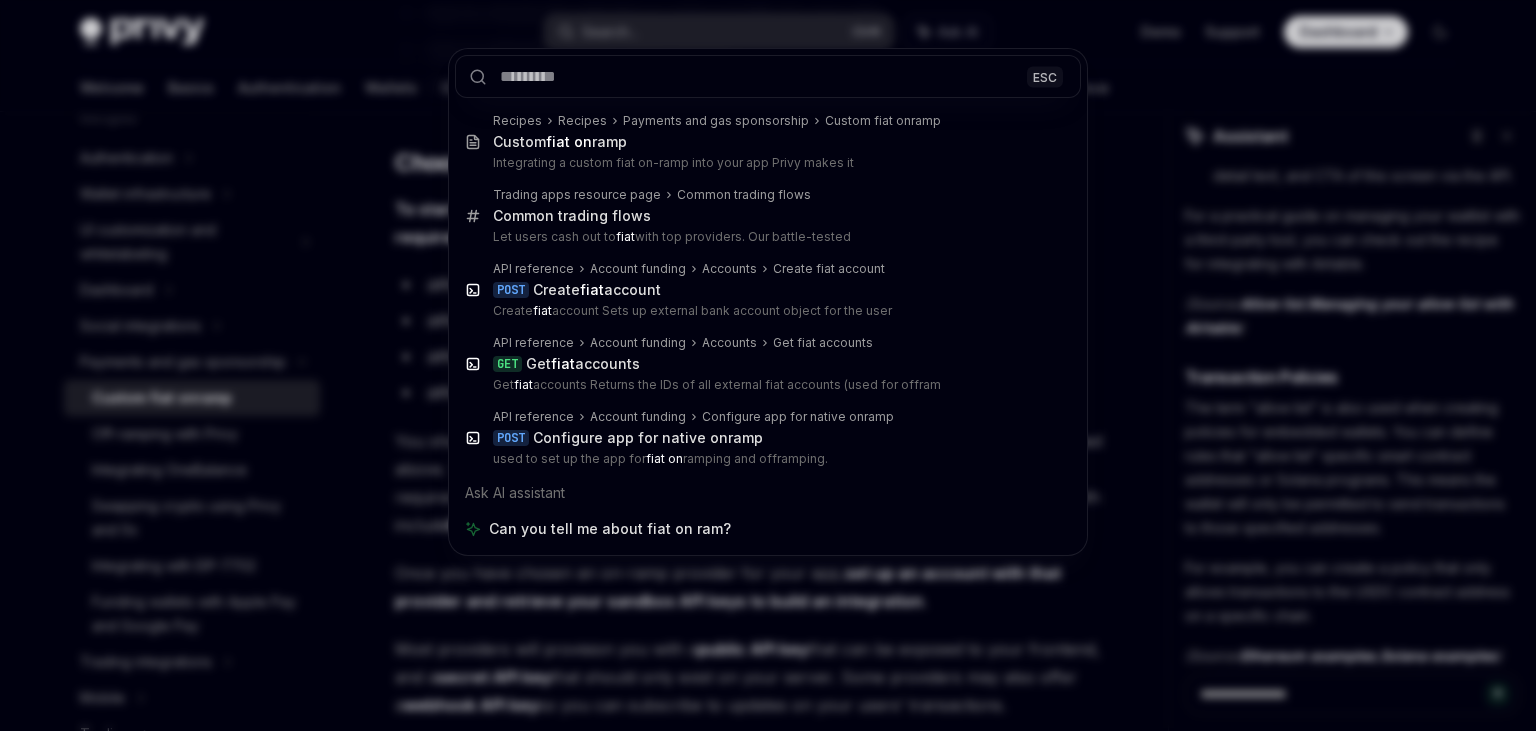 scroll, scrollTop: 0, scrollLeft: 0, axis: both 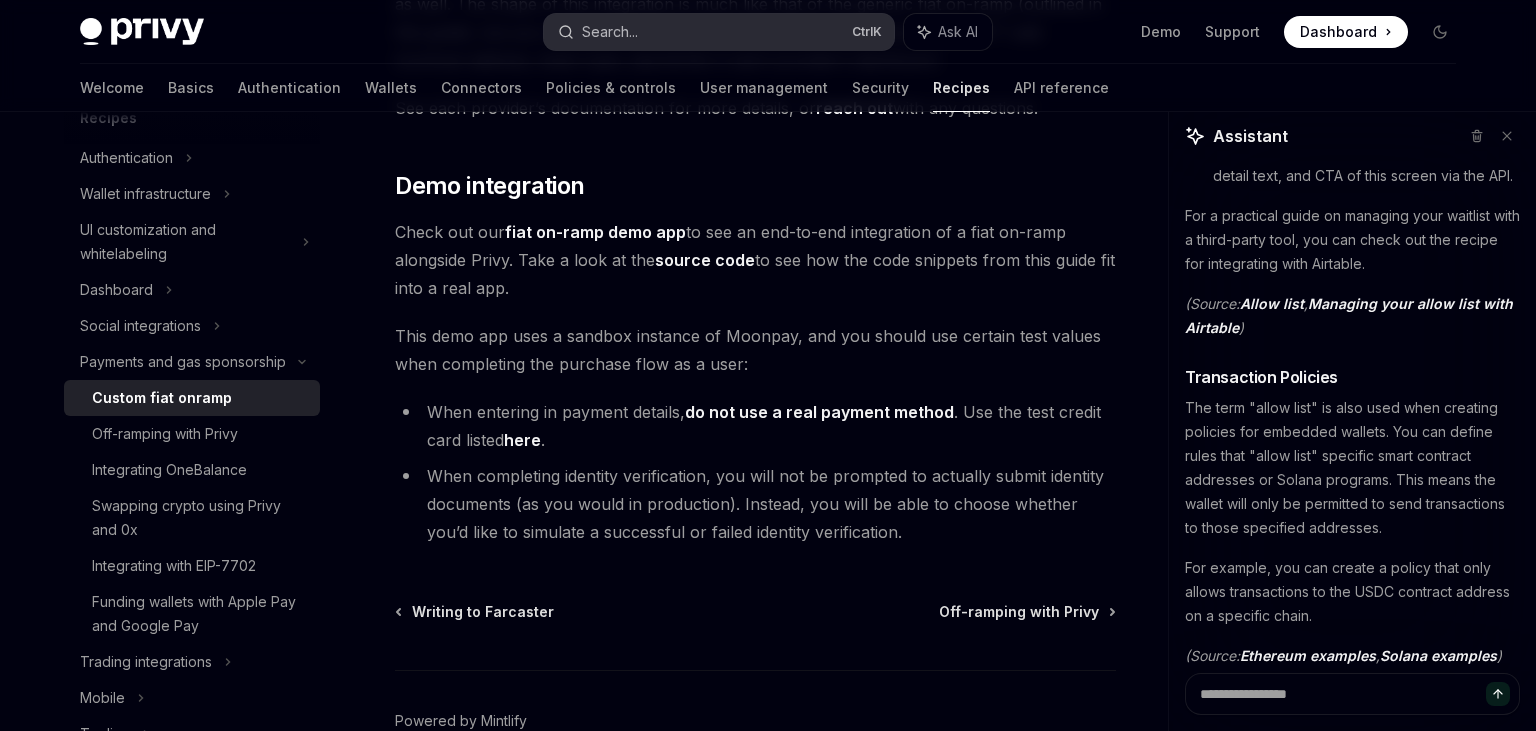 click on "Search... Ctrl  K" at bounding box center [719, 32] 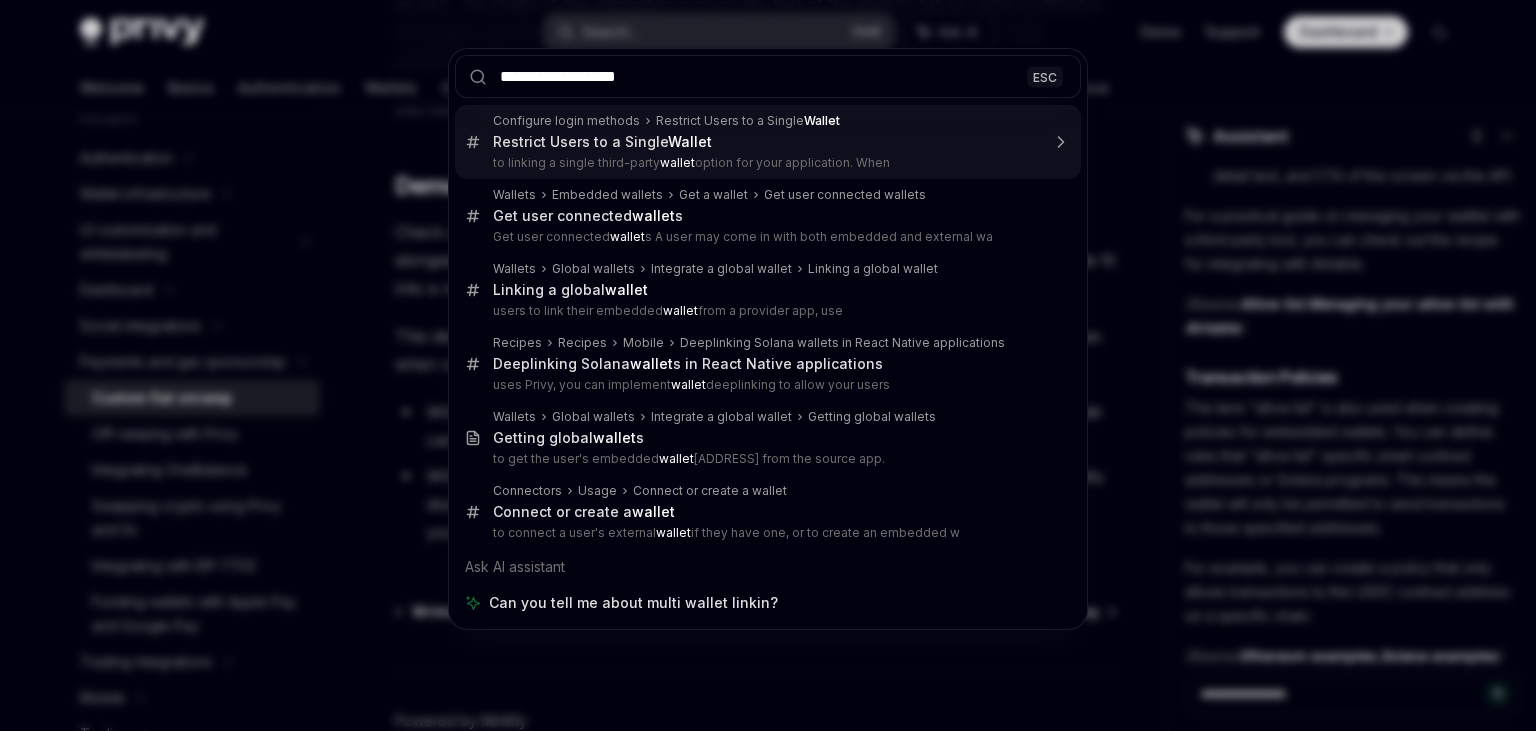 type on "**********" 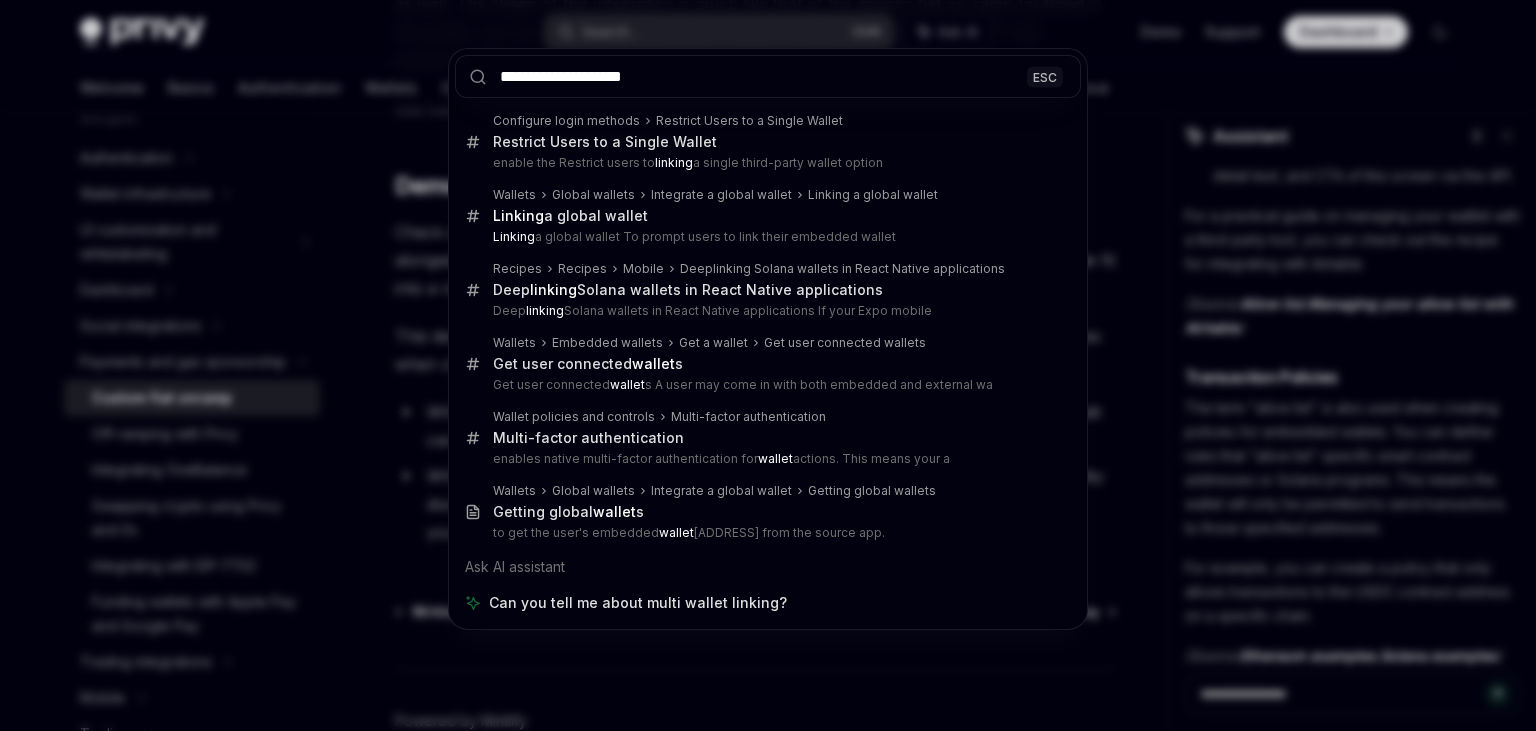 click on "Linking a global wallet" at bounding box center (570, 216) 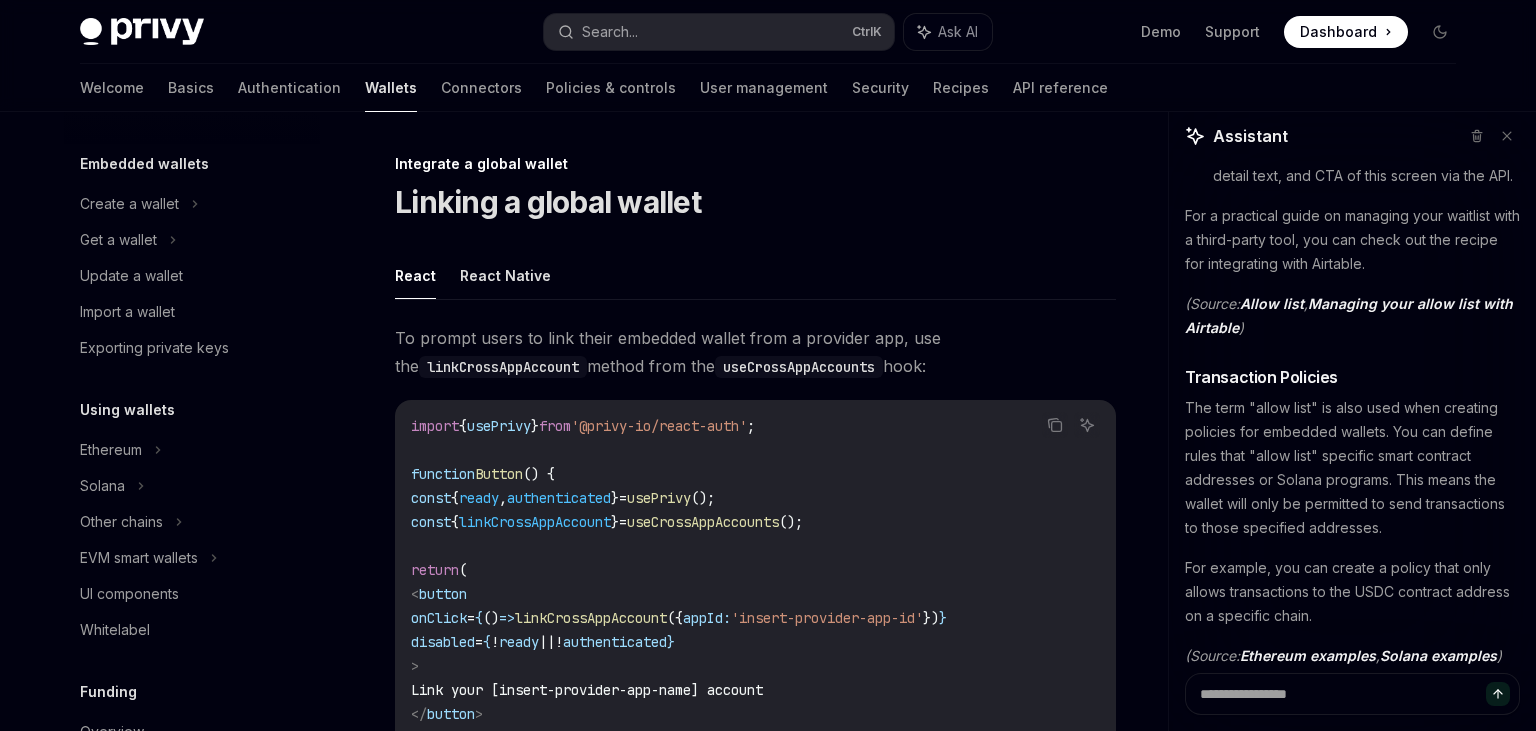 scroll, scrollTop: 1083, scrollLeft: 0, axis: vertical 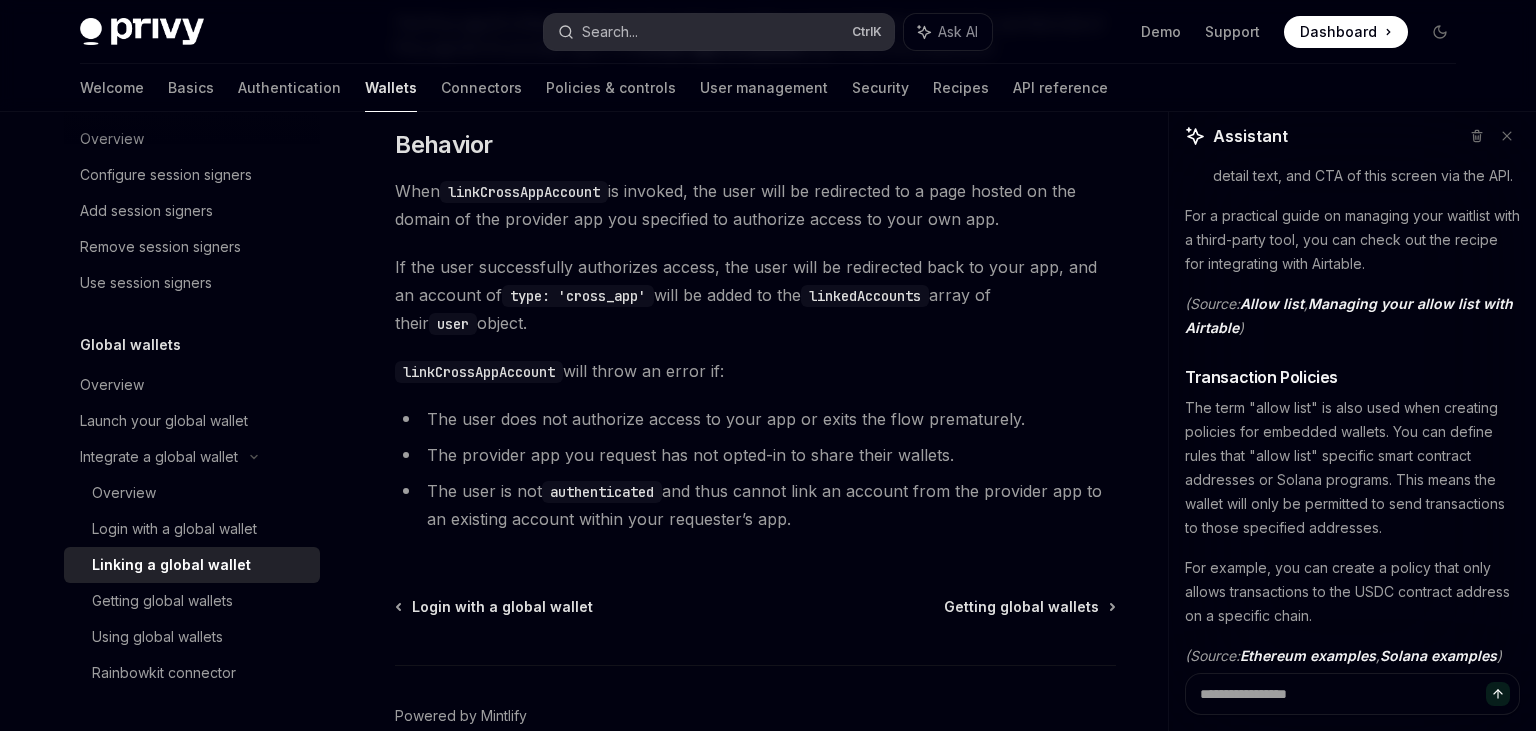 click on "Search... Ctrl  K" at bounding box center [719, 32] 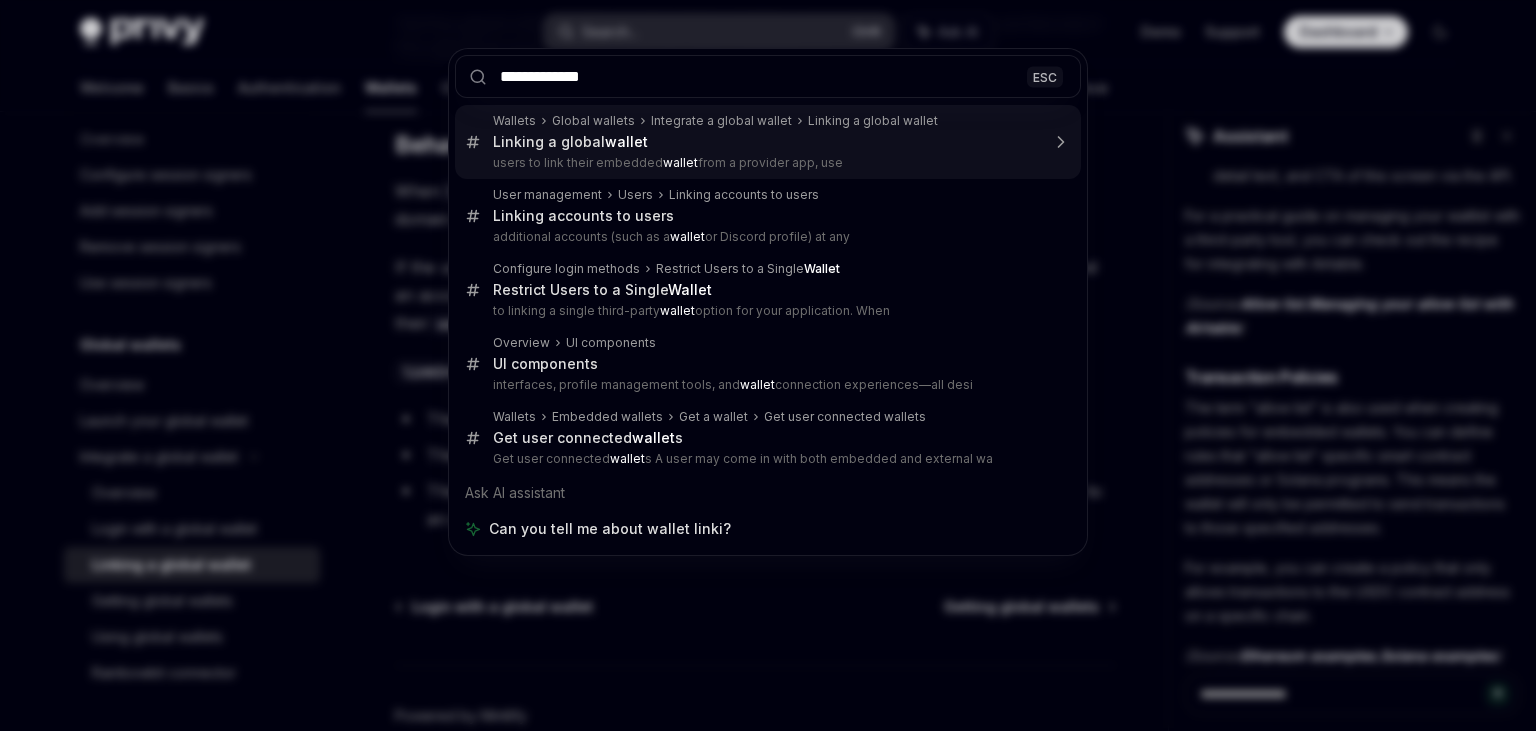 type on "**********" 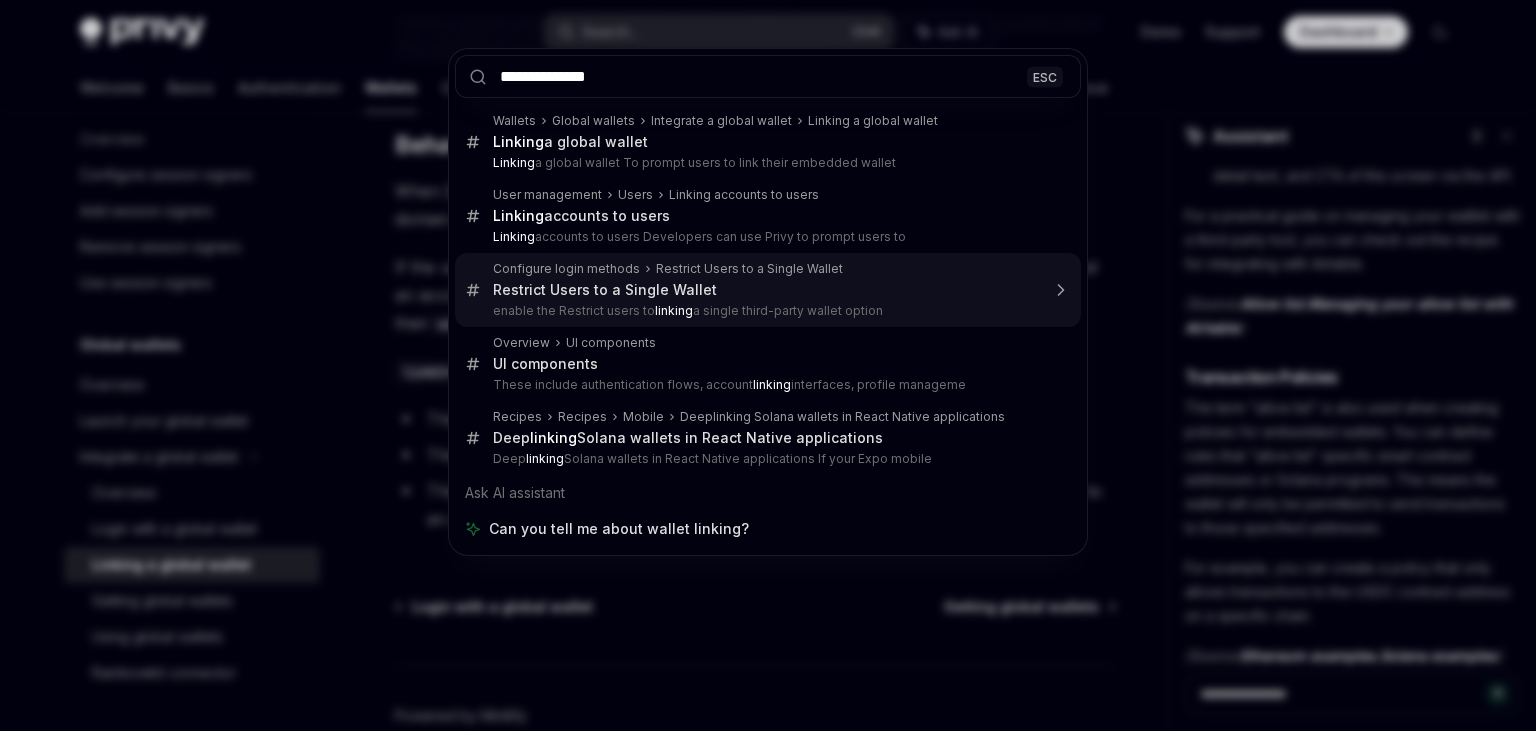 click on "enable the Restrict users to linking a single third-party wallet option" at bounding box center [766, 311] 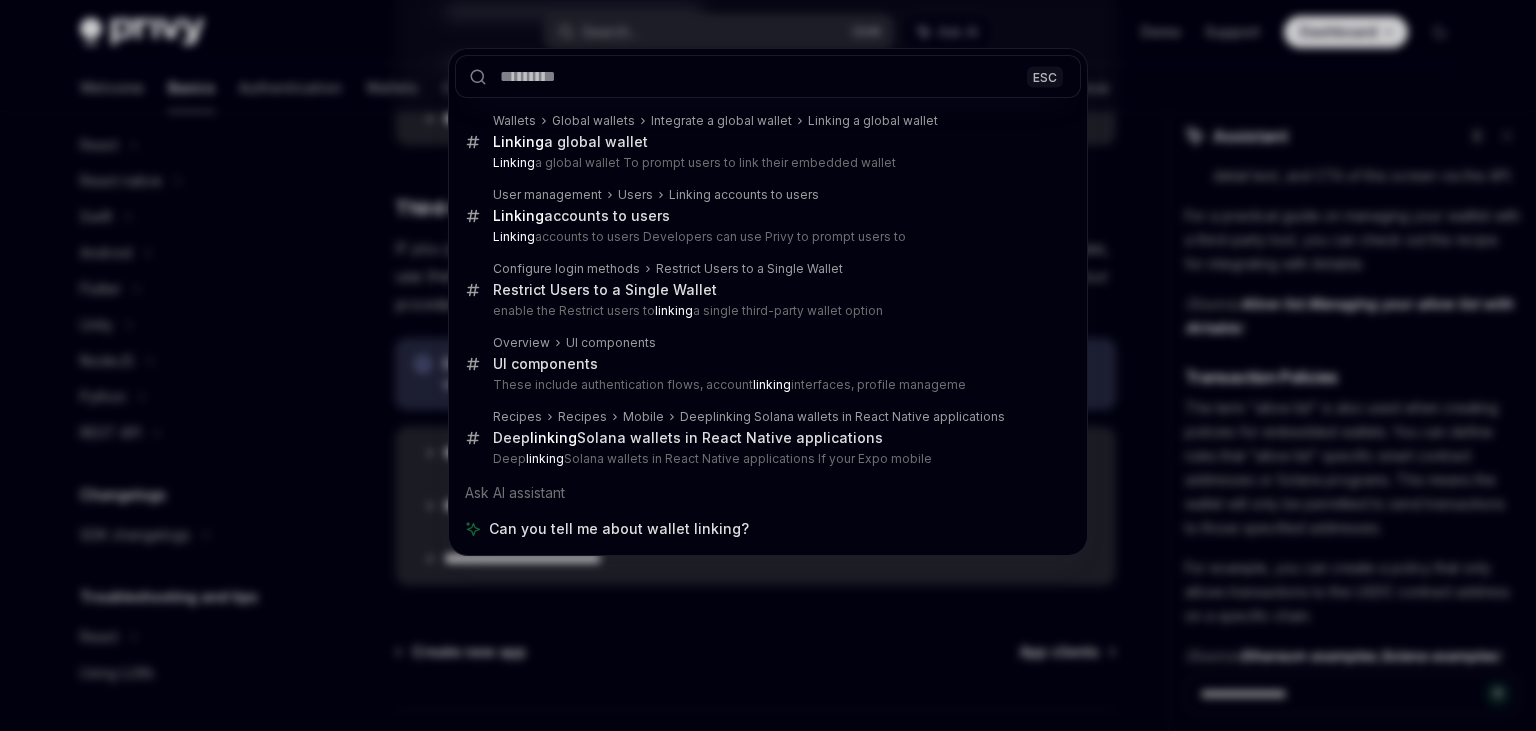 scroll, scrollTop: 0, scrollLeft: 0, axis: both 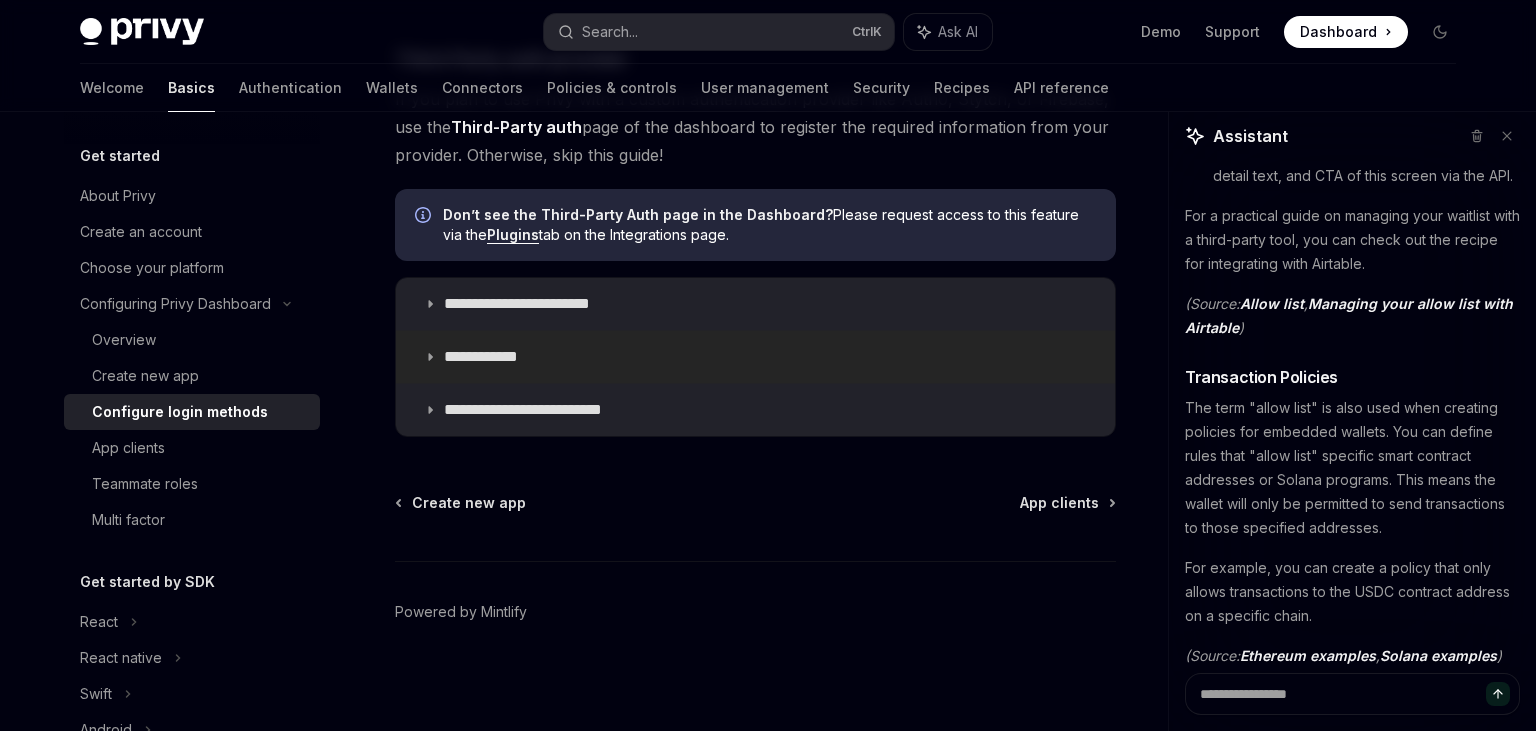 click on "**********" at bounding box center [755, 357] 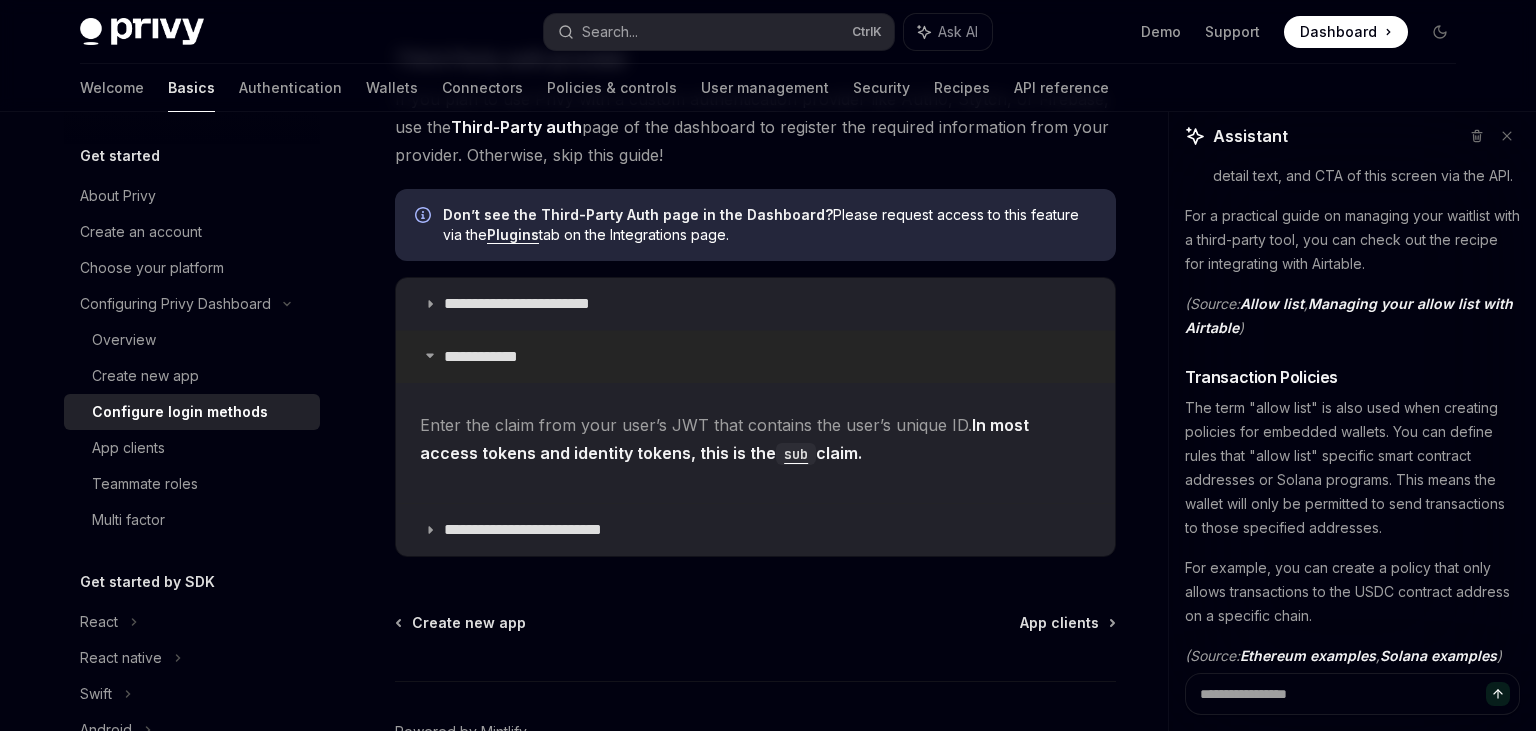 click on "**********" at bounding box center (495, 357) 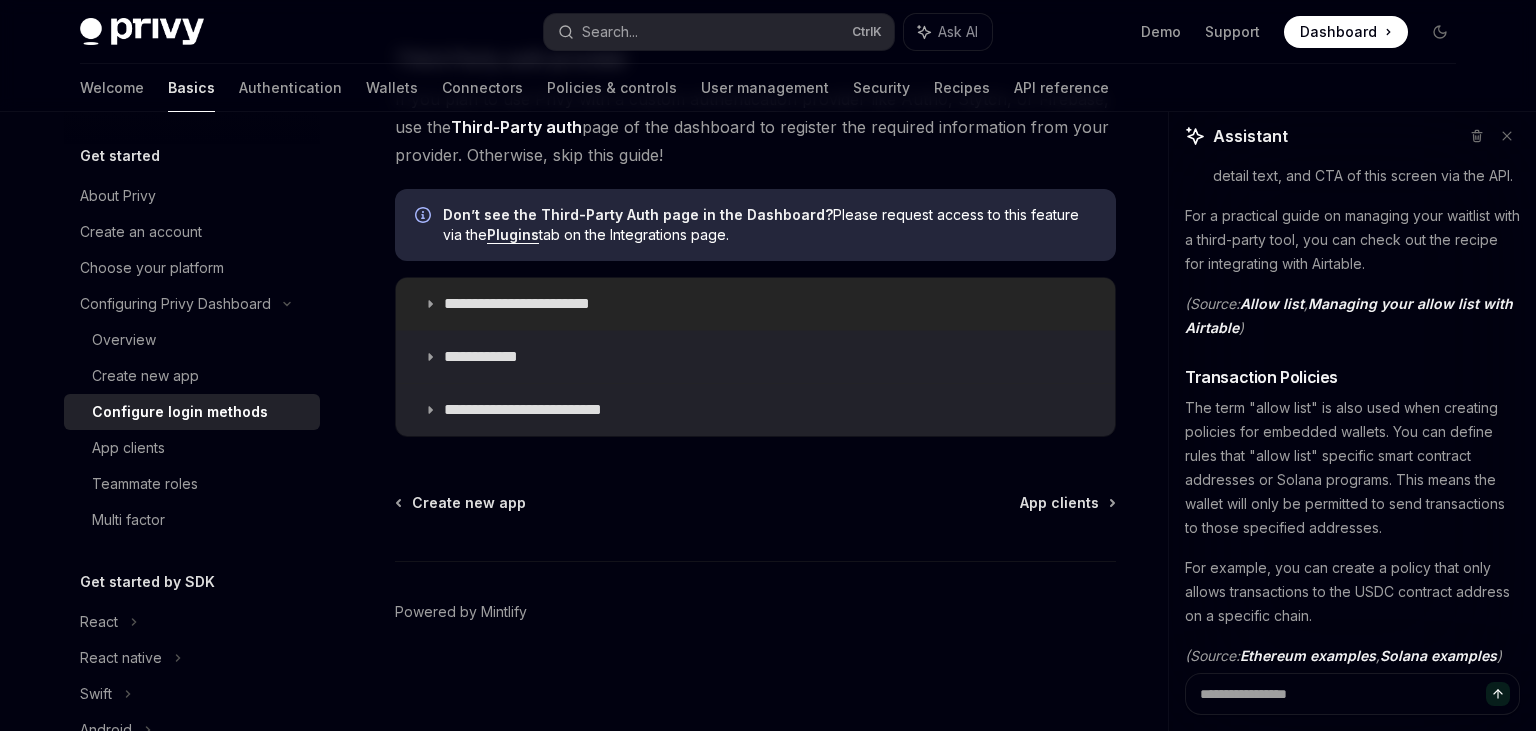 click on "**********" at bounding box center (536, 304) 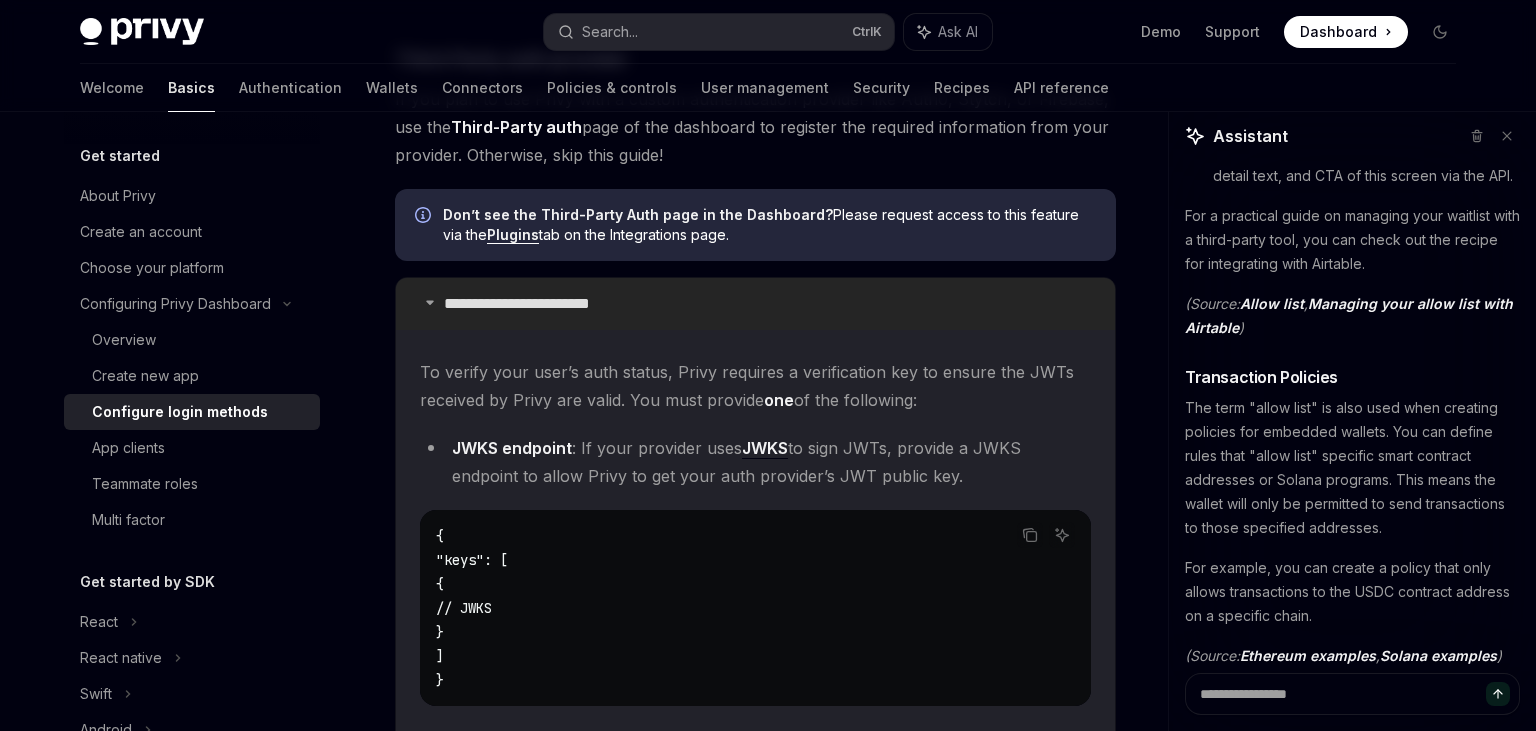 click on "**********" at bounding box center (536, 304) 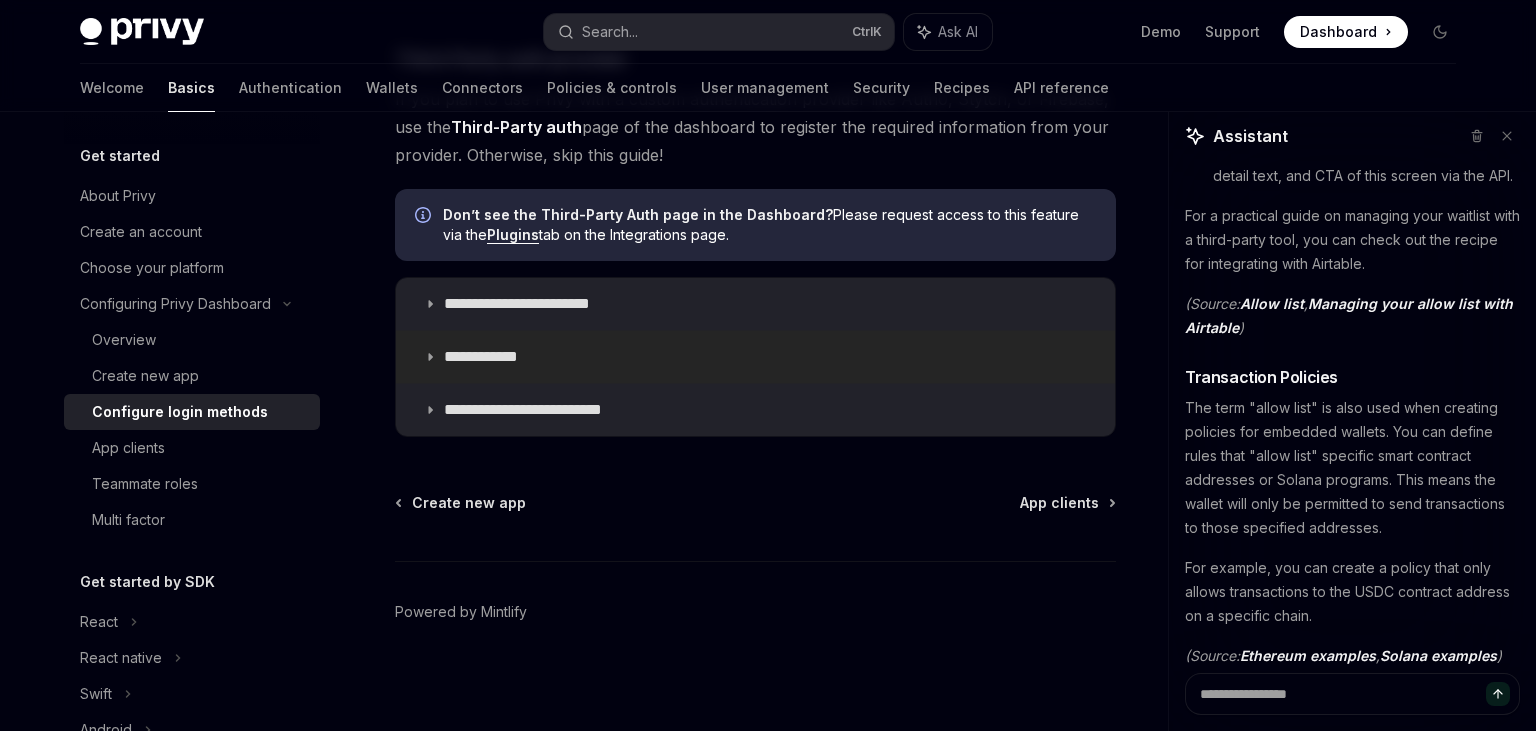 click on "**********" at bounding box center (495, 357) 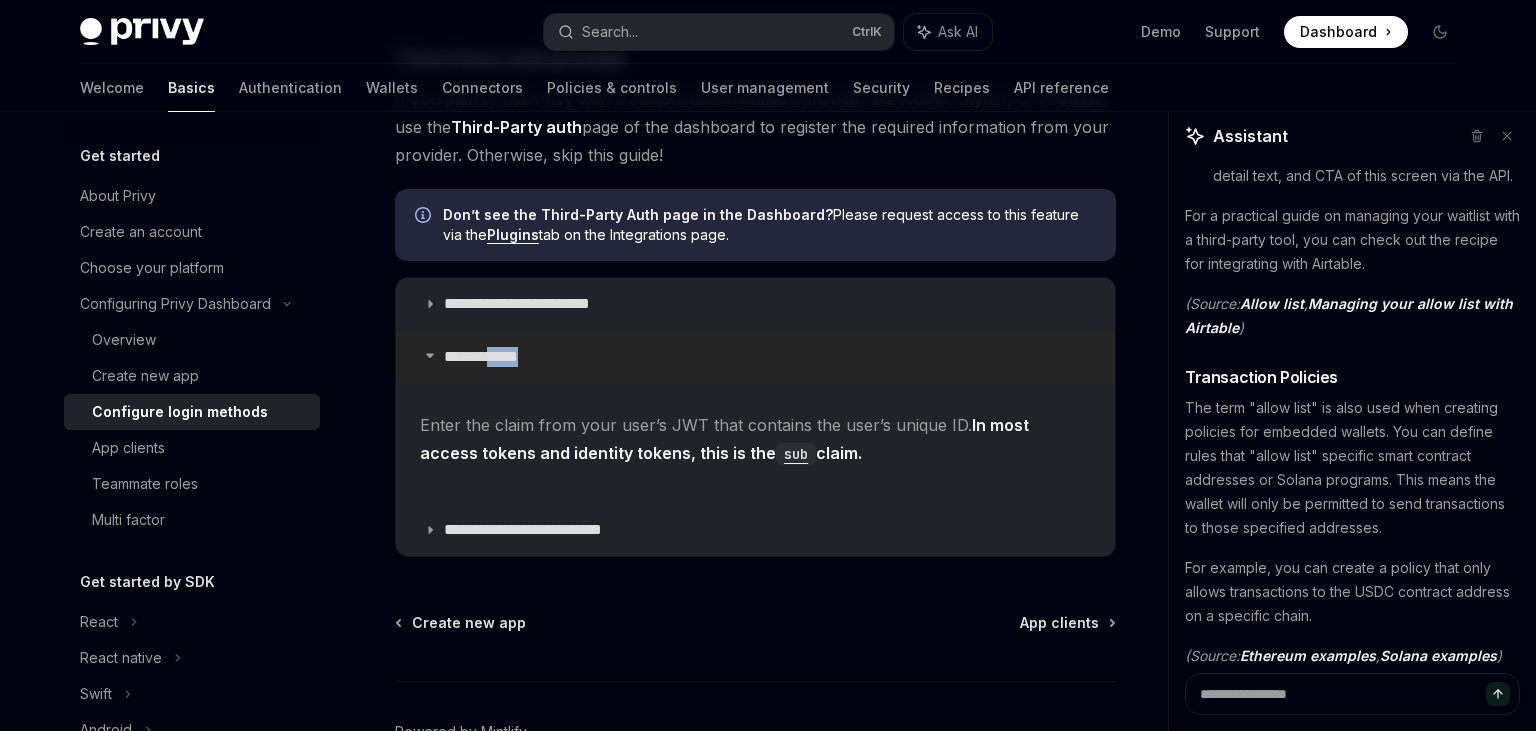 click on "**********" at bounding box center (495, 357) 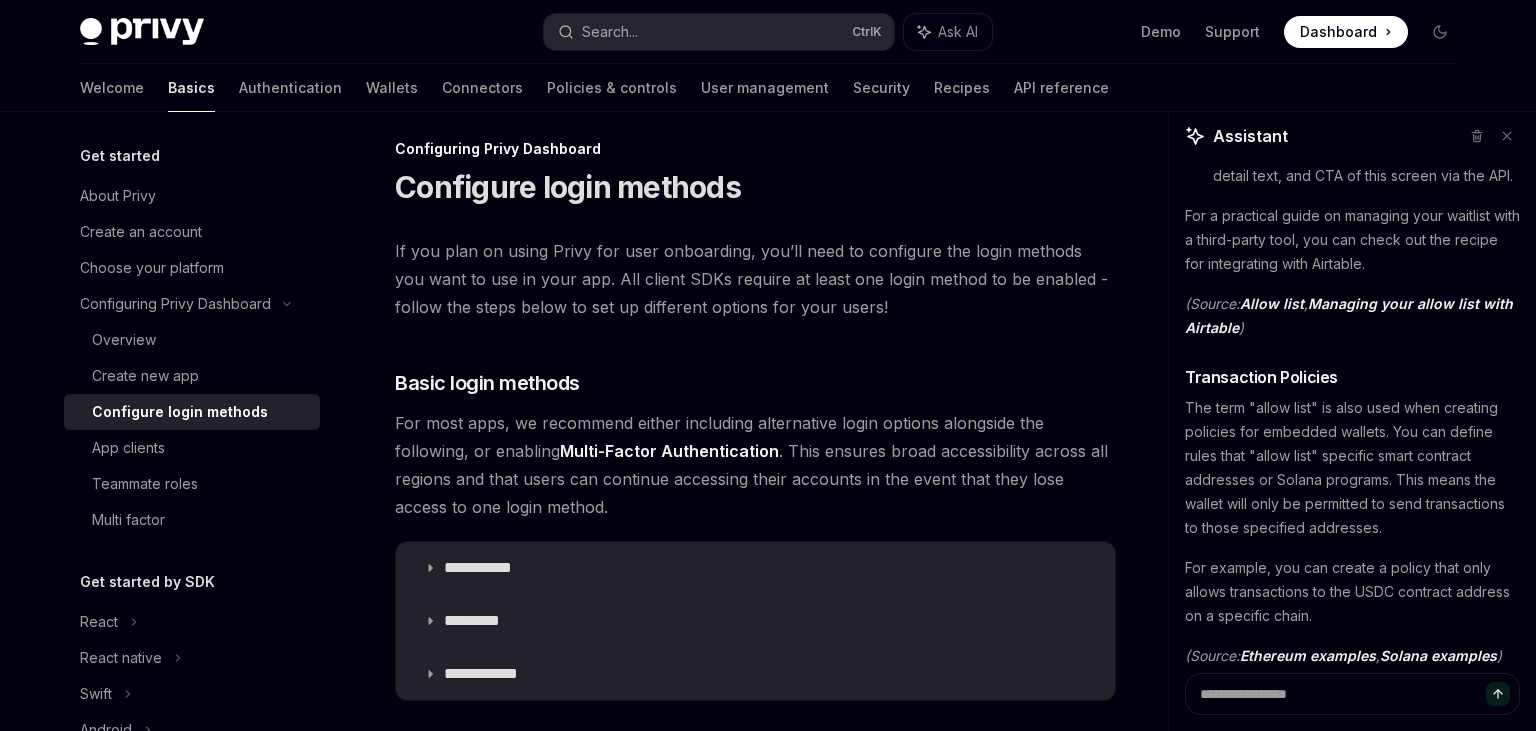 scroll, scrollTop: 0, scrollLeft: 0, axis: both 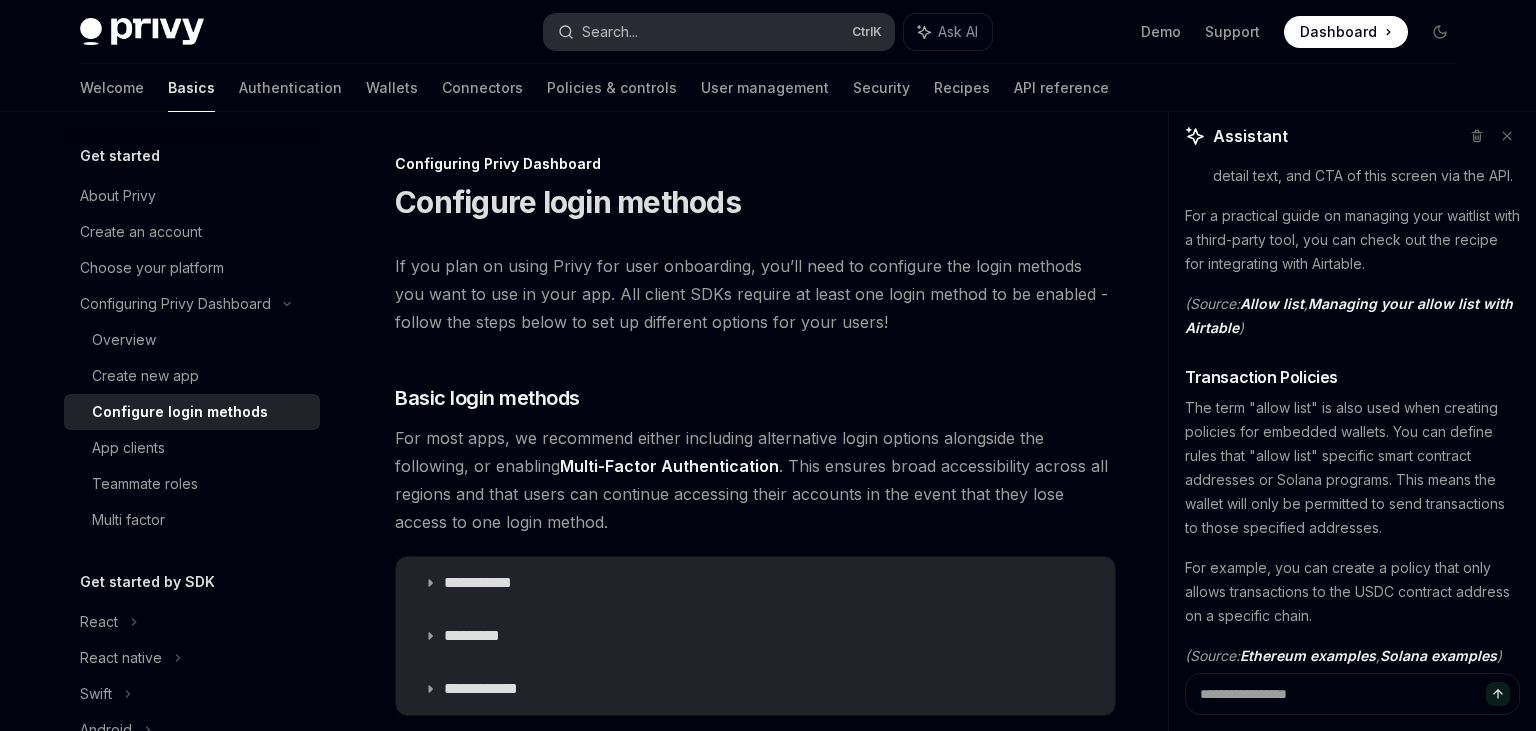 click on "Search..." at bounding box center [610, 32] 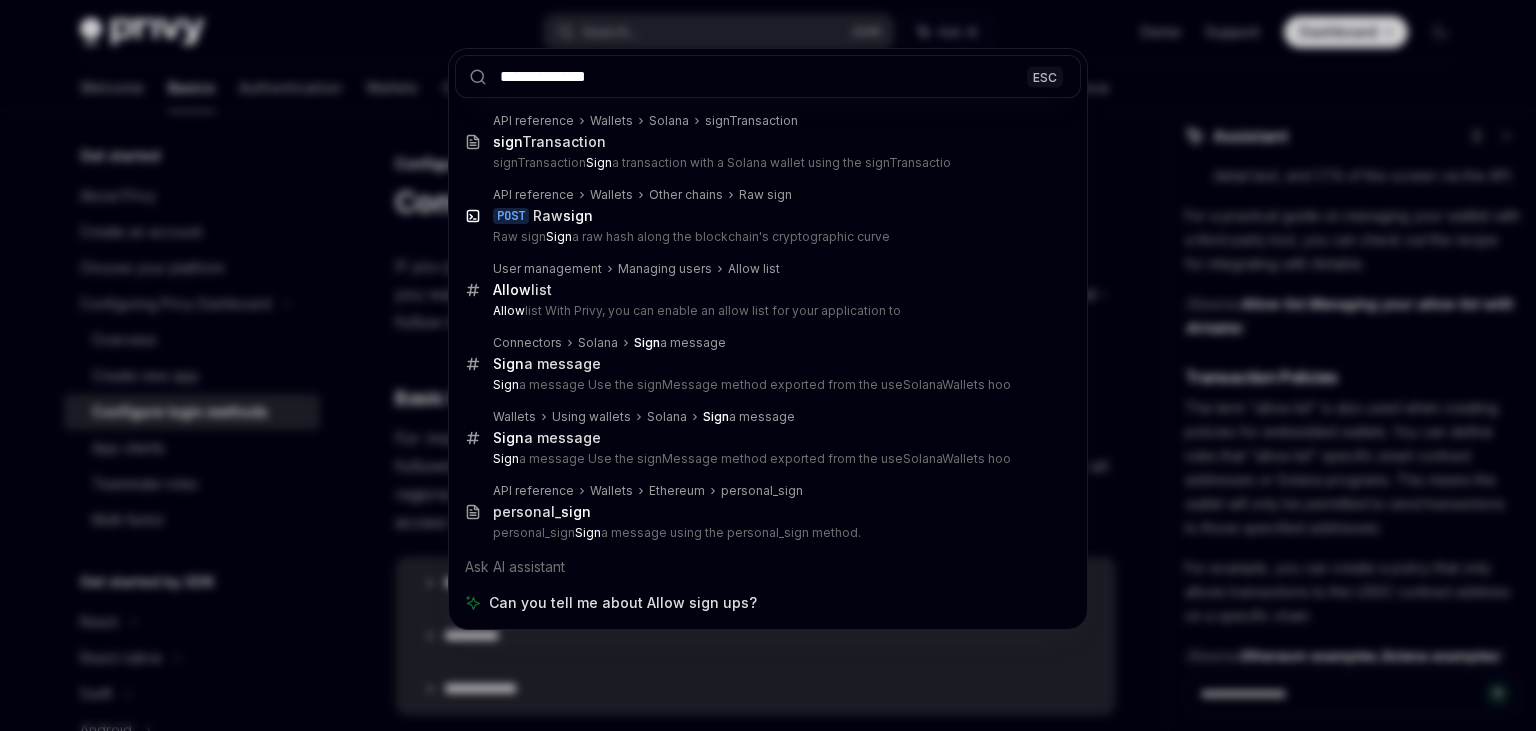type on "**********" 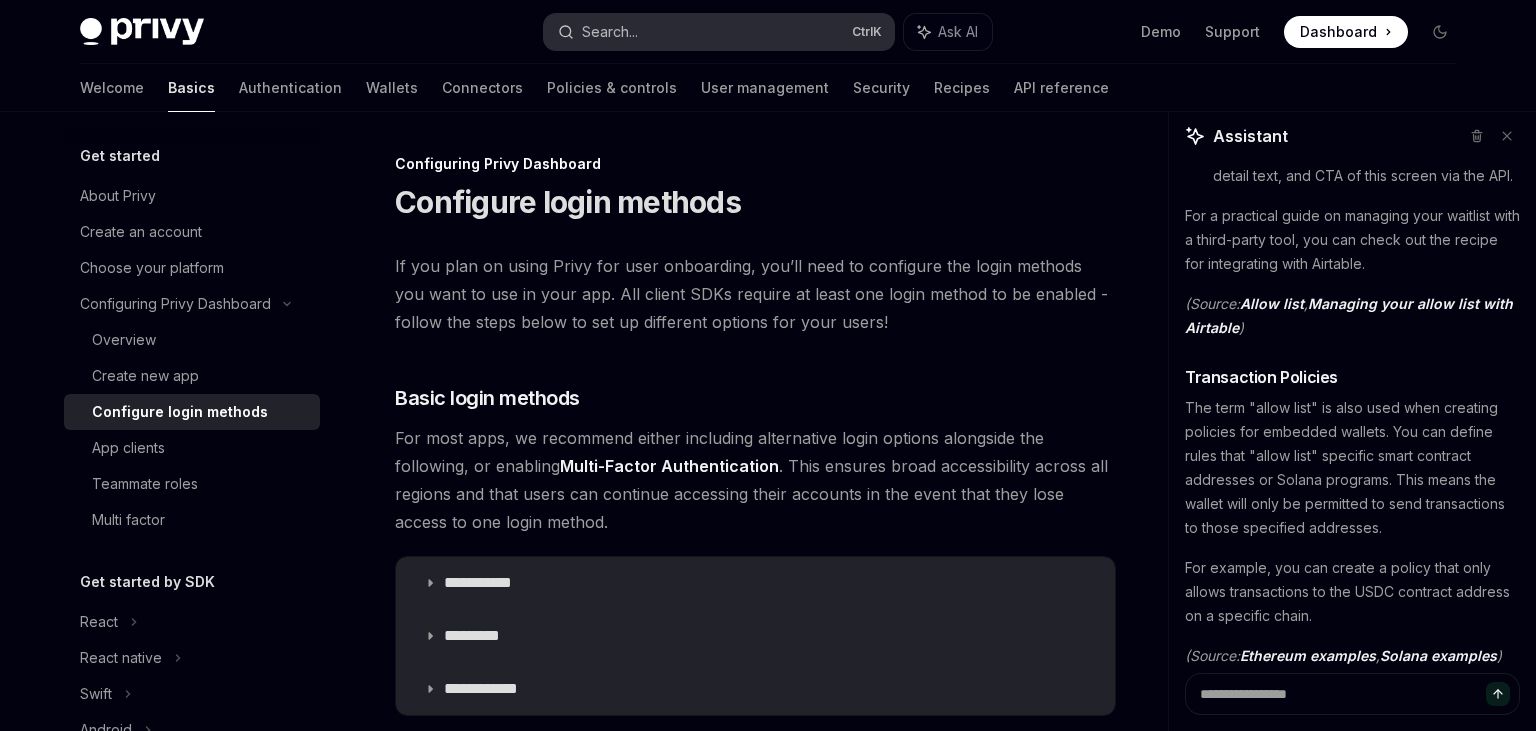 click on "Search... Ctrl  K" at bounding box center [719, 32] 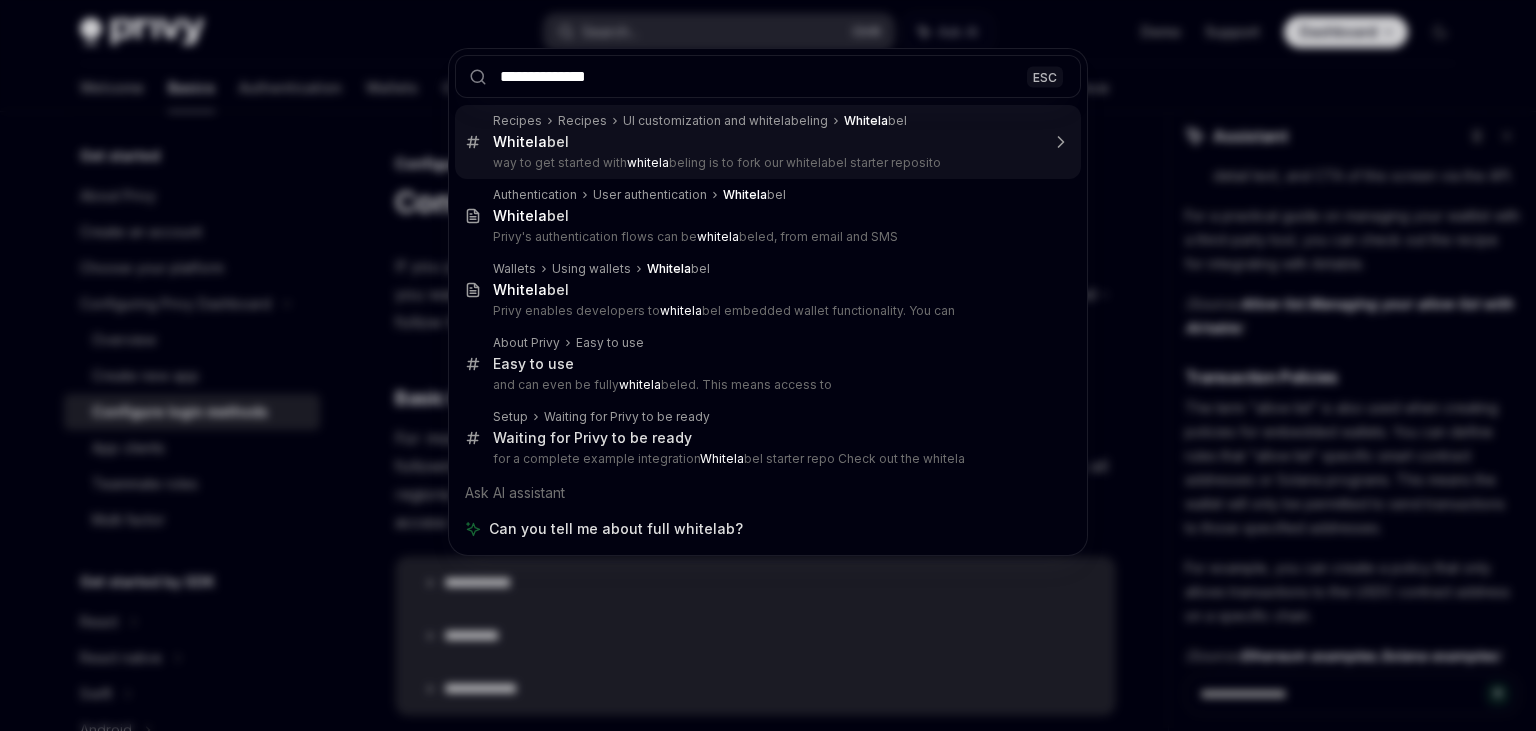 type on "**********" 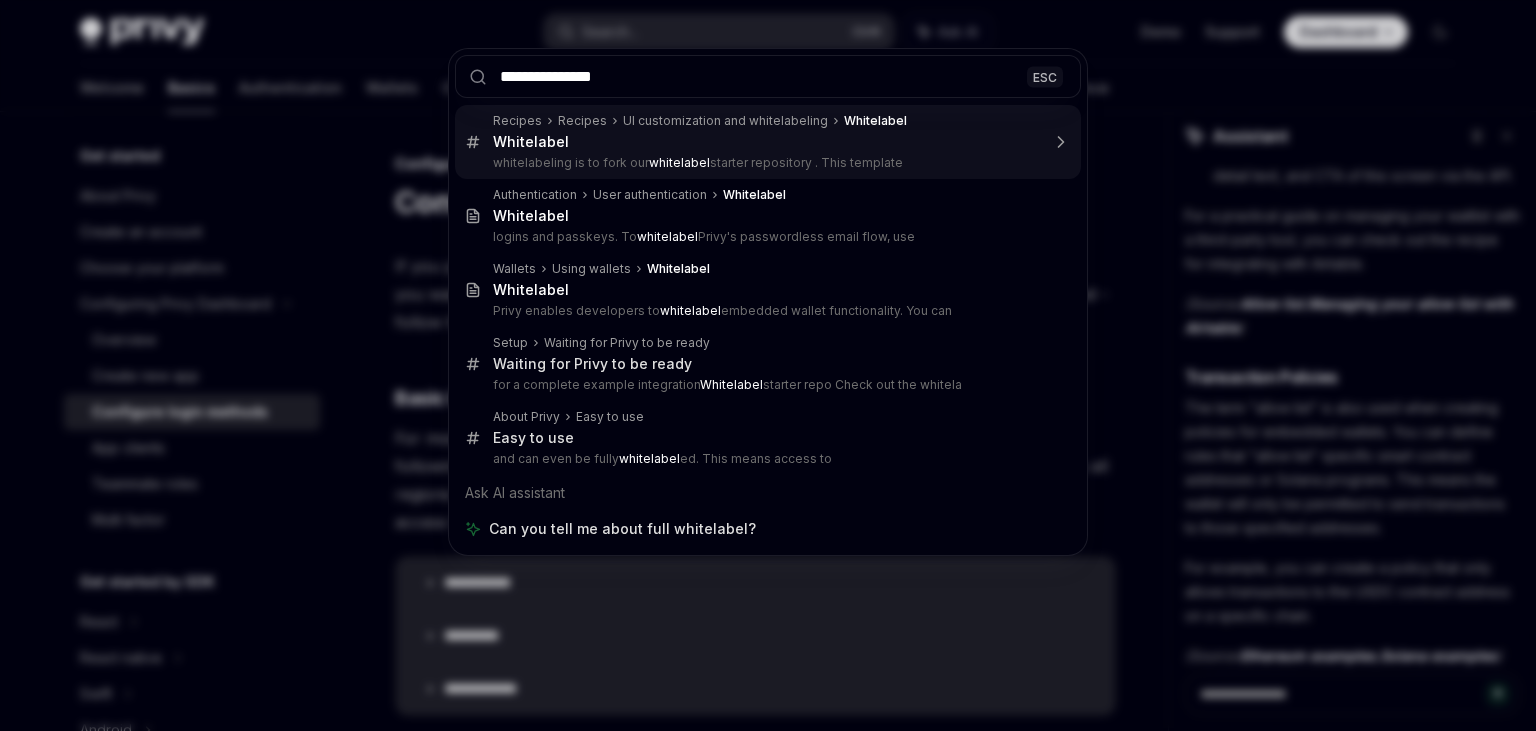 click on "Whitelabel" at bounding box center [766, 142] 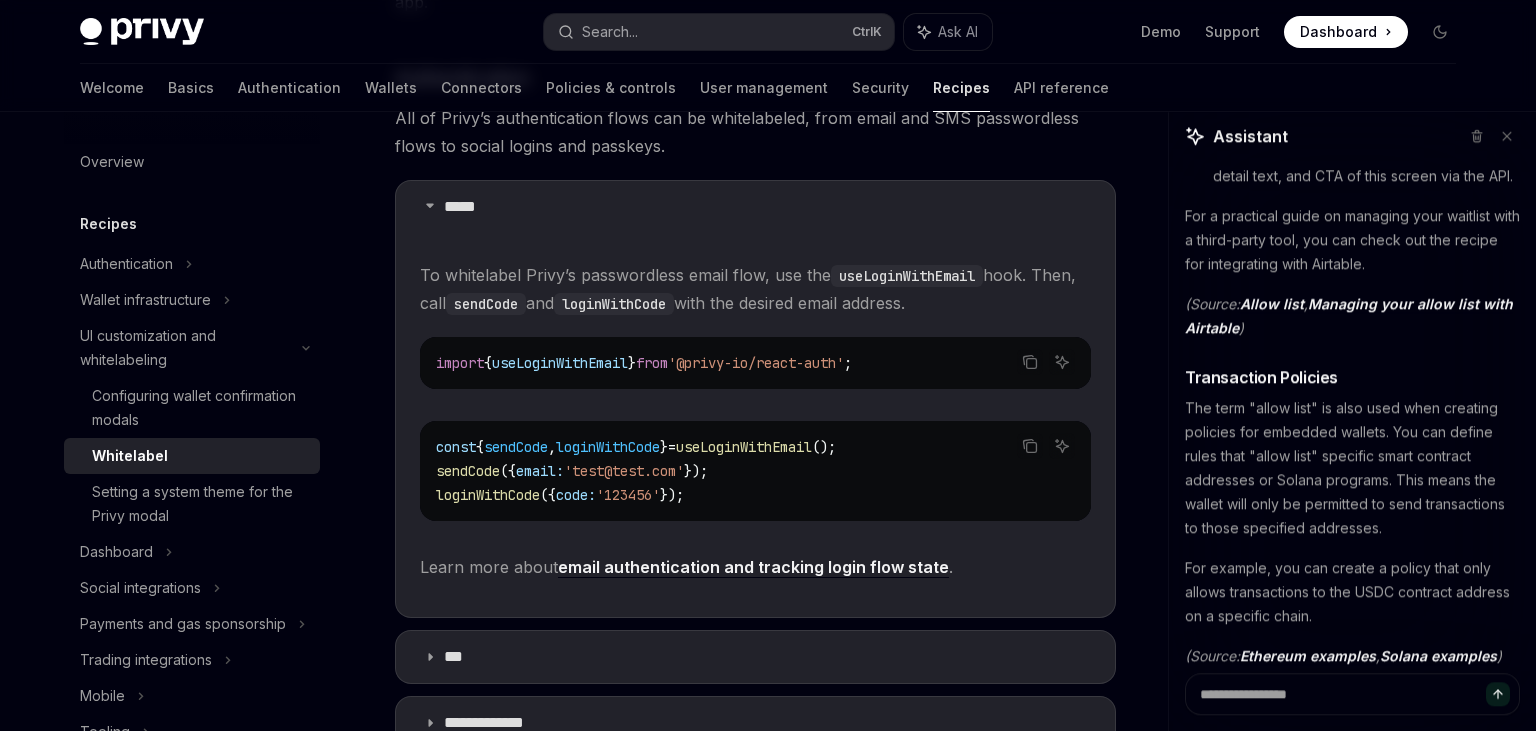 scroll, scrollTop: 1161, scrollLeft: 0, axis: vertical 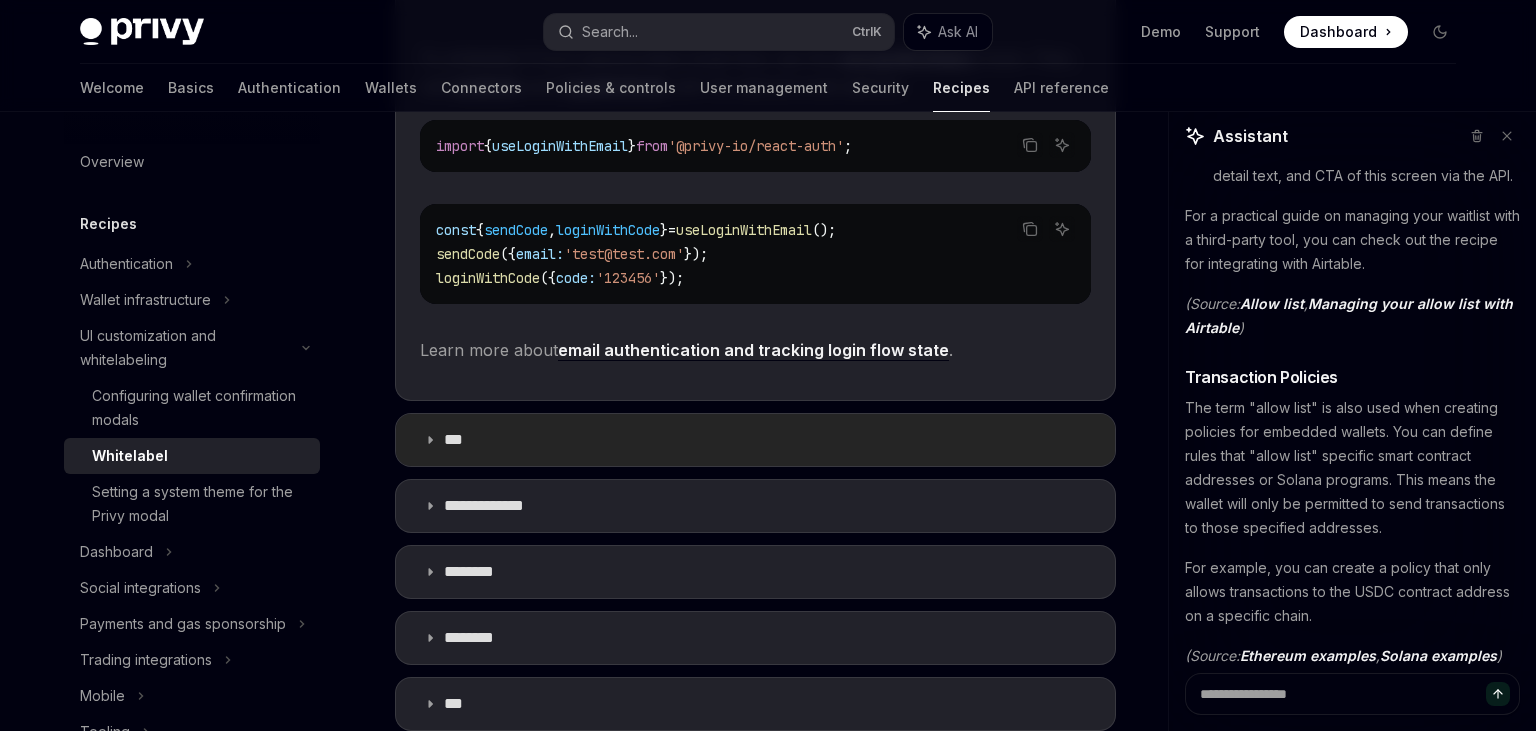 click on "***" at bounding box center [755, 440] 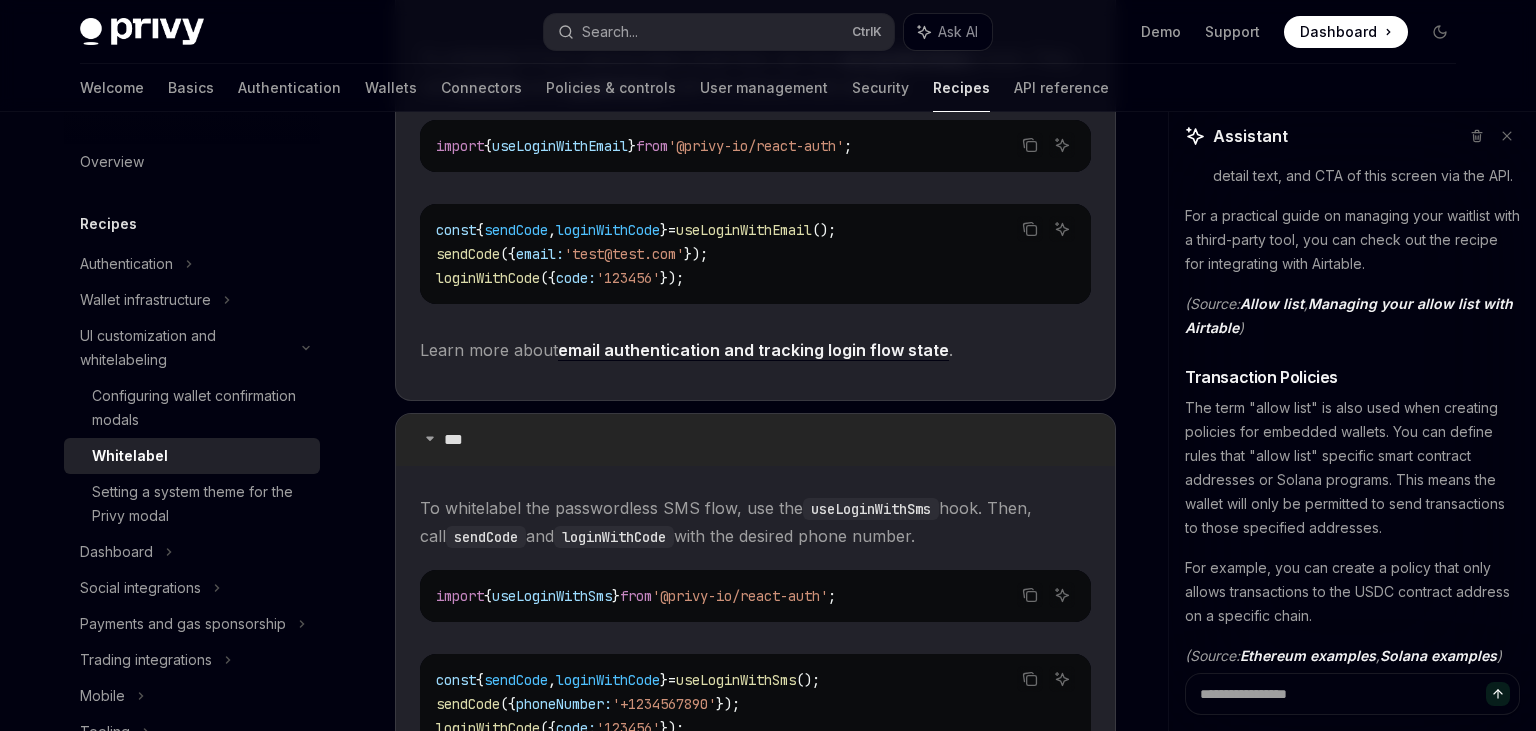click on "***" at bounding box center [755, 440] 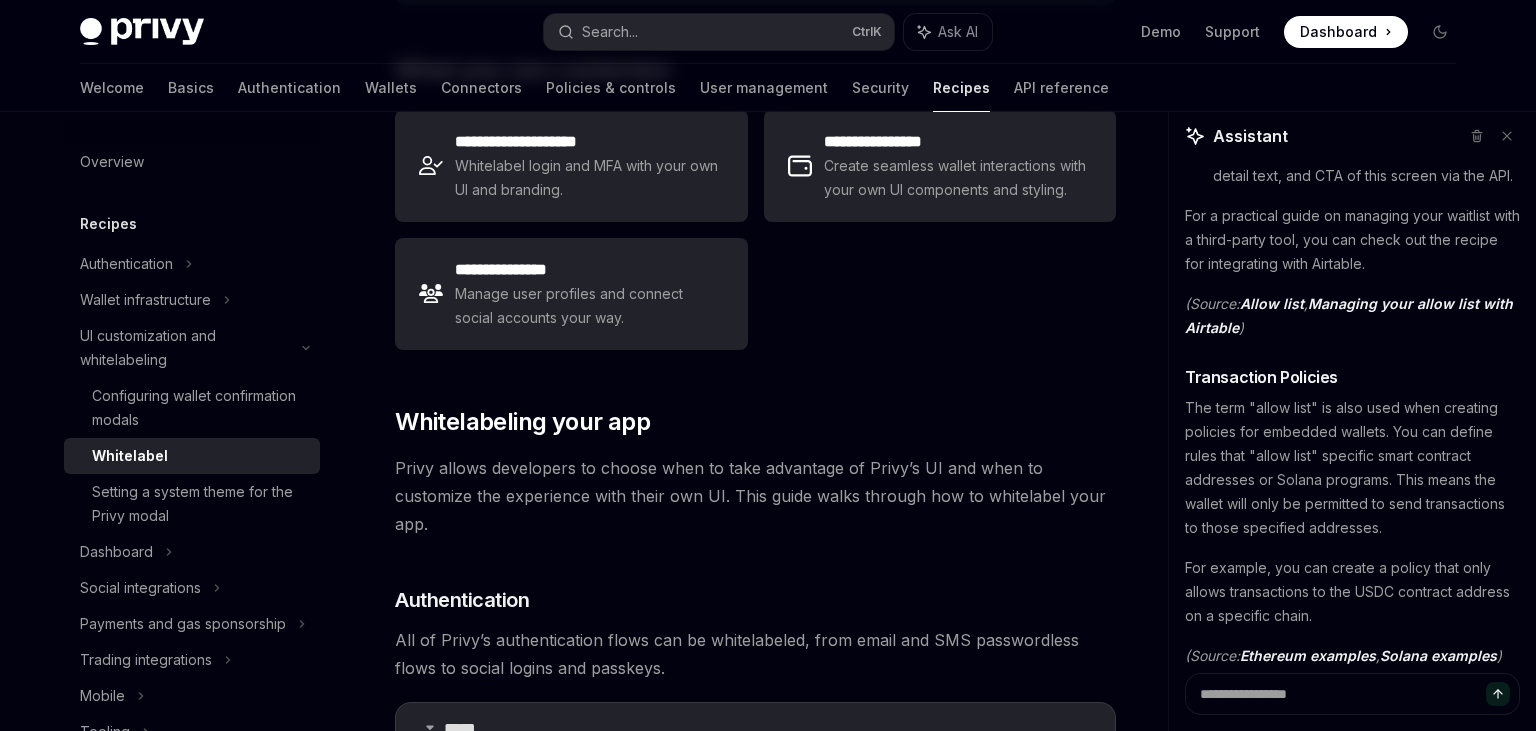 scroll, scrollTop: 0, scrollLeft: 0, axis: both 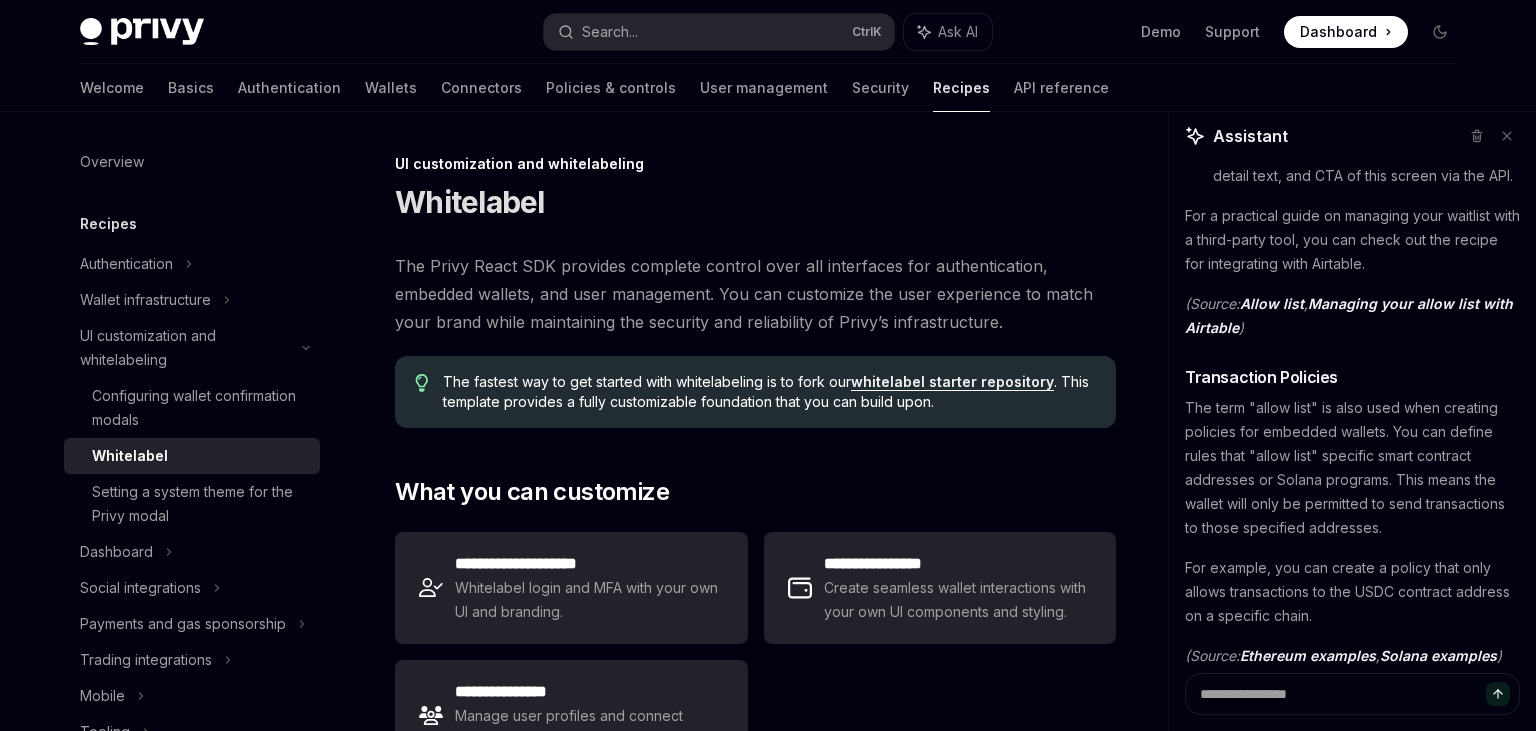 click on "whitelabel starter repository" at bounding box center (952, 382) 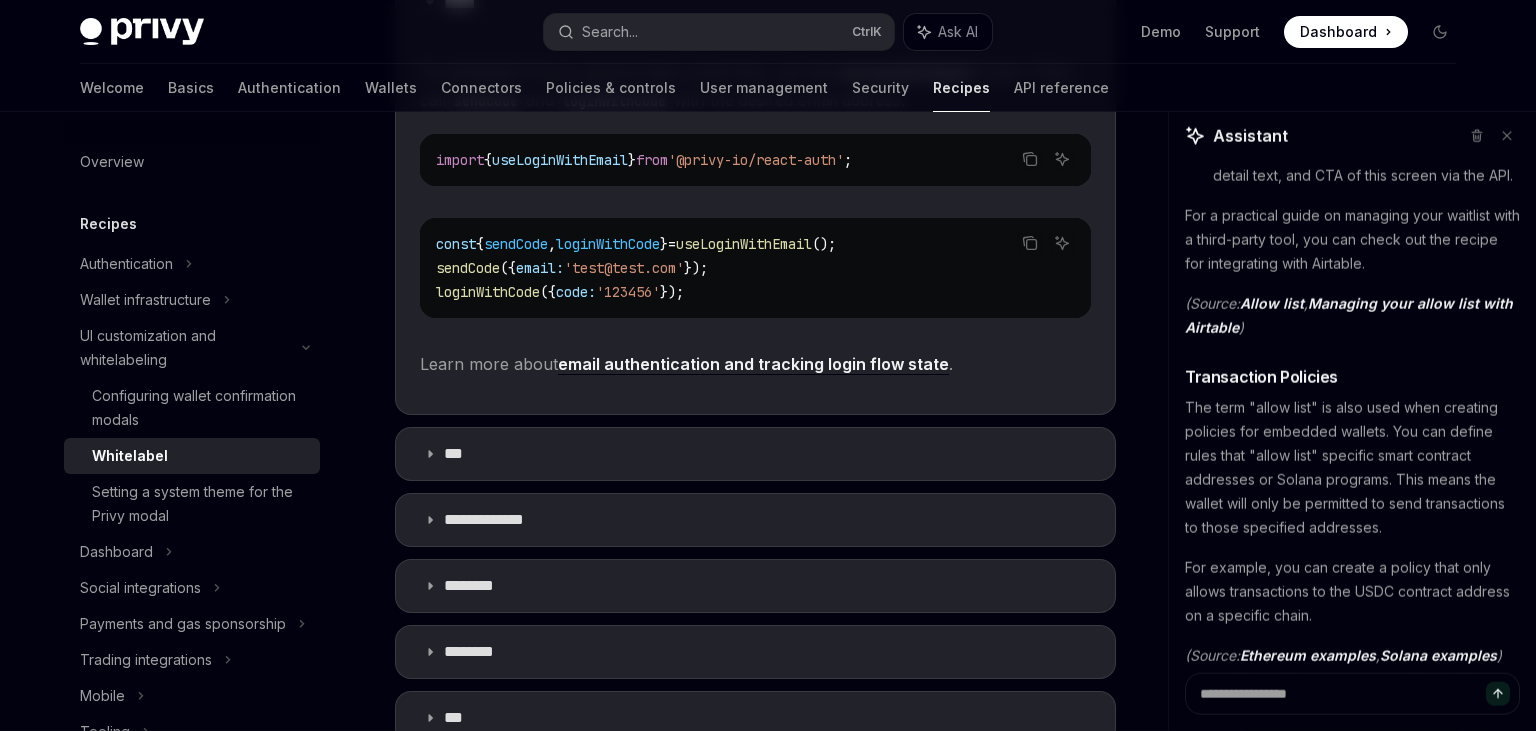 scroll, scrollTop: 1161, scrollLeft: 0, axis: vertical 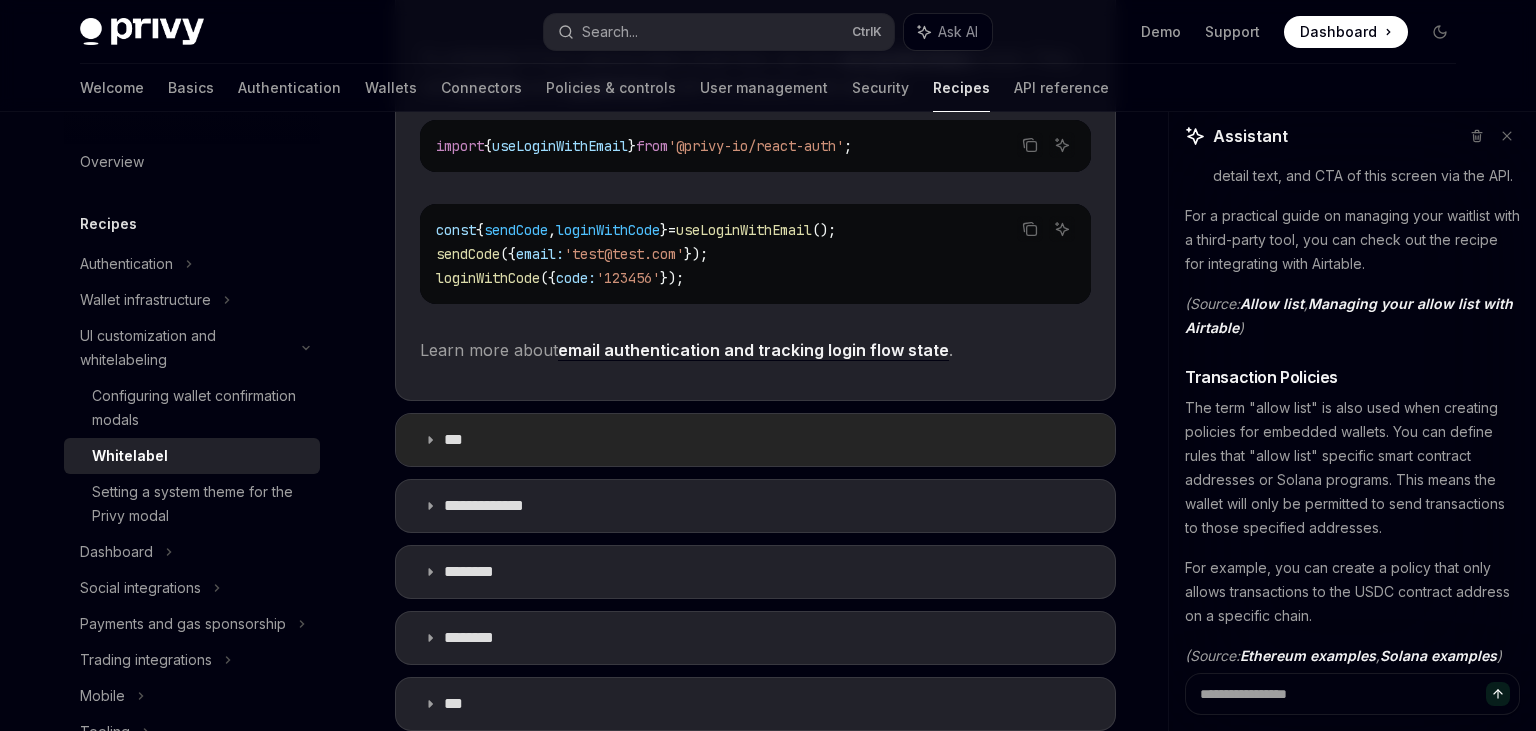 click on "***" at bounding box center [755, 440] 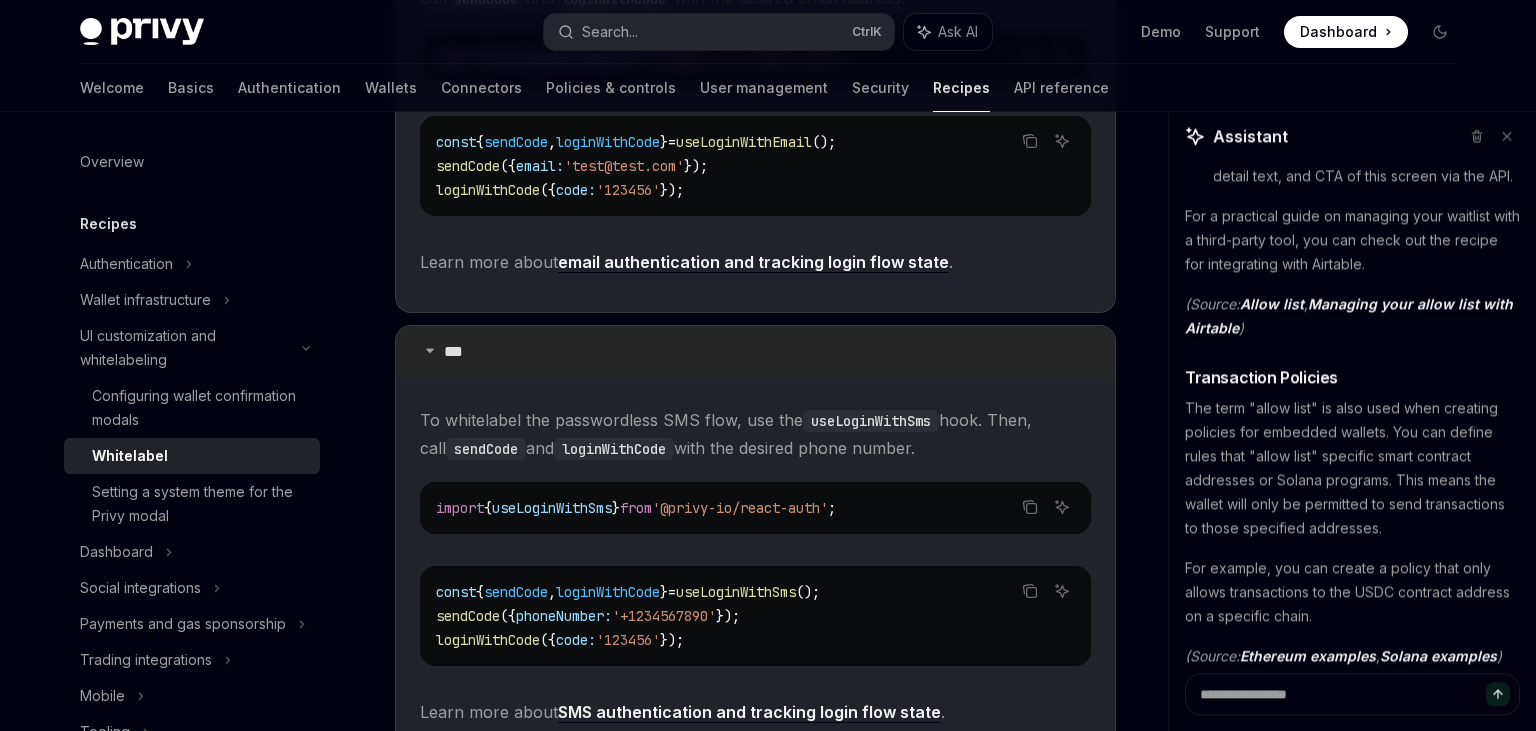 scroll, scrollTop: 1372, scrollLeft: 0, axis: vertical 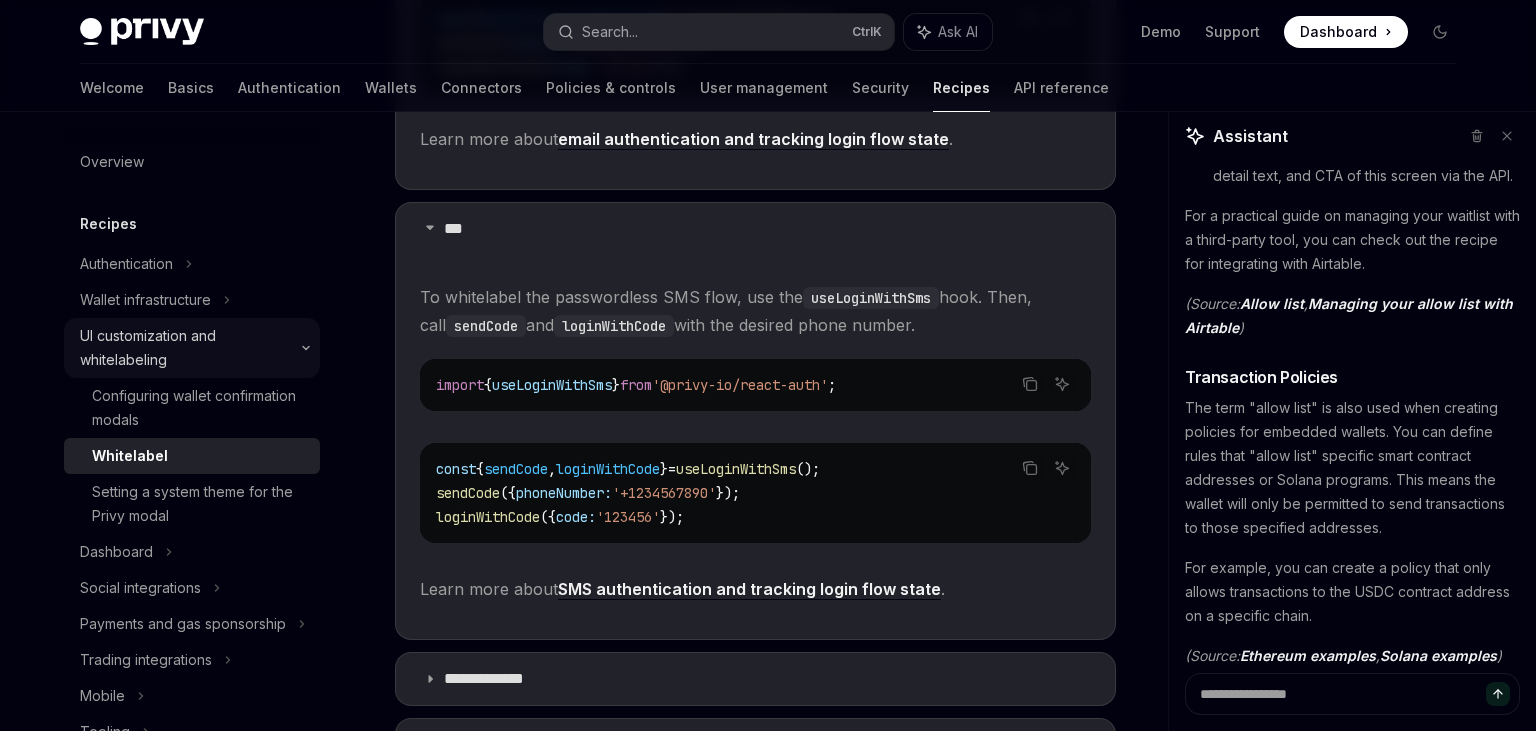 click on "UI customization and whitelabeling" at bounding box center [185, 348] 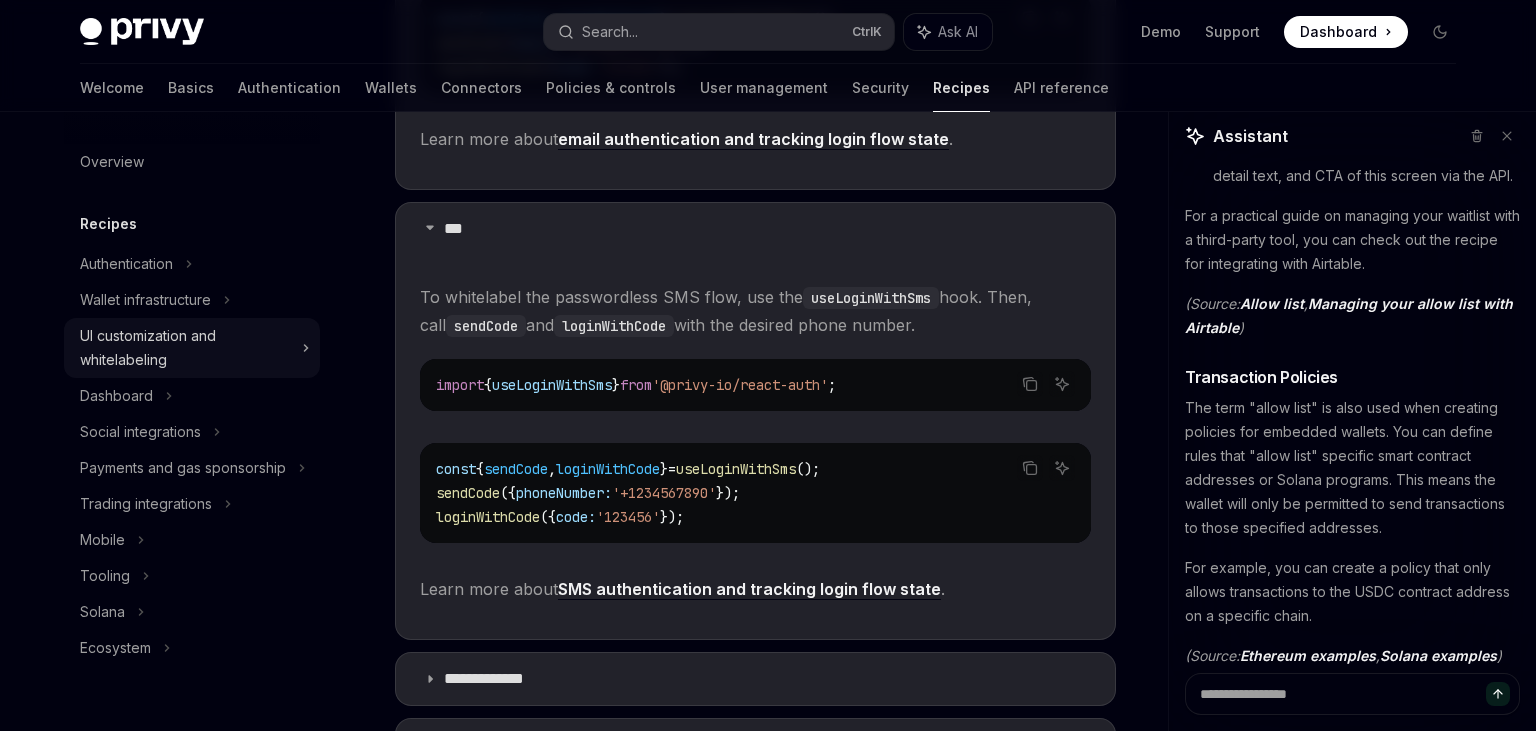 click on "UI customization and whitelabeling" at bounding box center [185, 348] 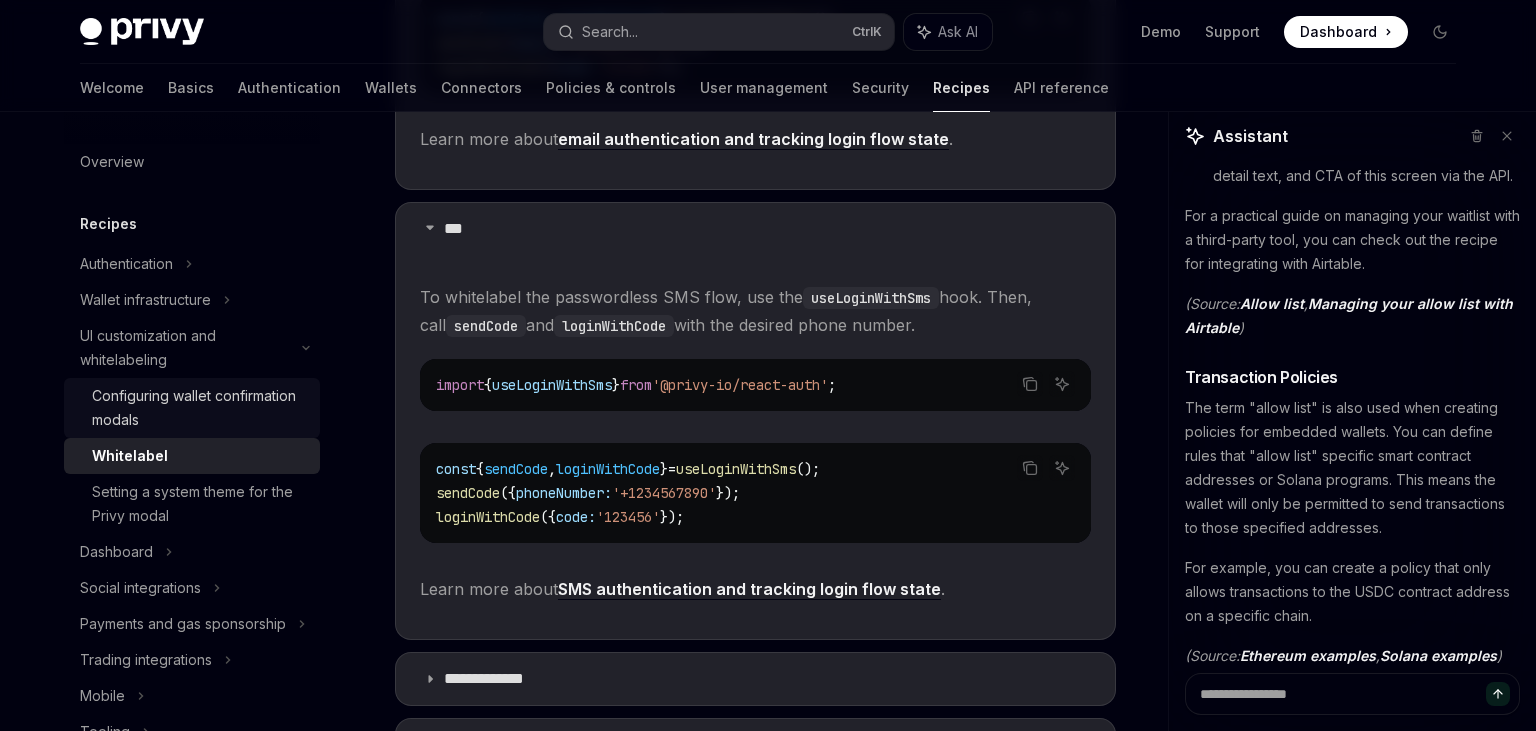 click on "Configuring wallet confirmation modals" at bounding box center (200, 408) 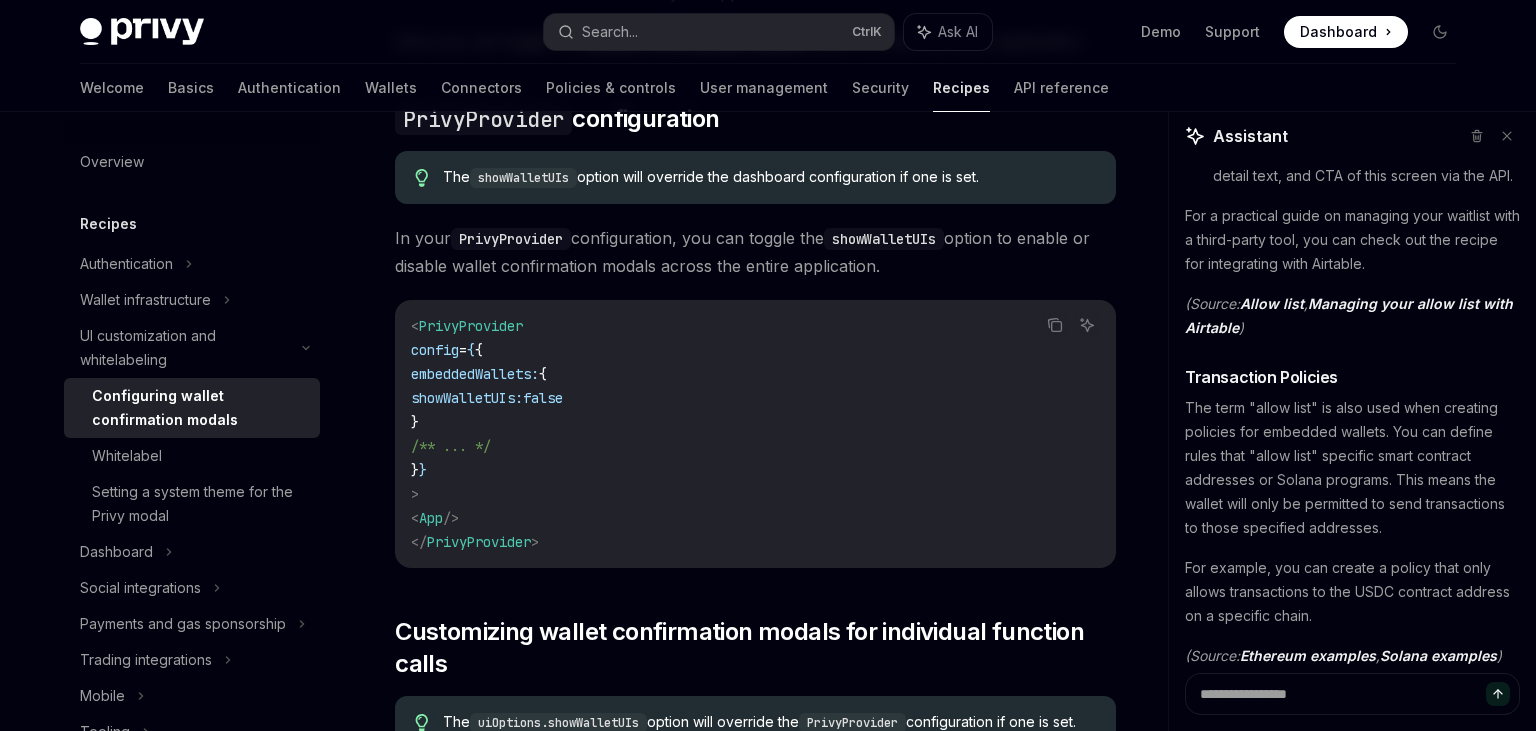 scroll, scrollTop: 950, scrollLeft: 0, axis: vertical 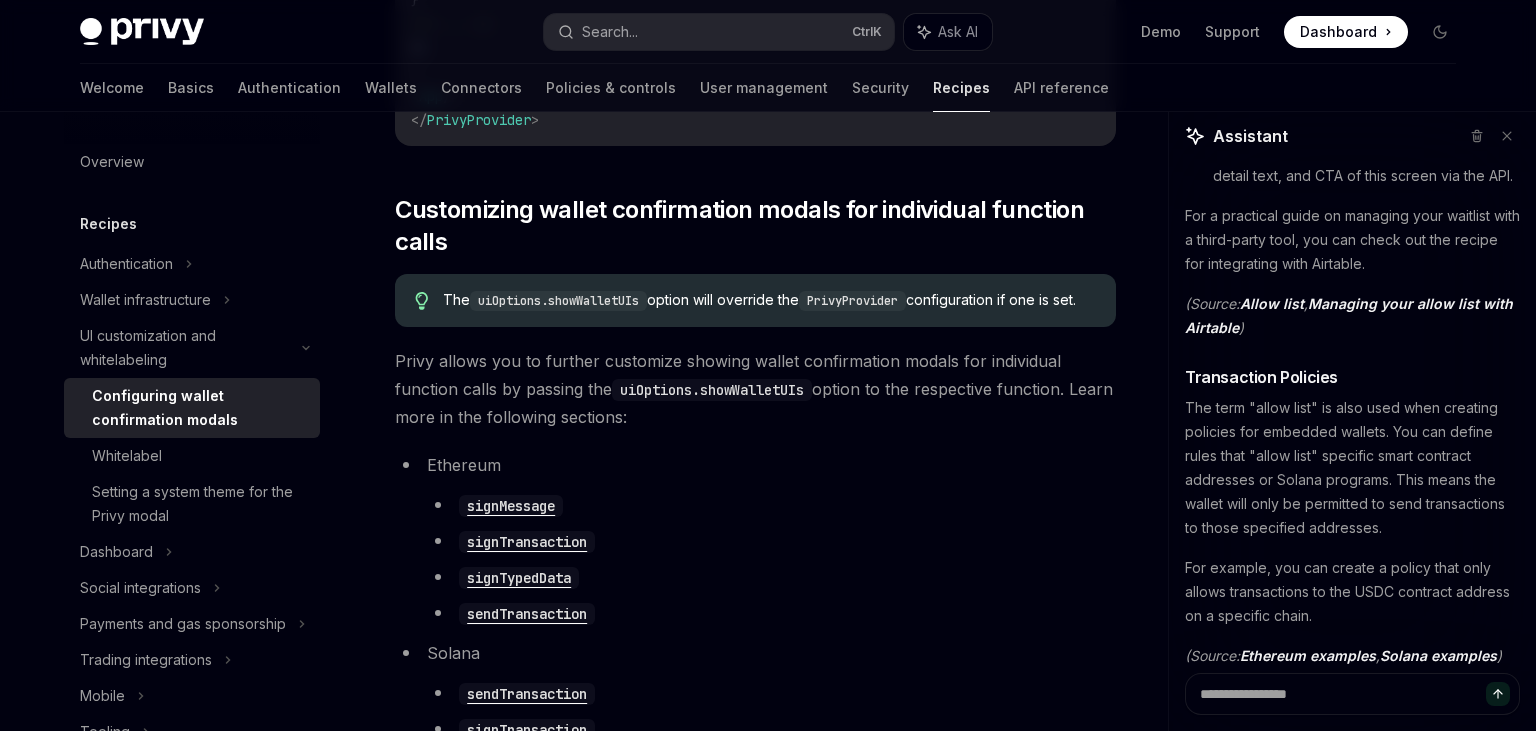 click on "Welcome Basics Authentication Wallets Connectors Policies & controls User management Security Recipes API reference" at bounding box center [594, 88] 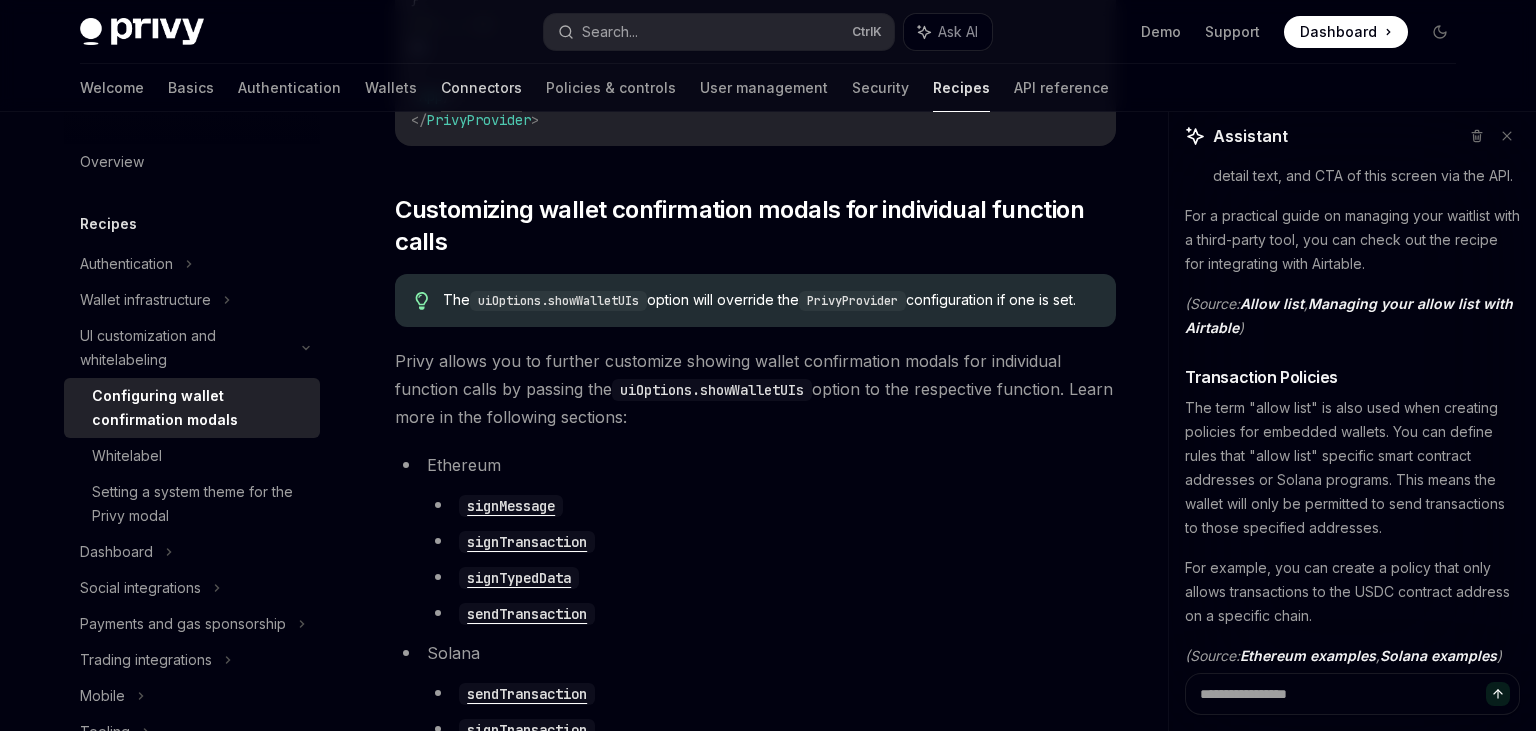 click on "Connectors" at bounding box center (481, 88) 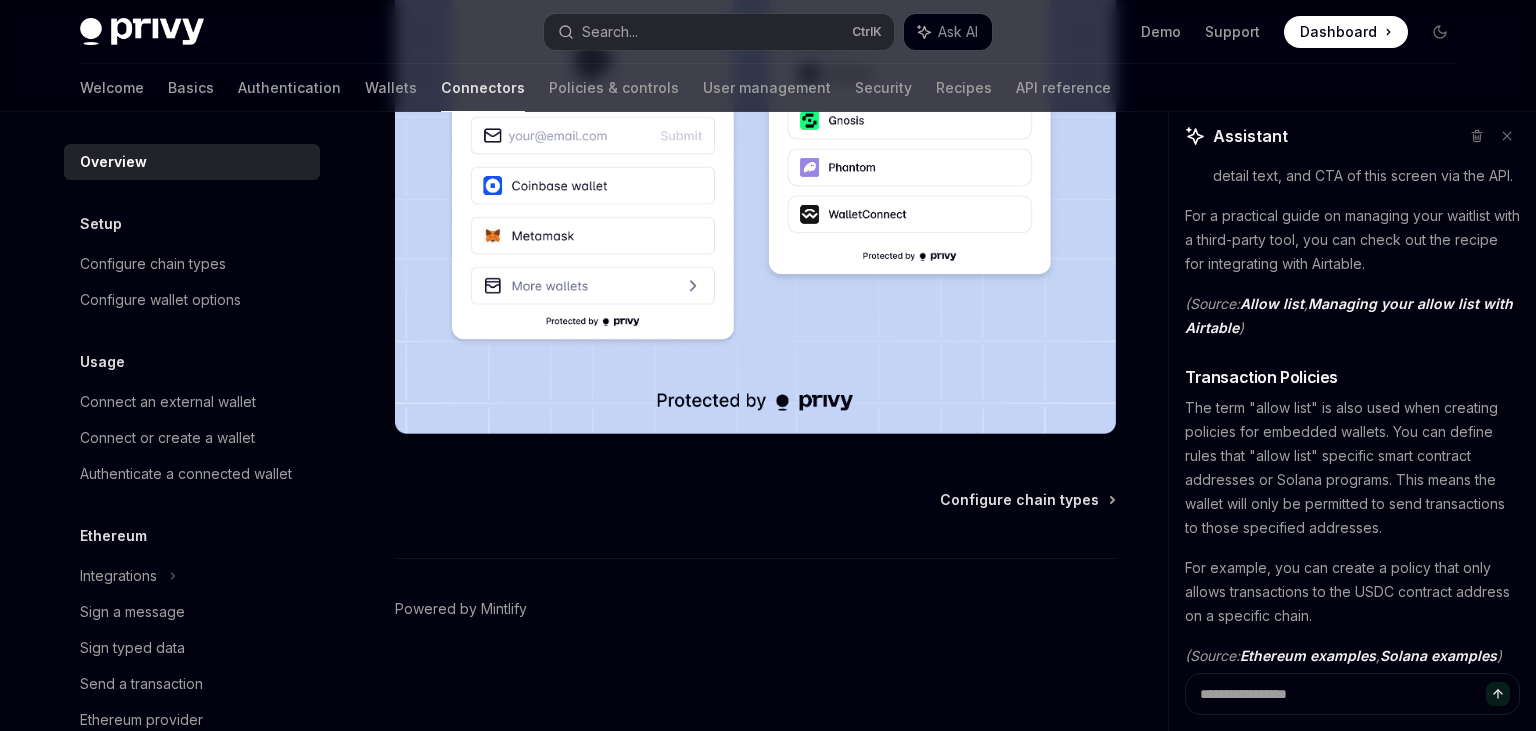 scroll, scrollTop: 378, scrollLeft: 0, axis: vertical 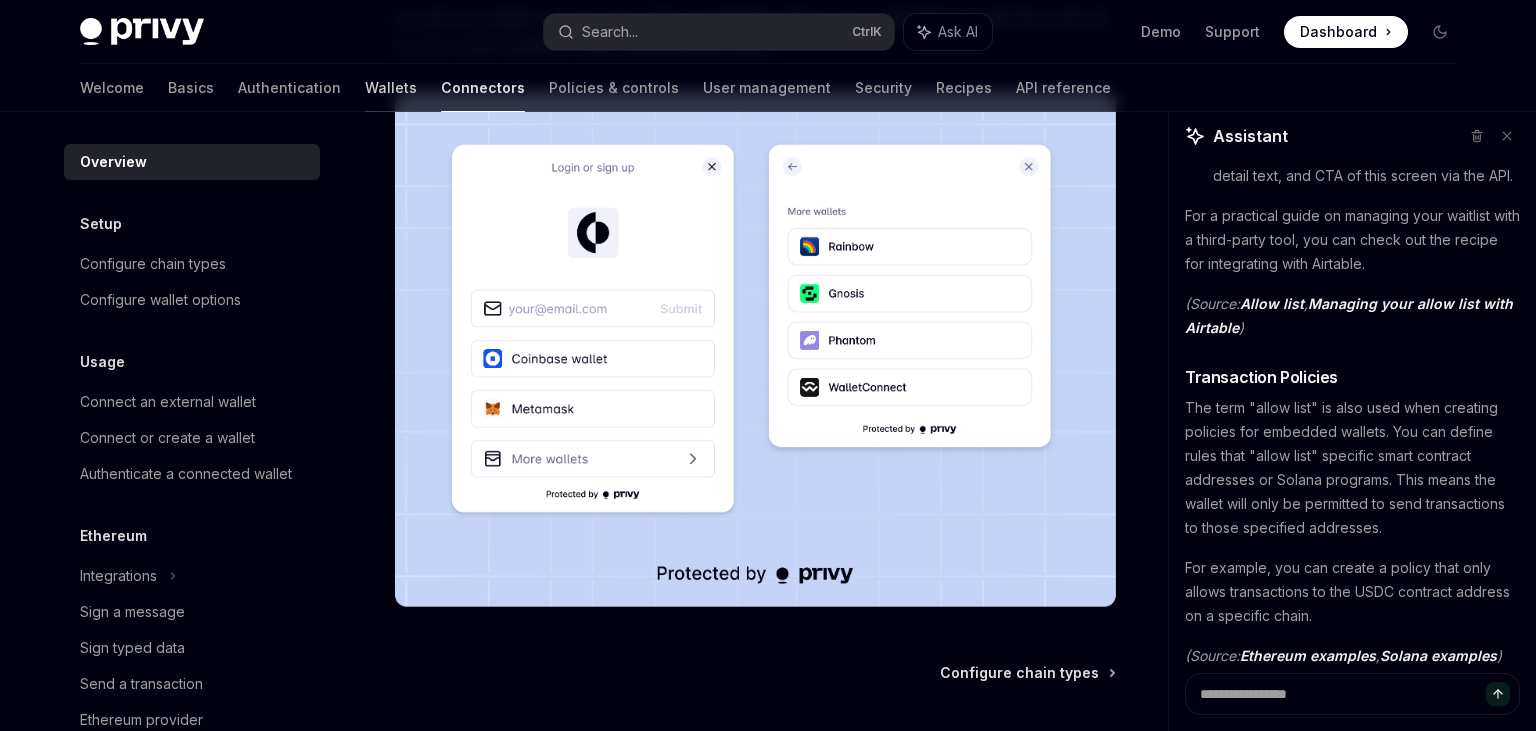 click on "Wallets" at bounding box center (391, 88) 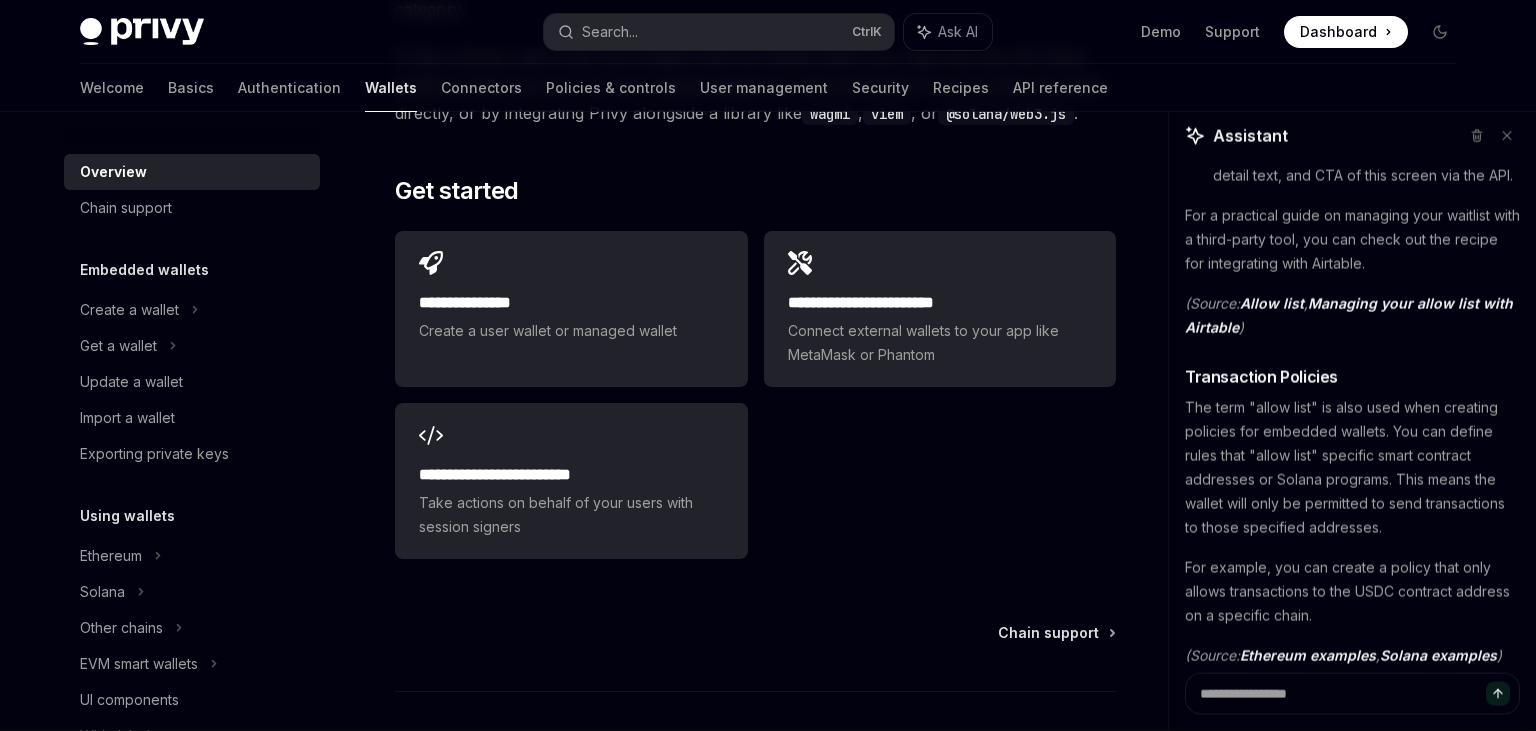 scroll, scrollTop: 3250, scrollLeft: 0, axis: vertical 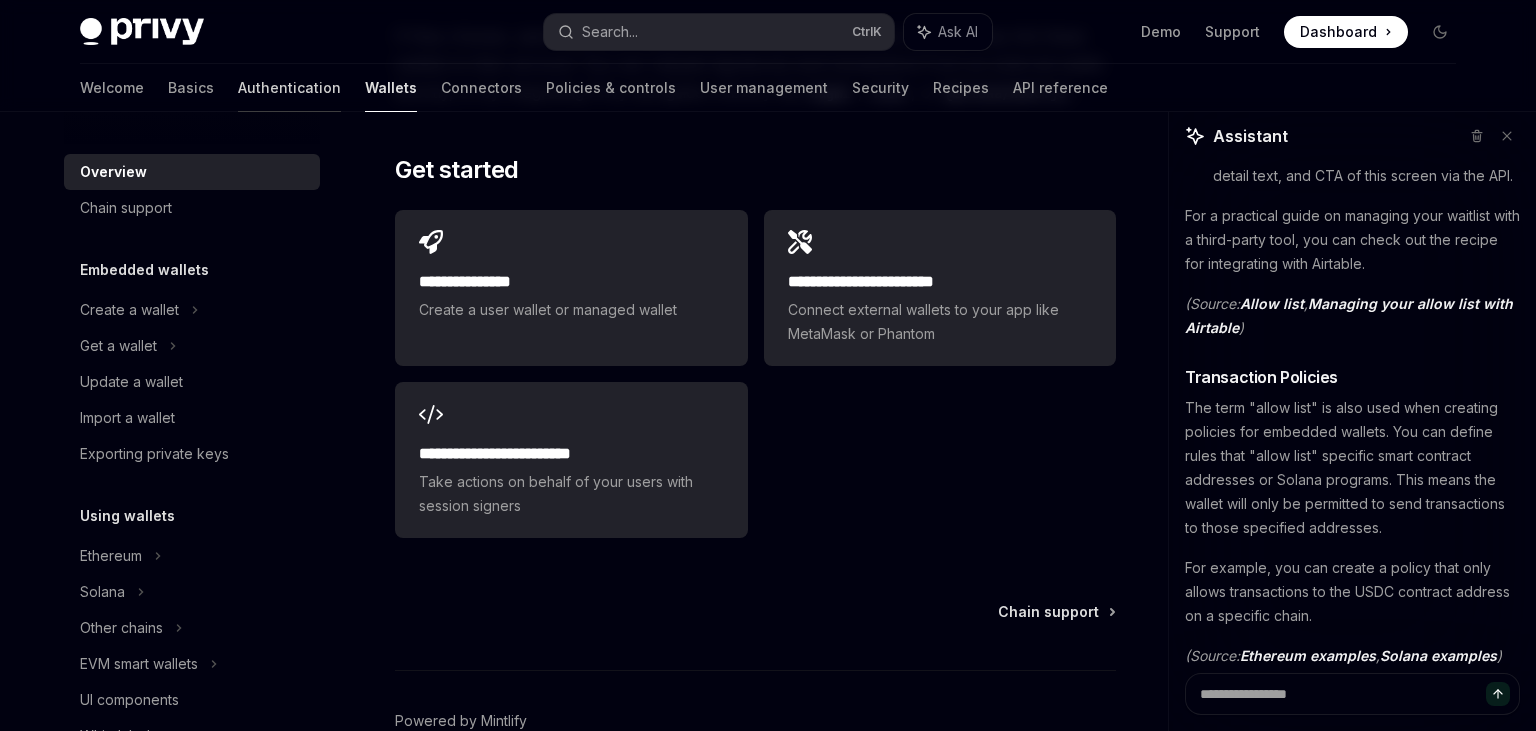 click on "Authentication" at bounding box center [289, 88] 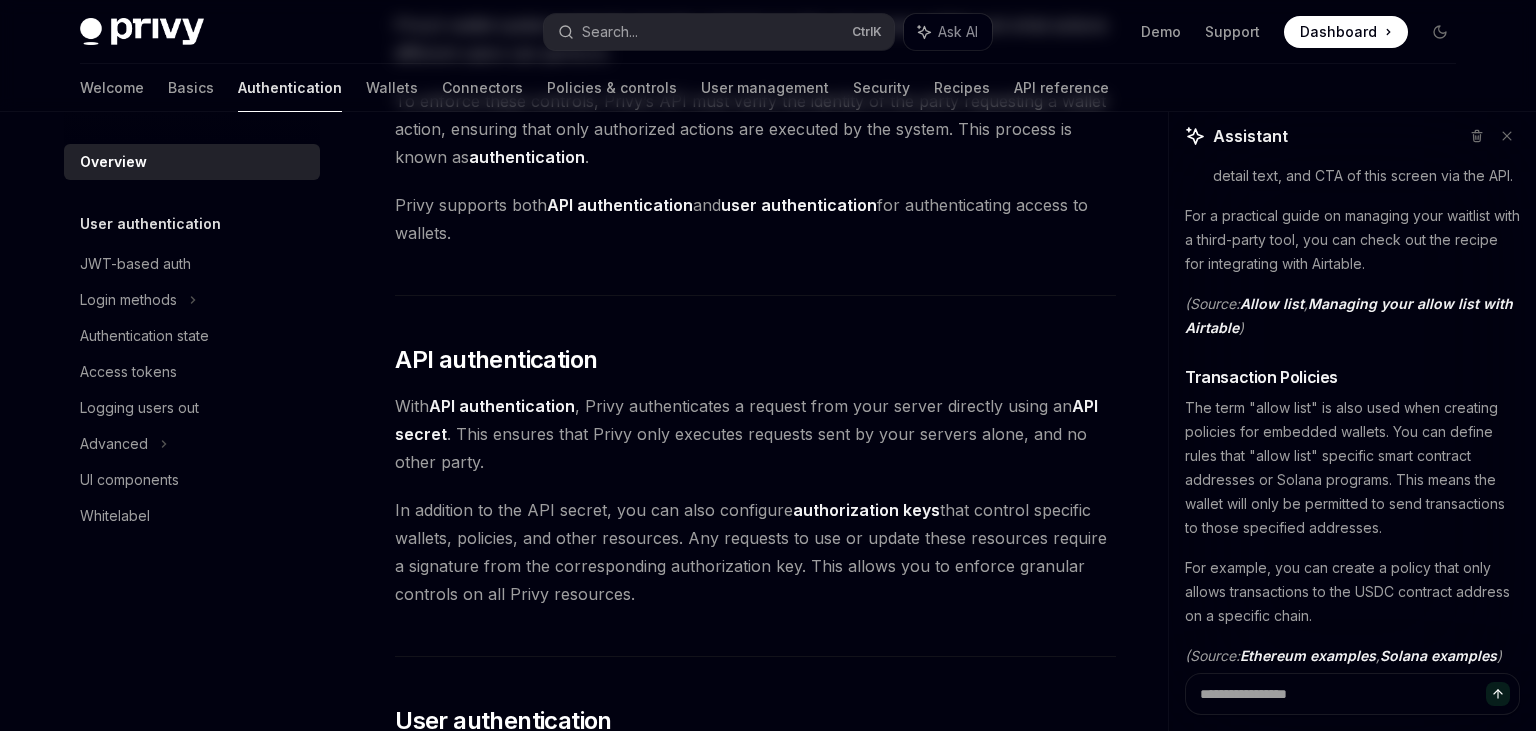 scroll, scrollTop: 0, scrollLeft: 0, axis: both 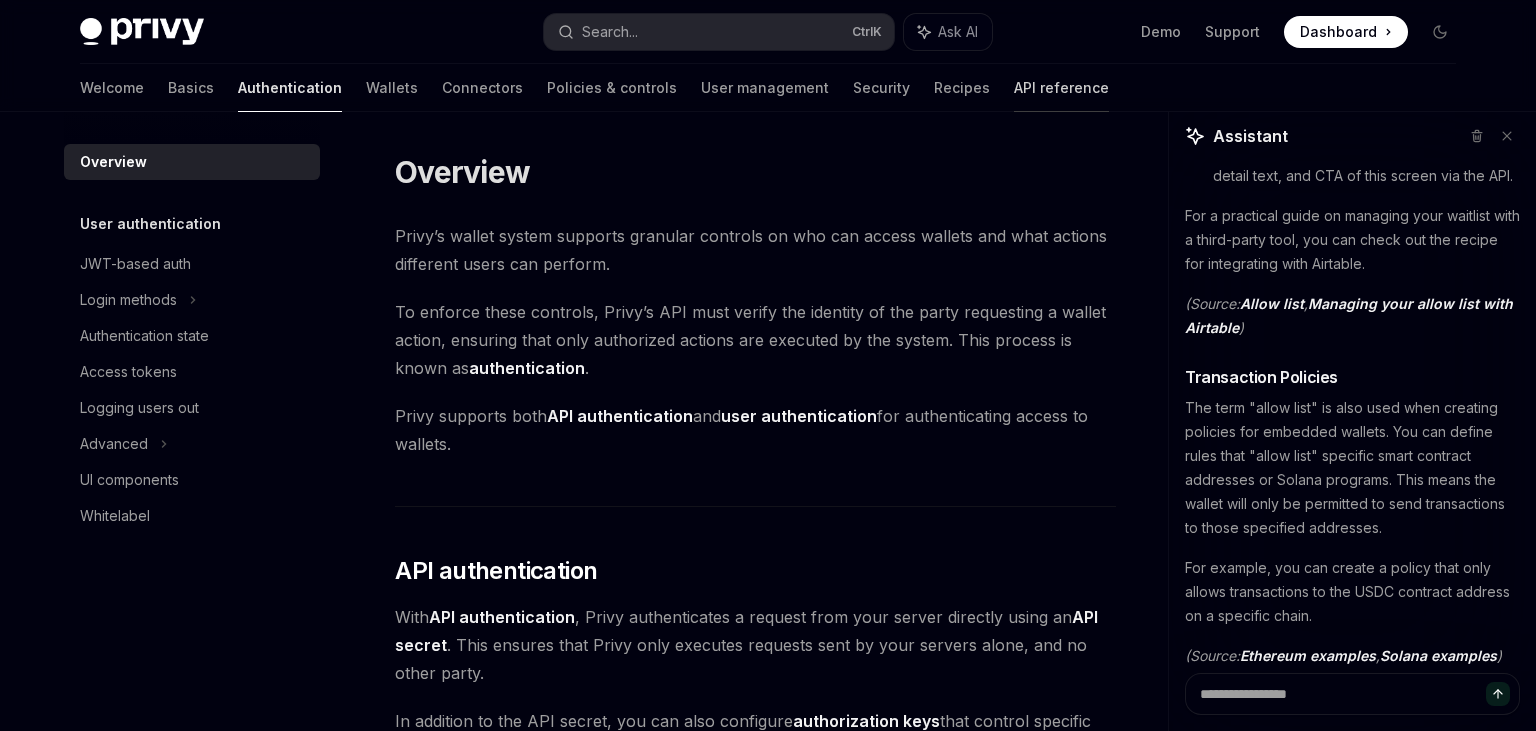 click on "API reference" at bounding box center (1061, 88) 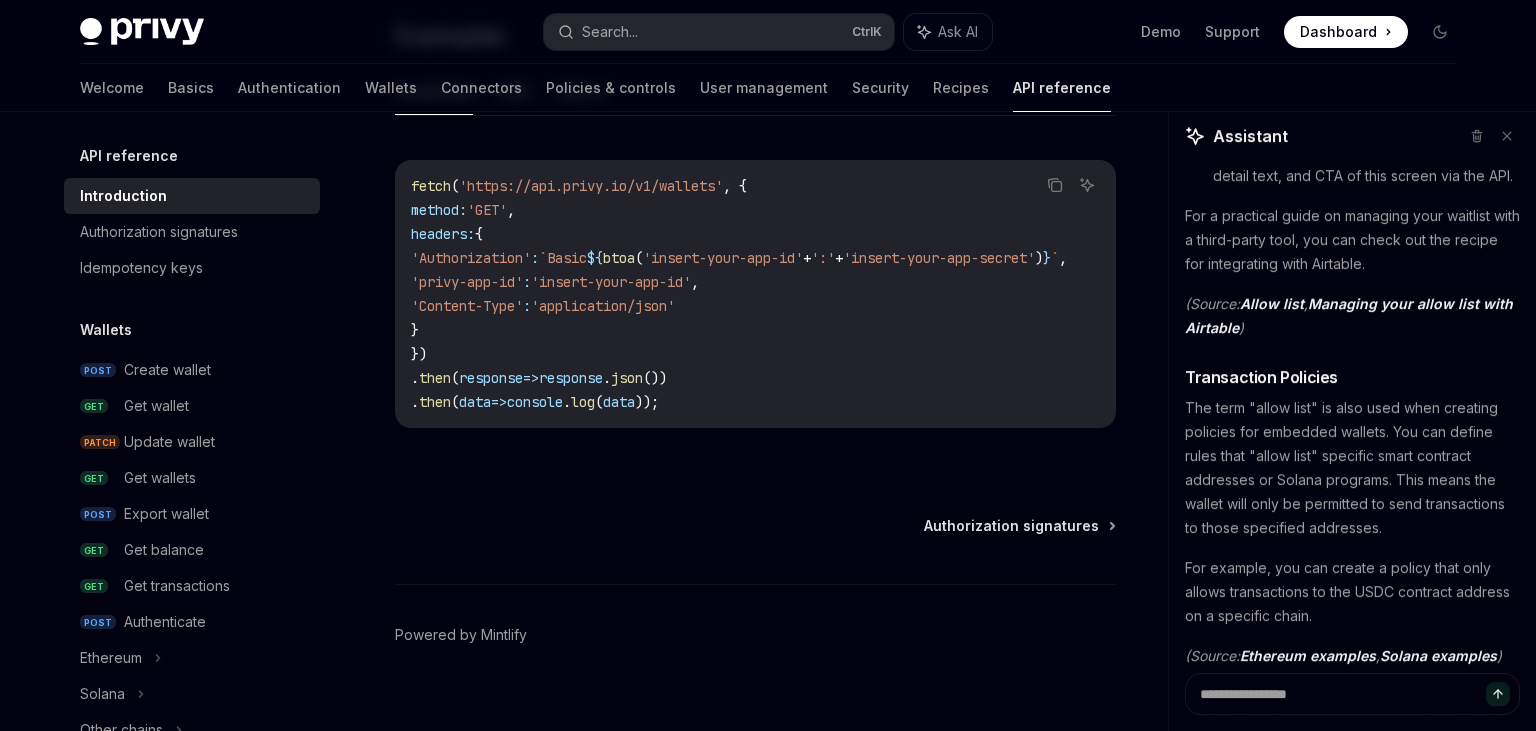 scroll, scrollTop: 1379, scrollLeft: 0, axis: vertical 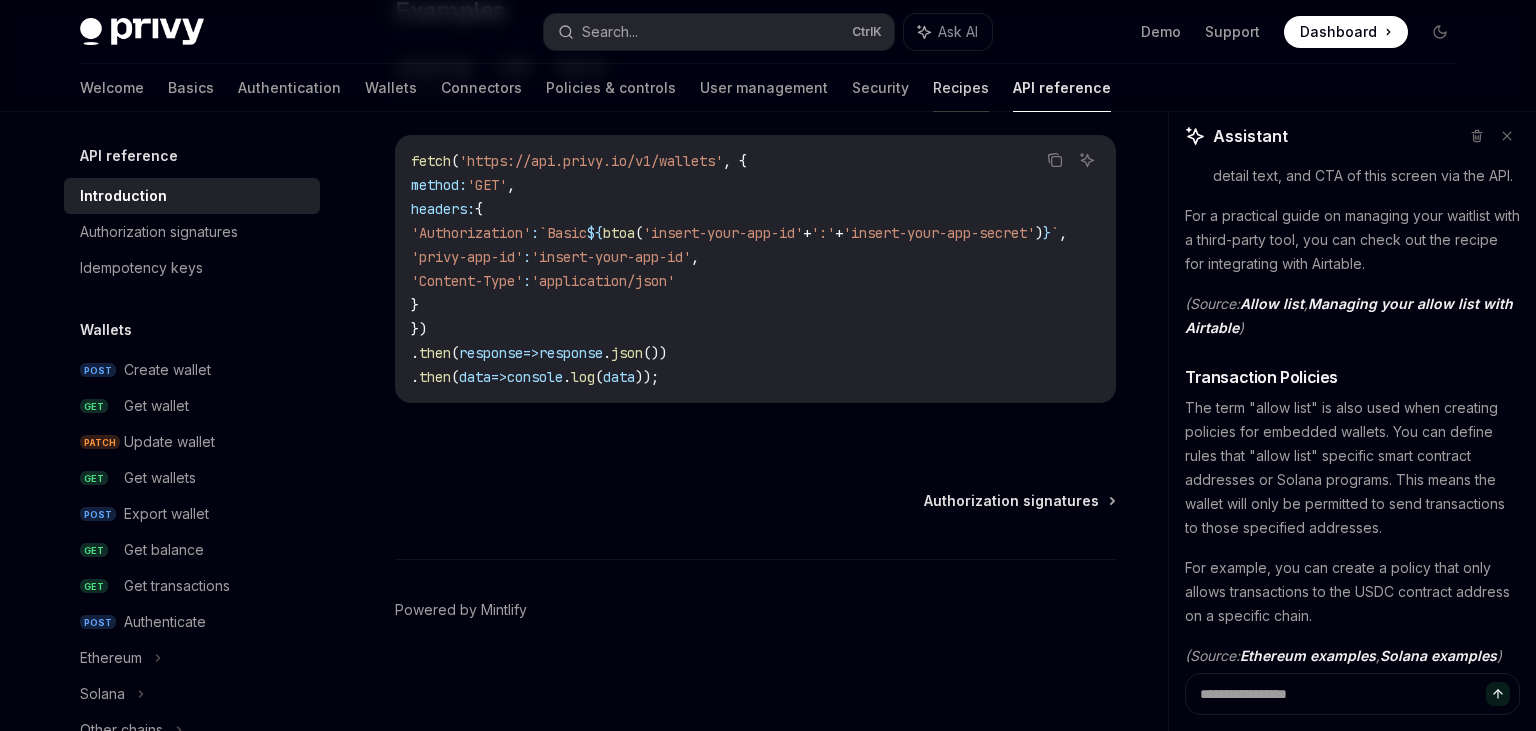 click on "Recipes" at bounding box center (961, 88) 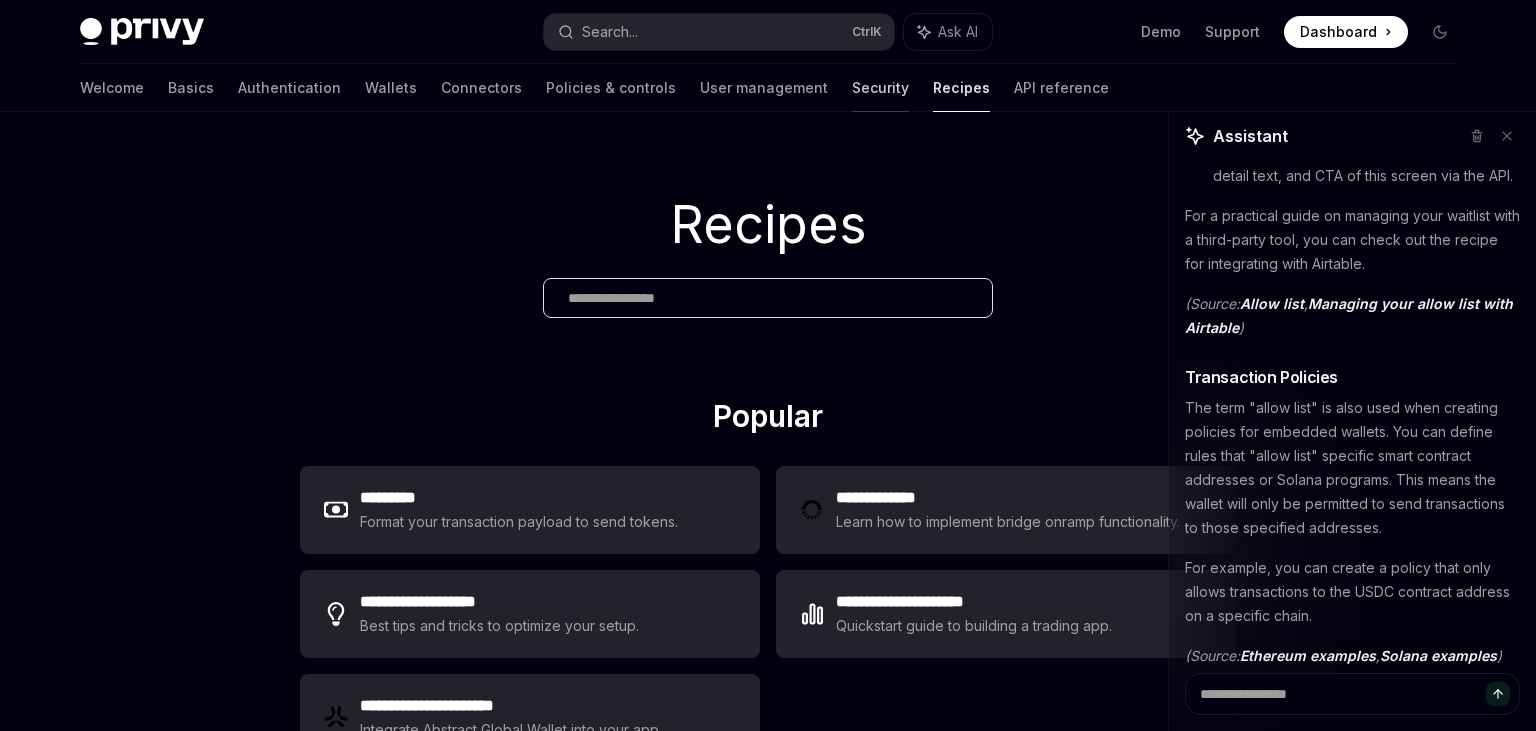 click on "Security" at bounding box center (880, 88) 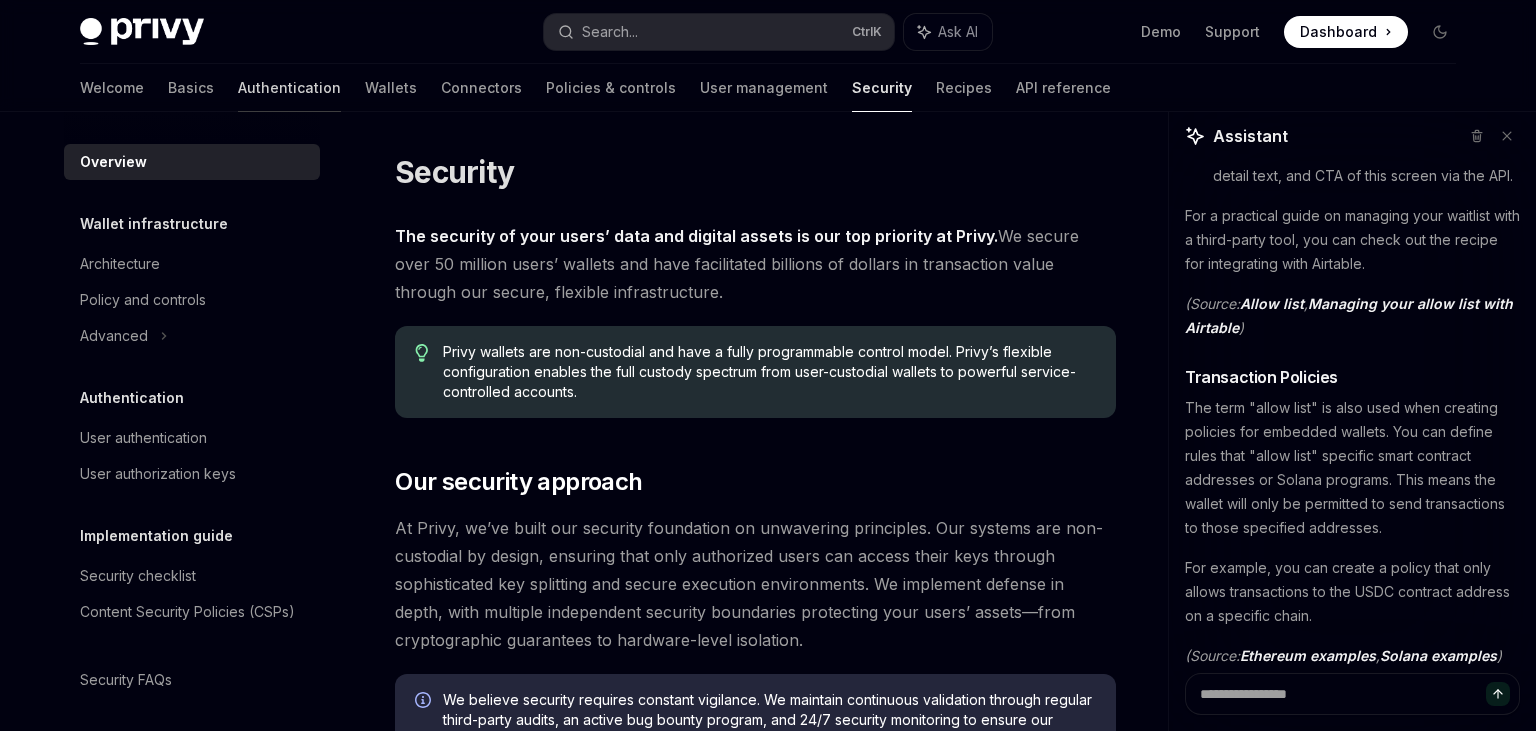 click on "Authentication" at bounding box center (289, 88) 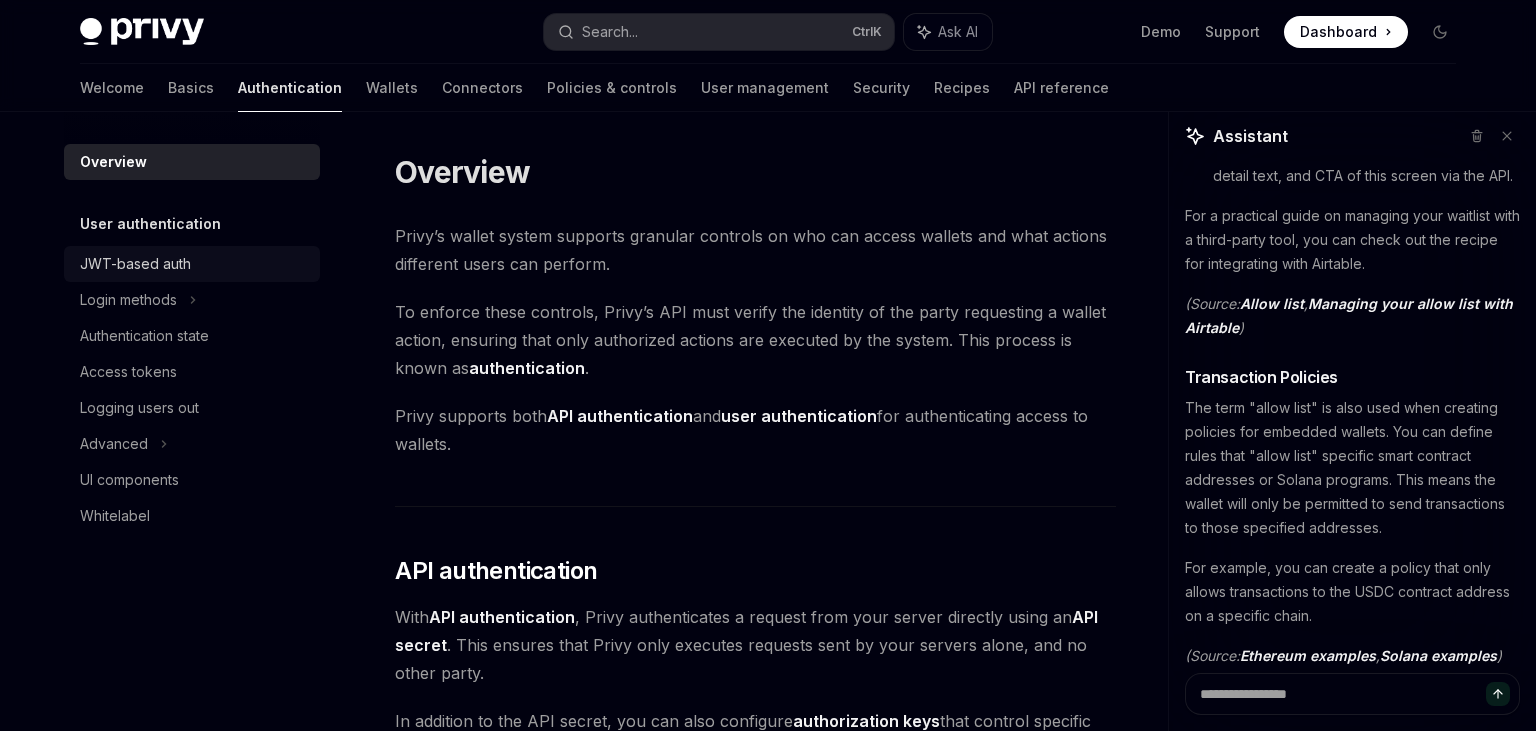 click on "JWT-based auth" at bounding box center (135, 264) 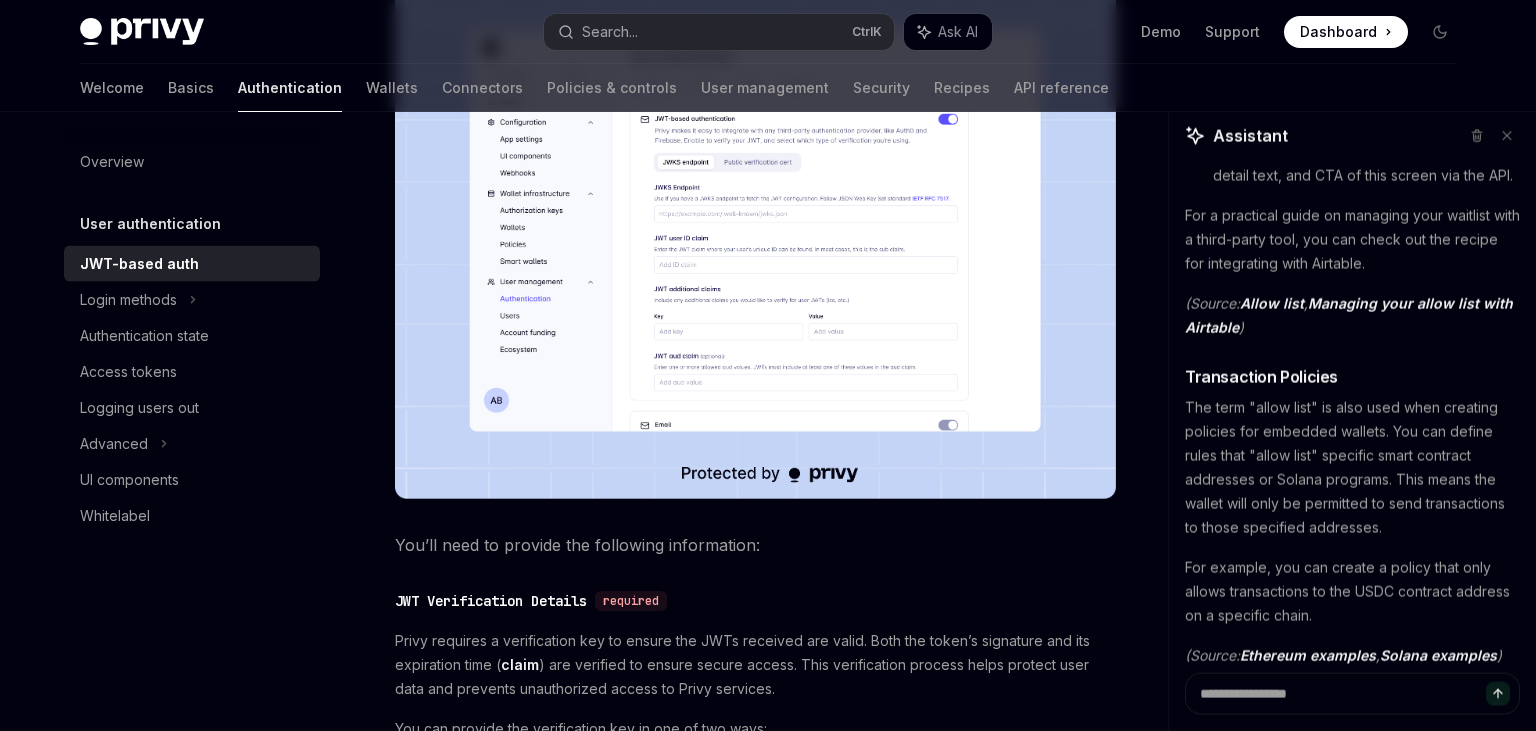 scroll, scrollTop: 1465, scrollLeft: 0, axis: vertical 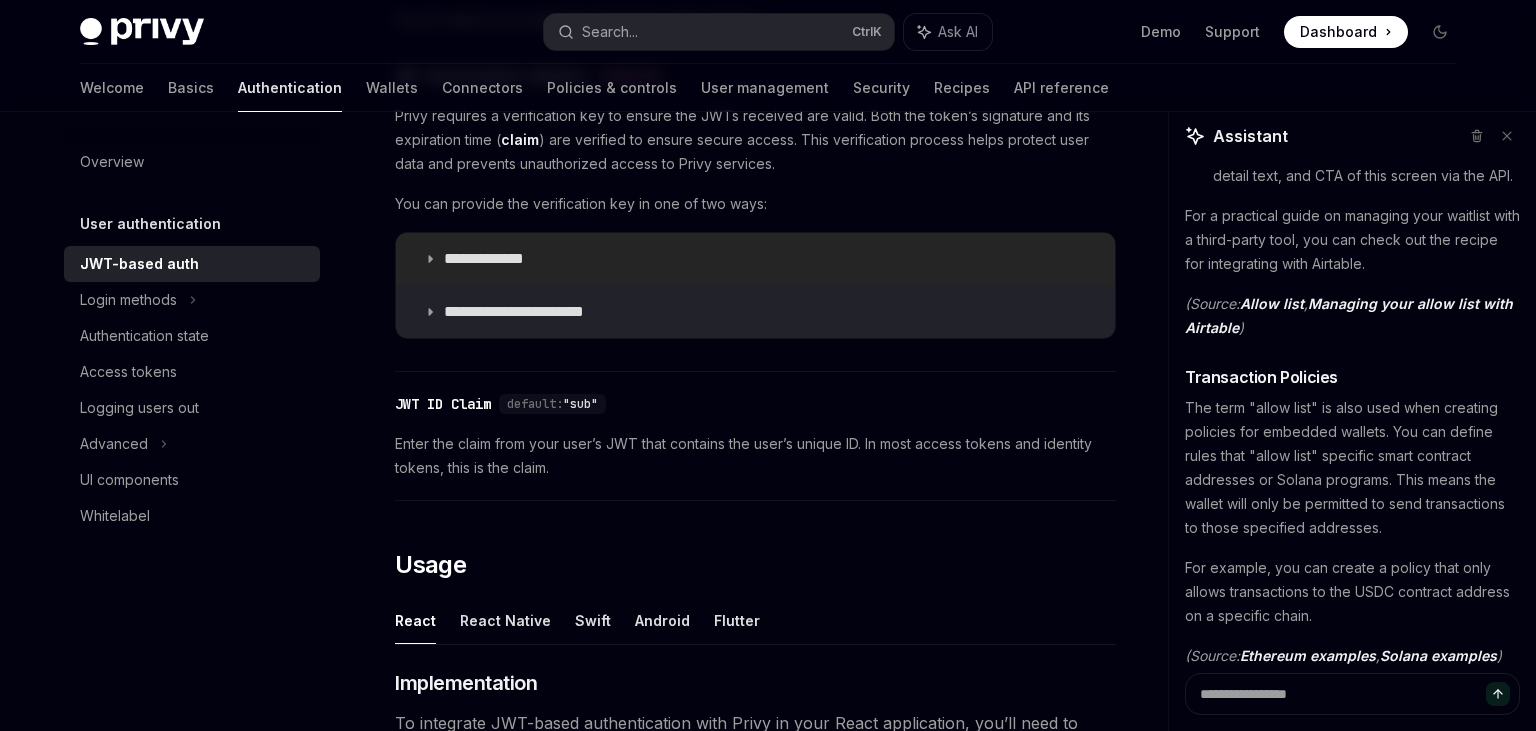 click on "**********" at bounding box center (503, 259) 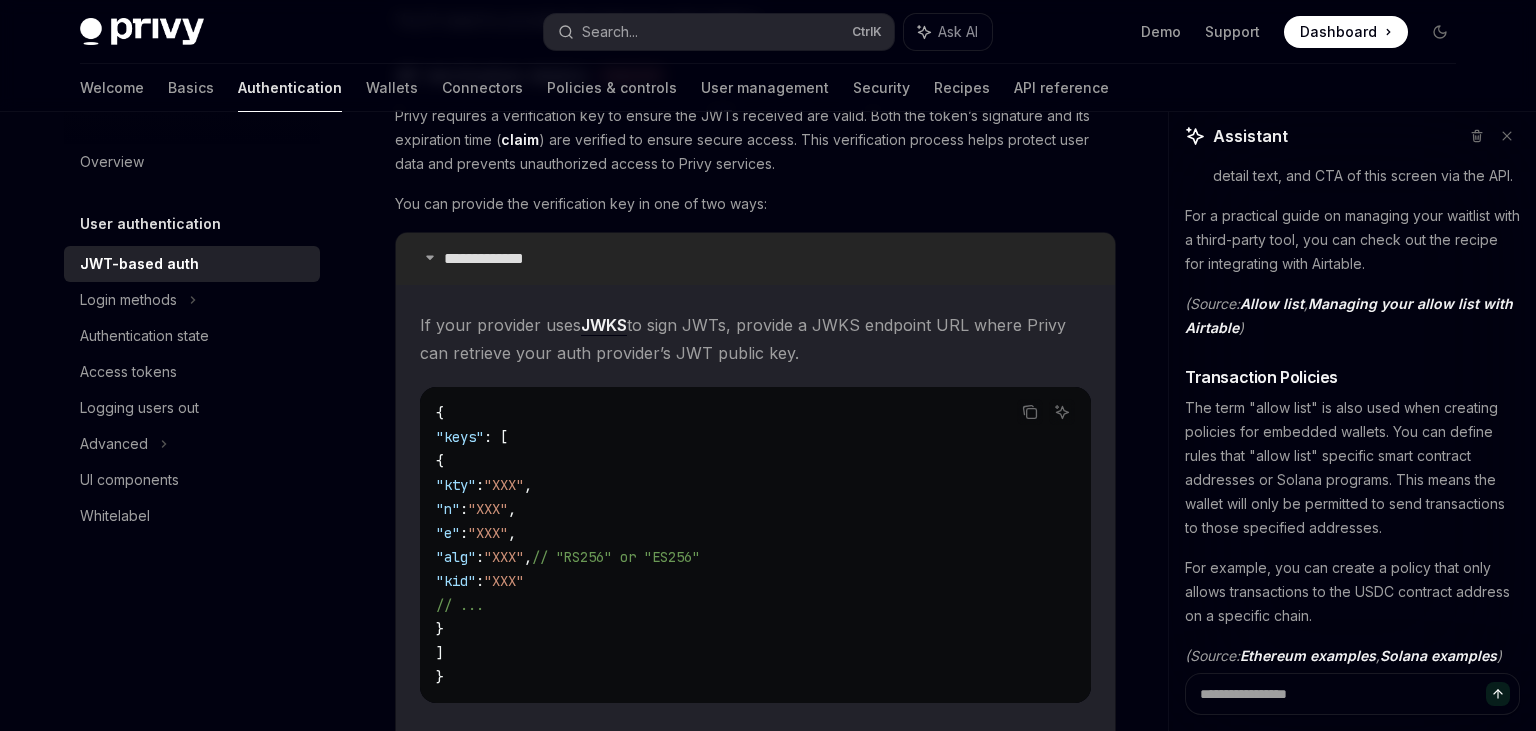 click on "**********" at bounding box center [503, 259] 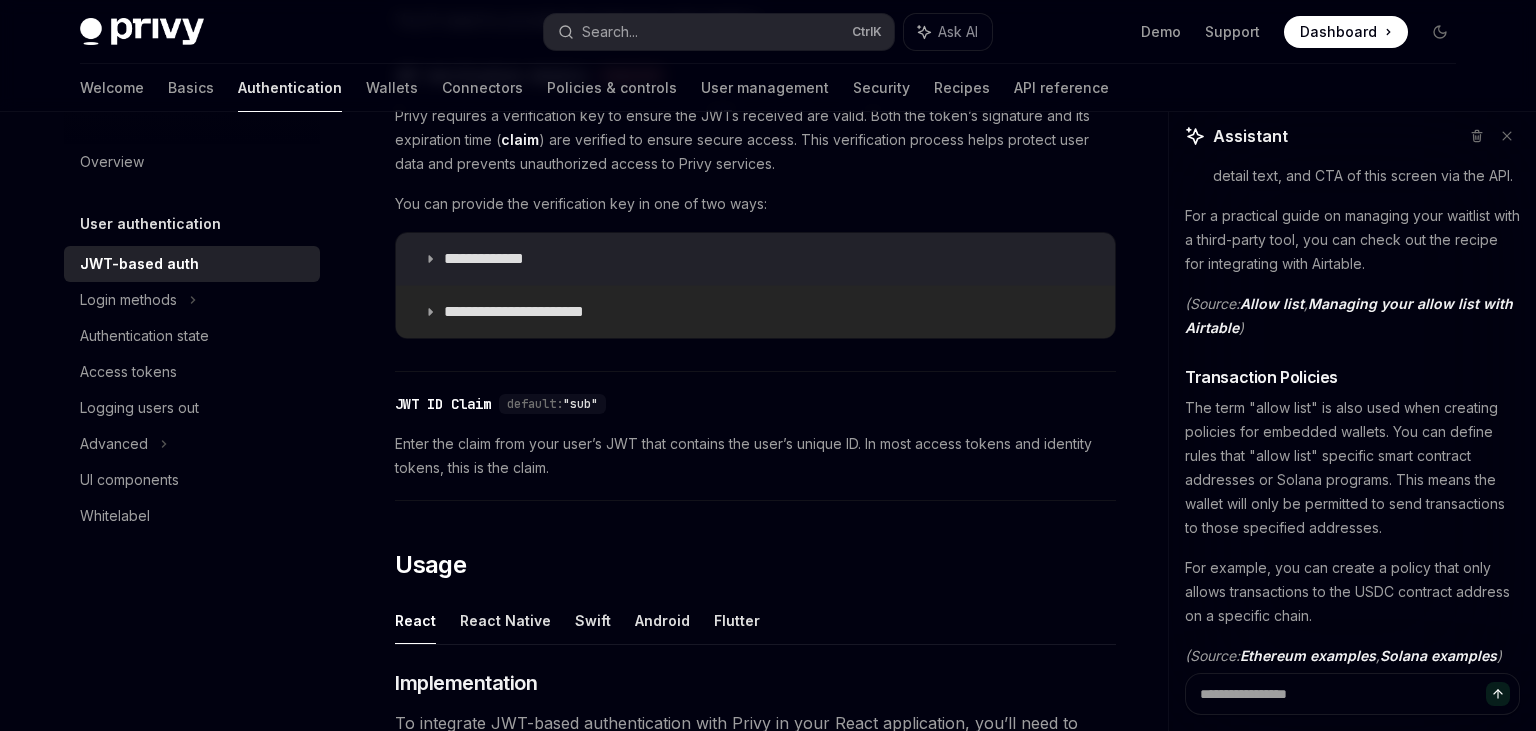 click on "**********" at bounding box center [530, 312] 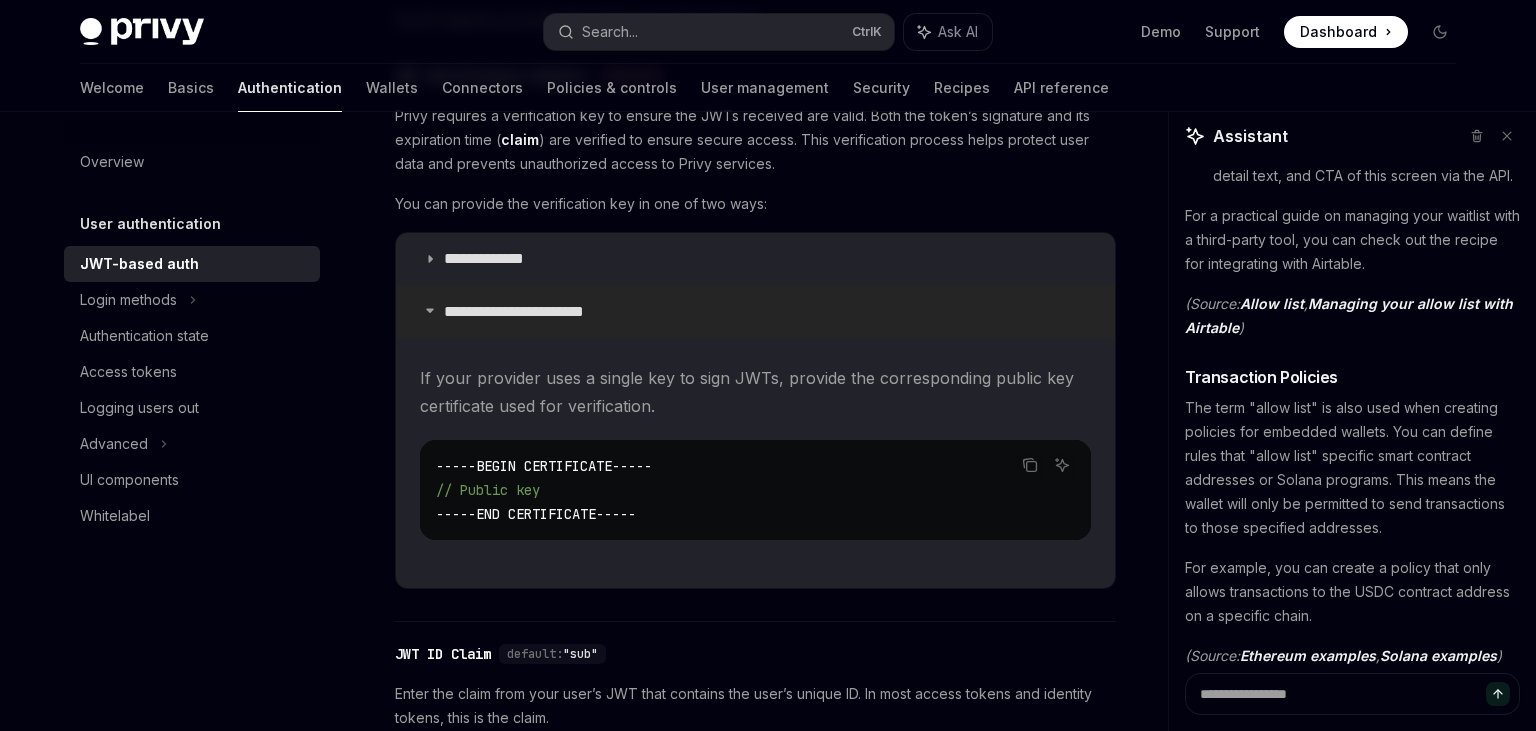 click on "**********" at bounding box center [530, 312] 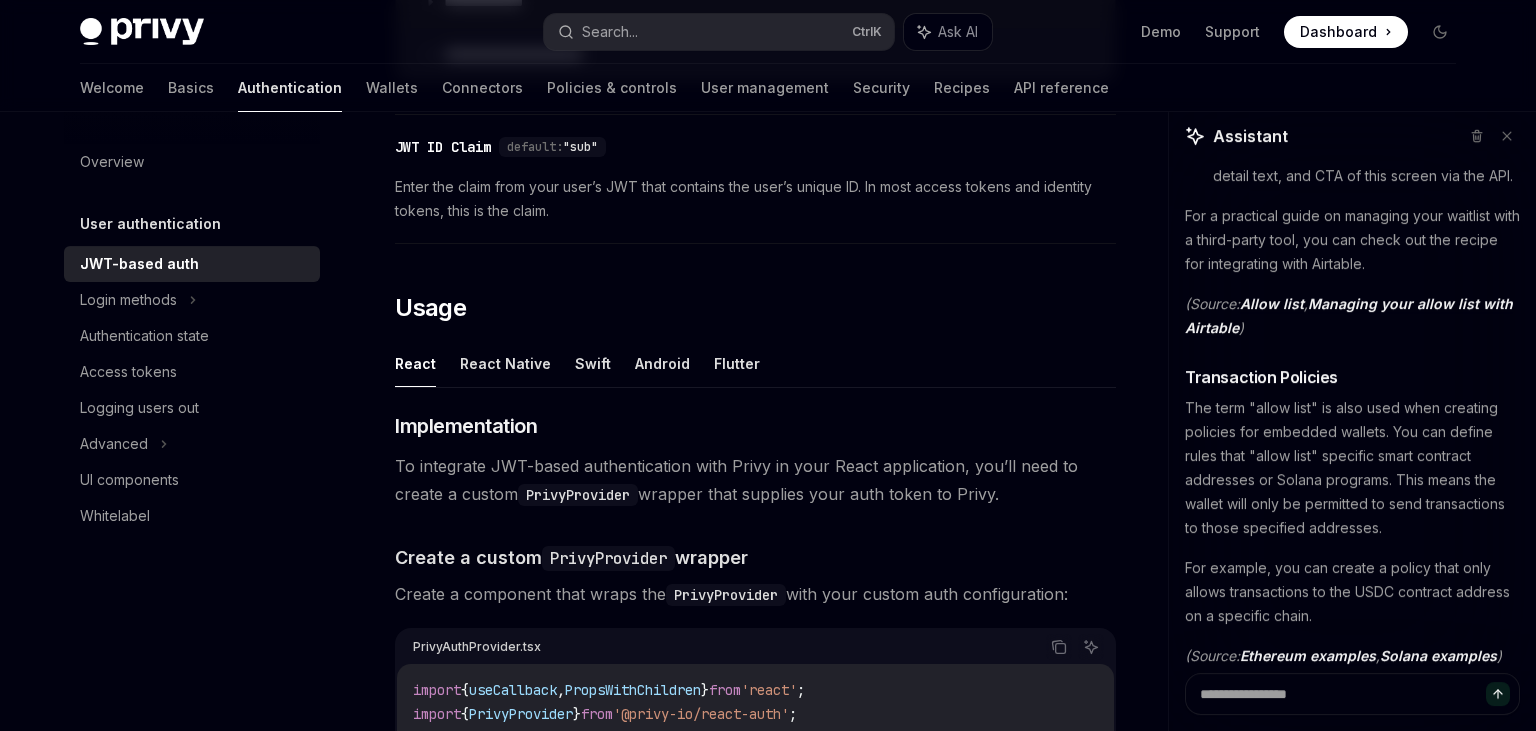 scroll, scrollTop: 1782, scrollLeft: 0, axis: vertical 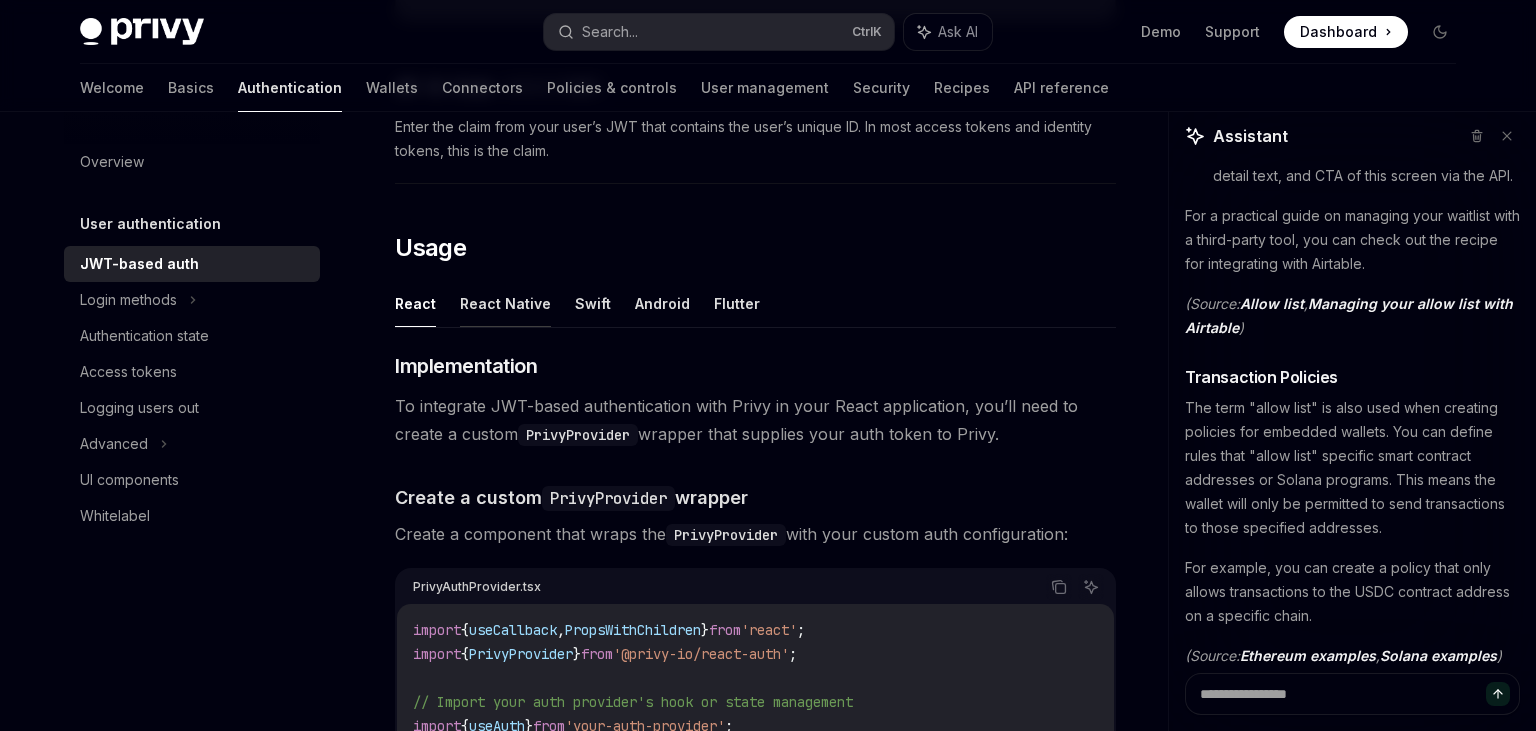 click on "React Native" at bounding box center (505, 303) 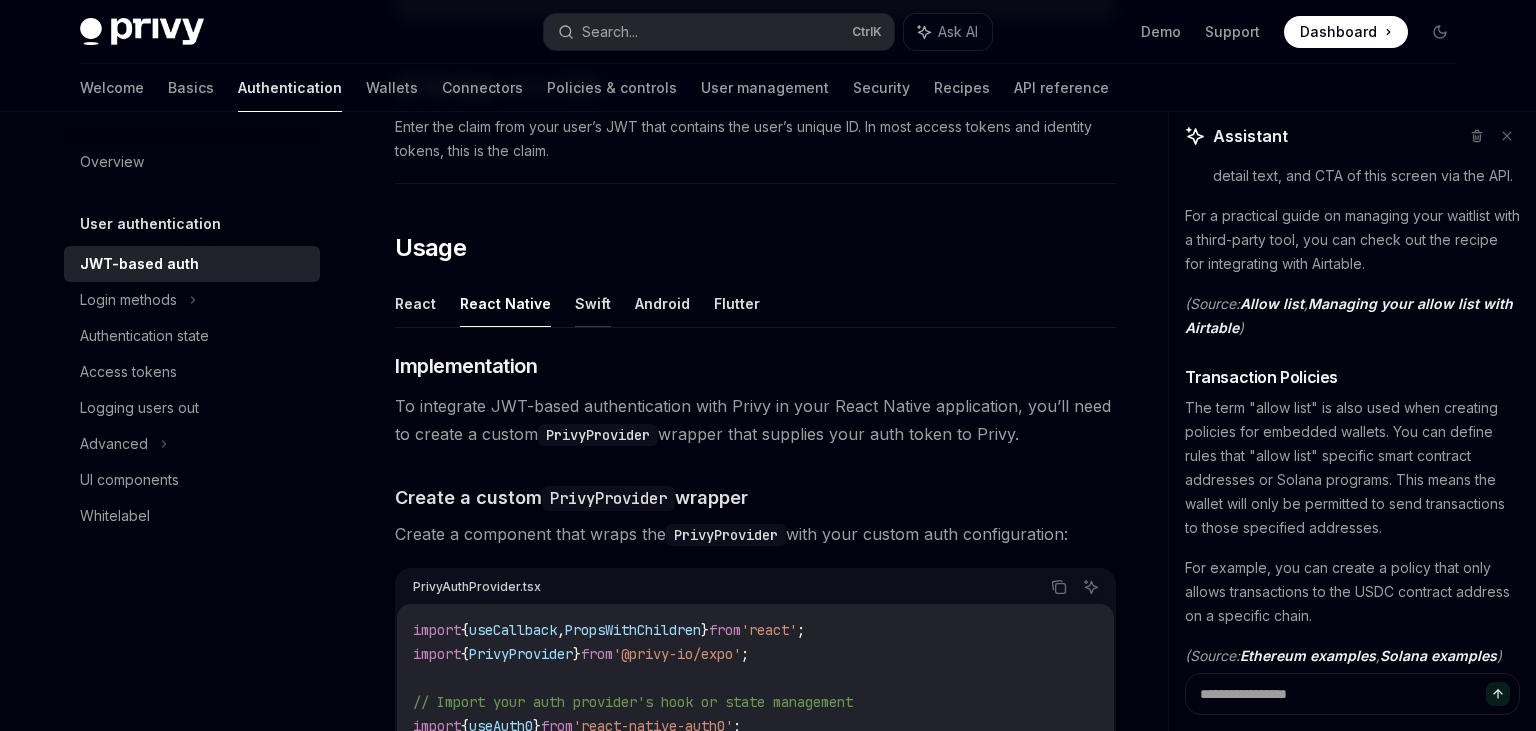 click on "Swift" at bounding box center (593, 303) 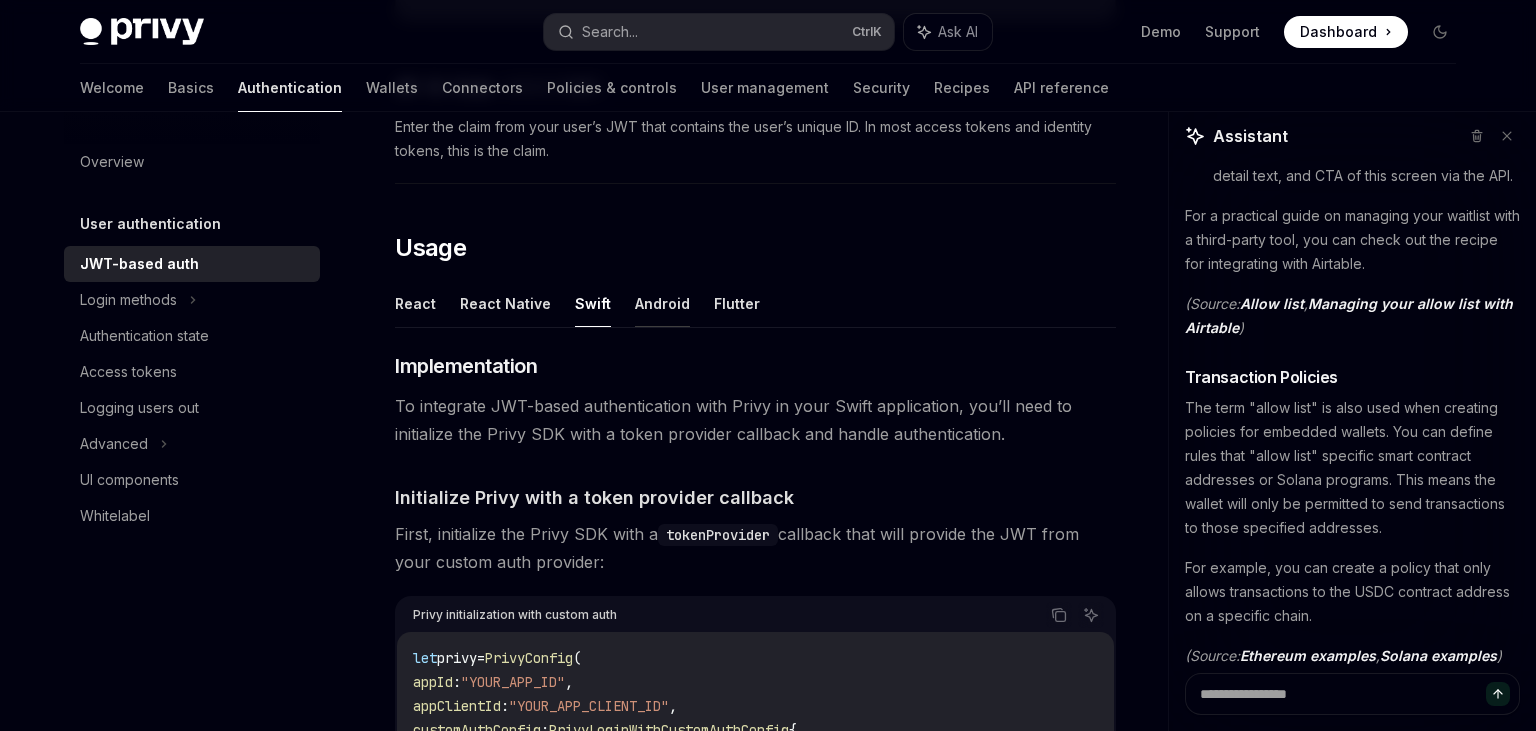 click on "Android" at bounding box center (662, 303) 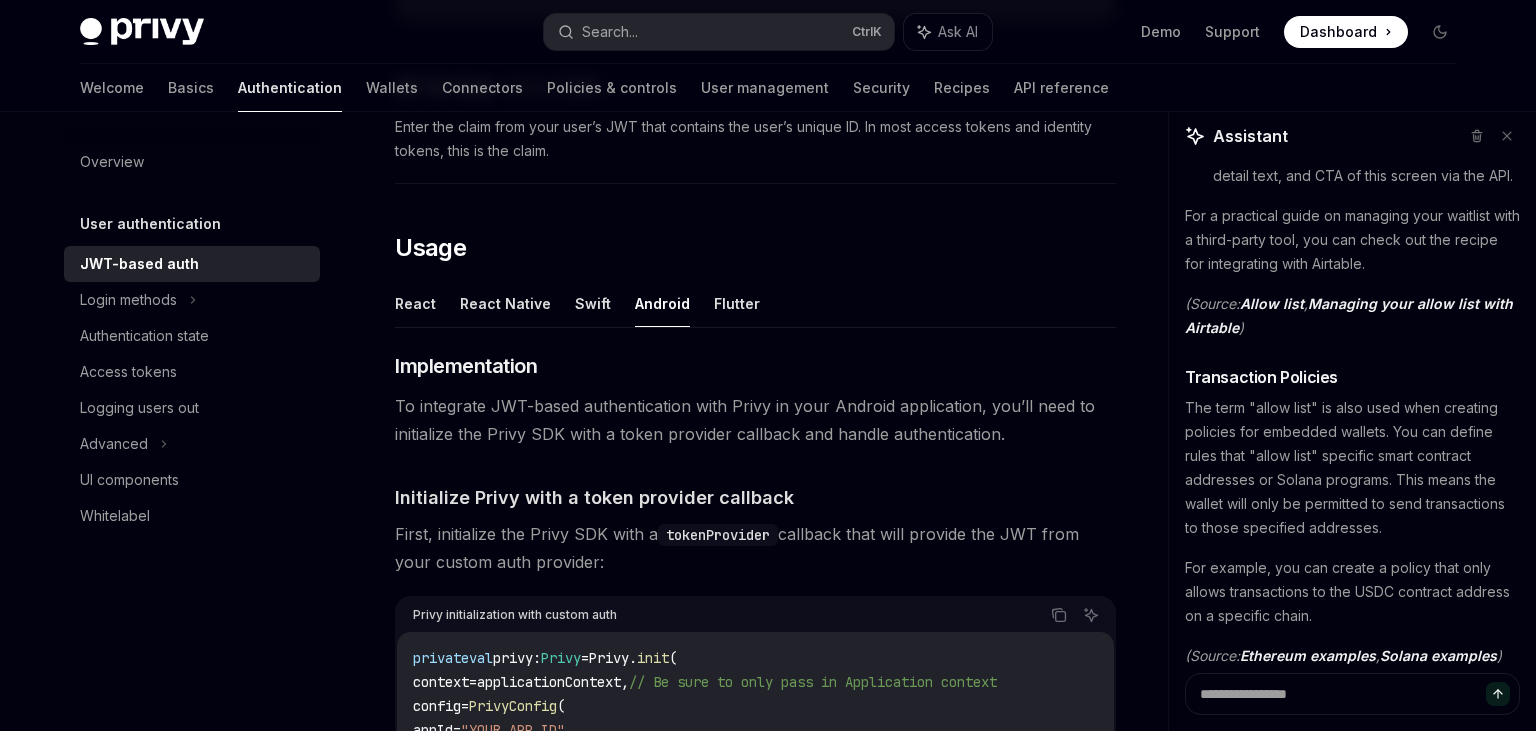 click on "React React Native Swift Android Flutter" at bounding box center (755, 304) 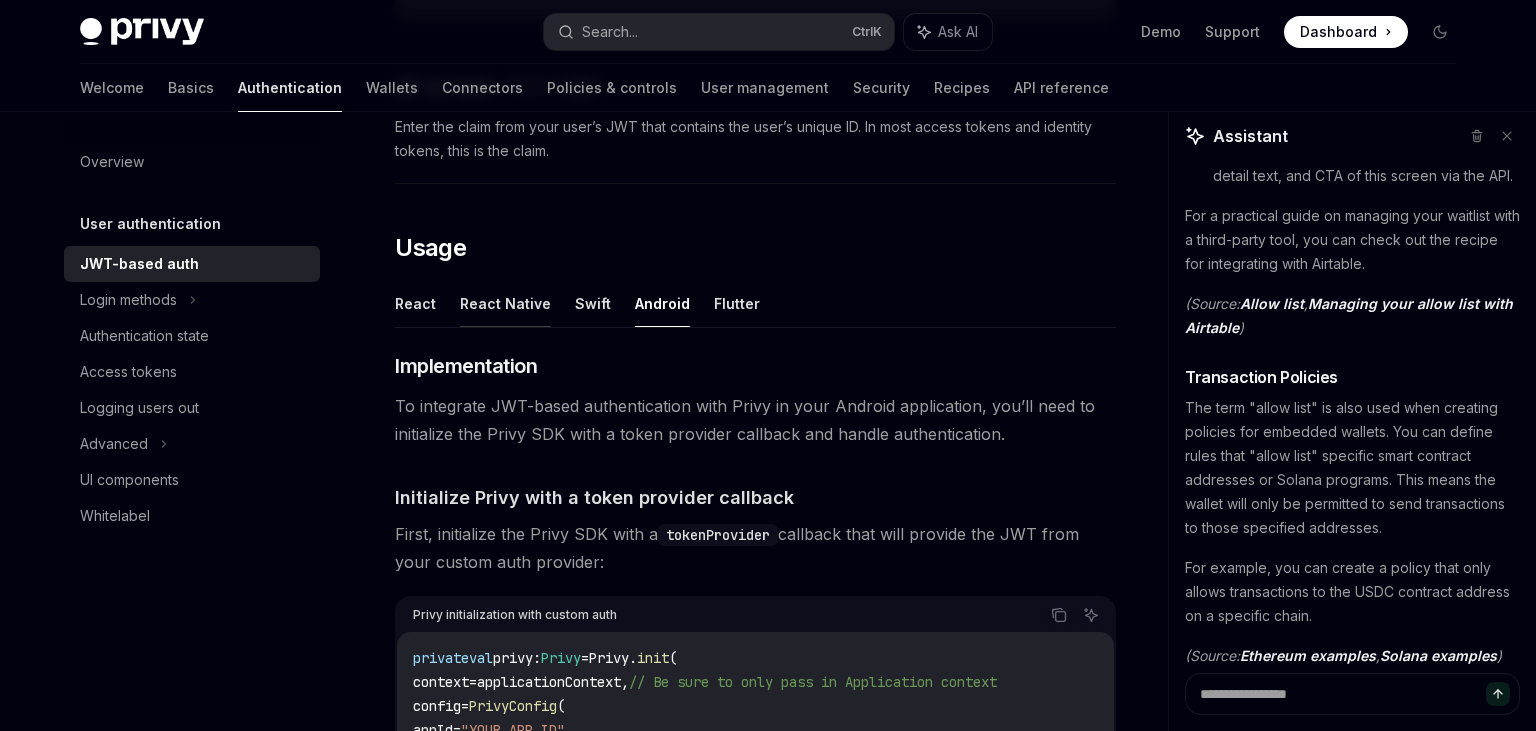 click on "React Native" at bounding box center (505, 303) 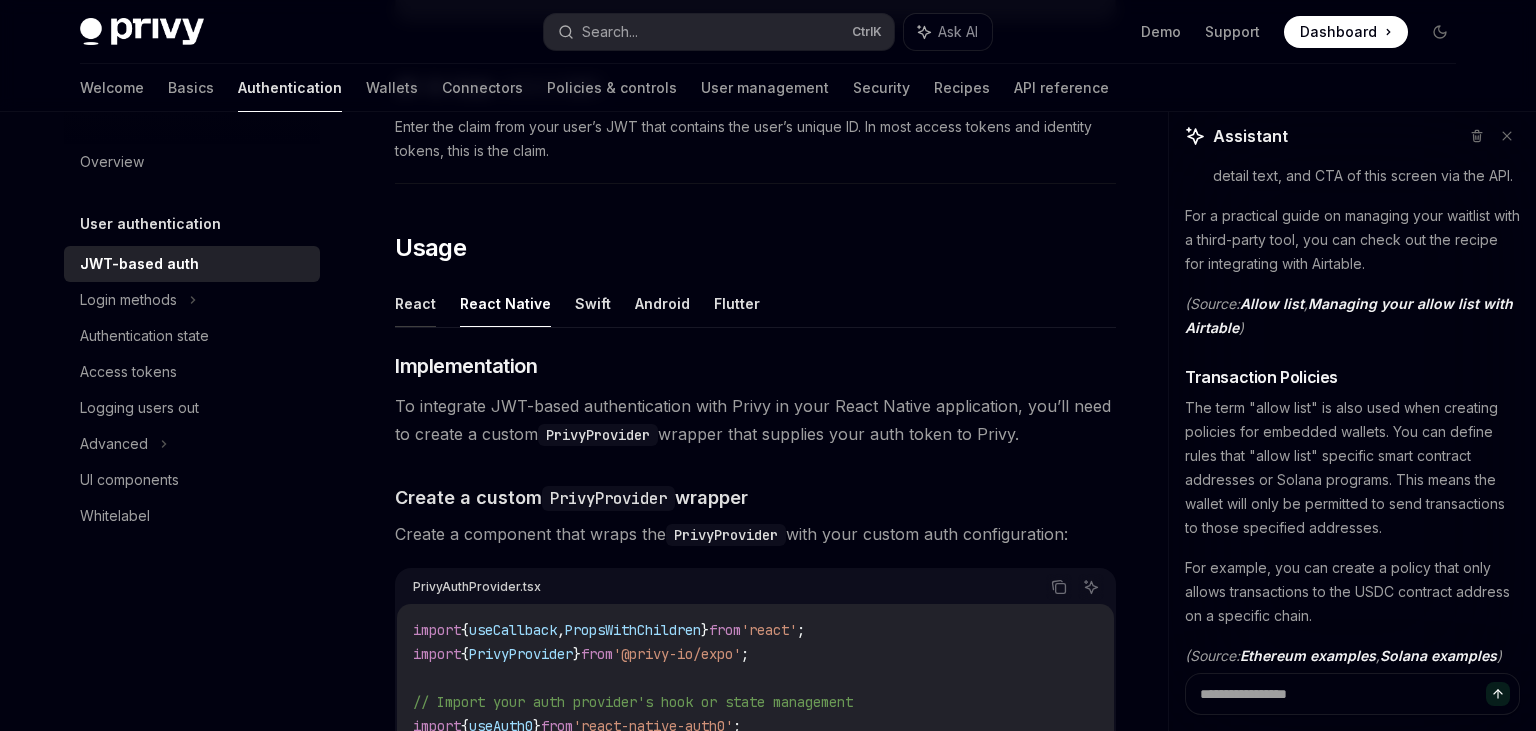 click on "React" at bounding box center (415, 303) 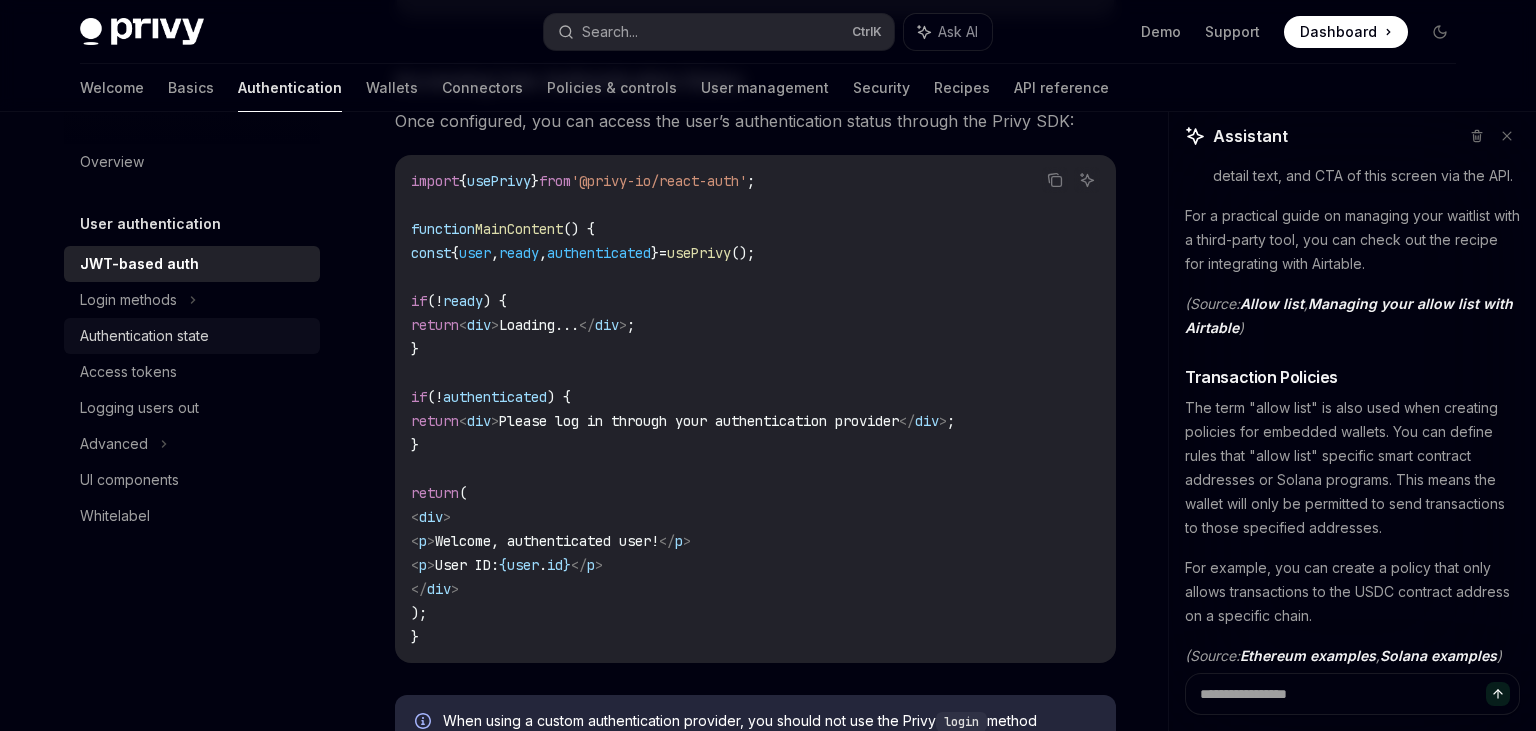 scroll, scrollTop: 4368, scrollLeft: 0, axis: vertical 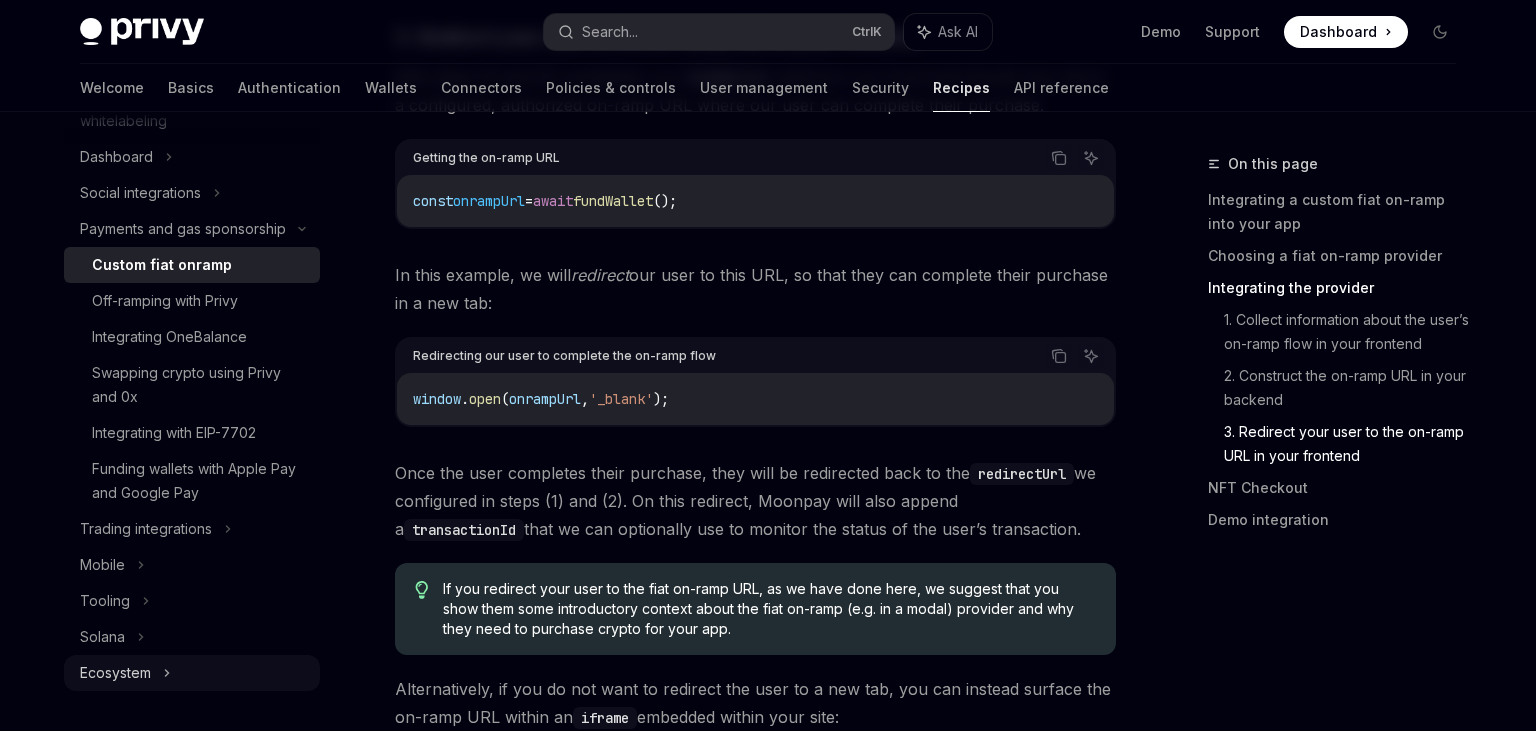 click on "Ecosystem" at bounding box center (192, 673) 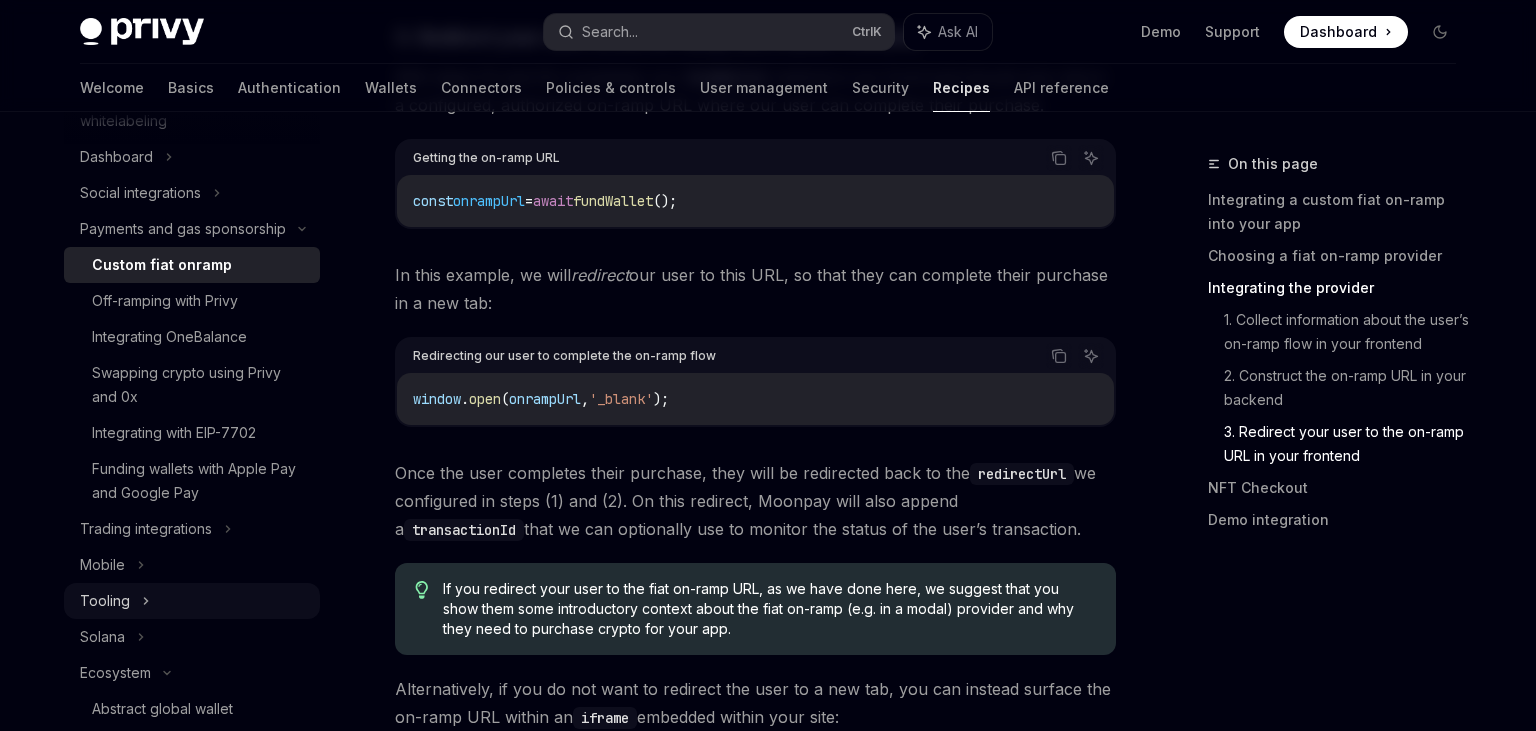 scroll, scrollTop: 0, scrollLeft: 0, axis: both 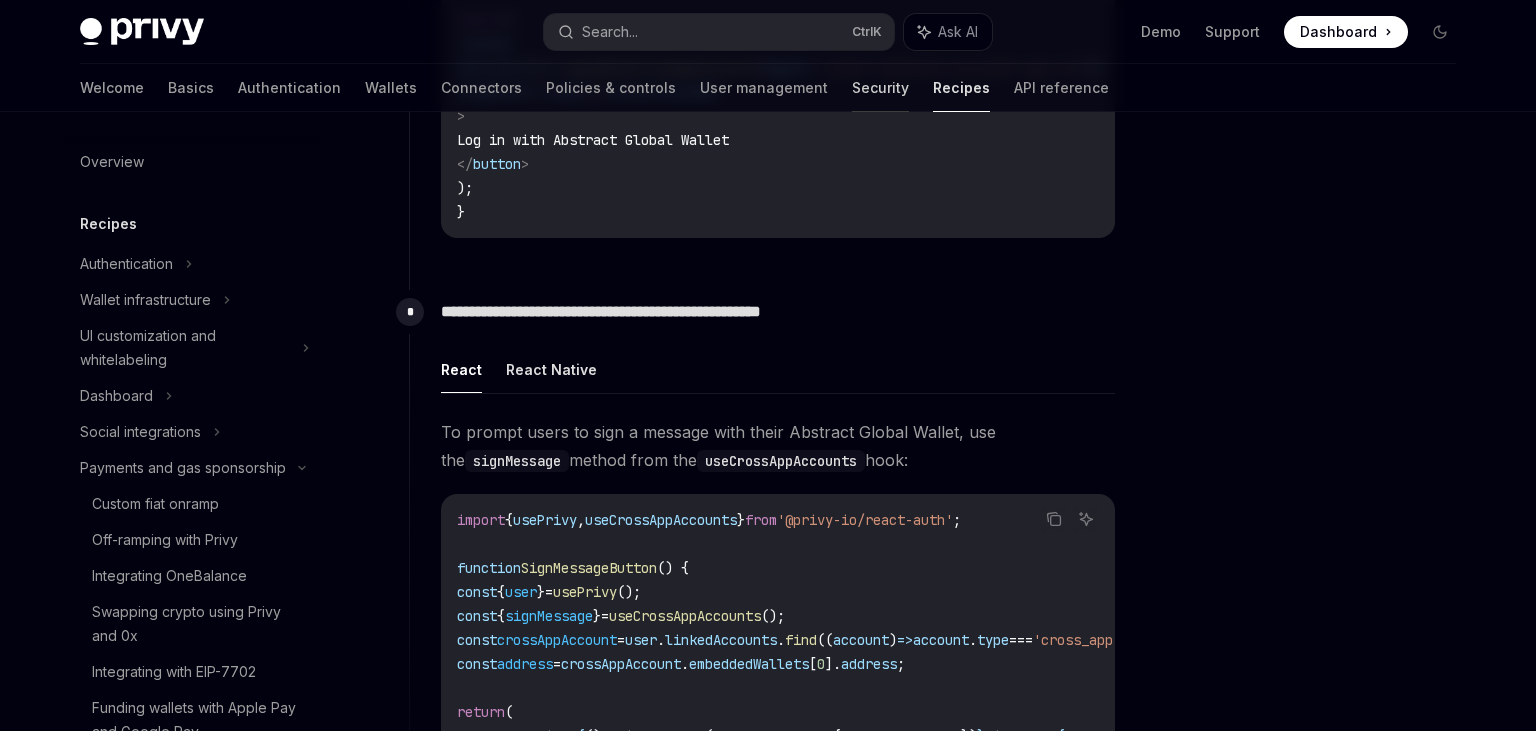 click on "Security" at bounding box center [880, 88] 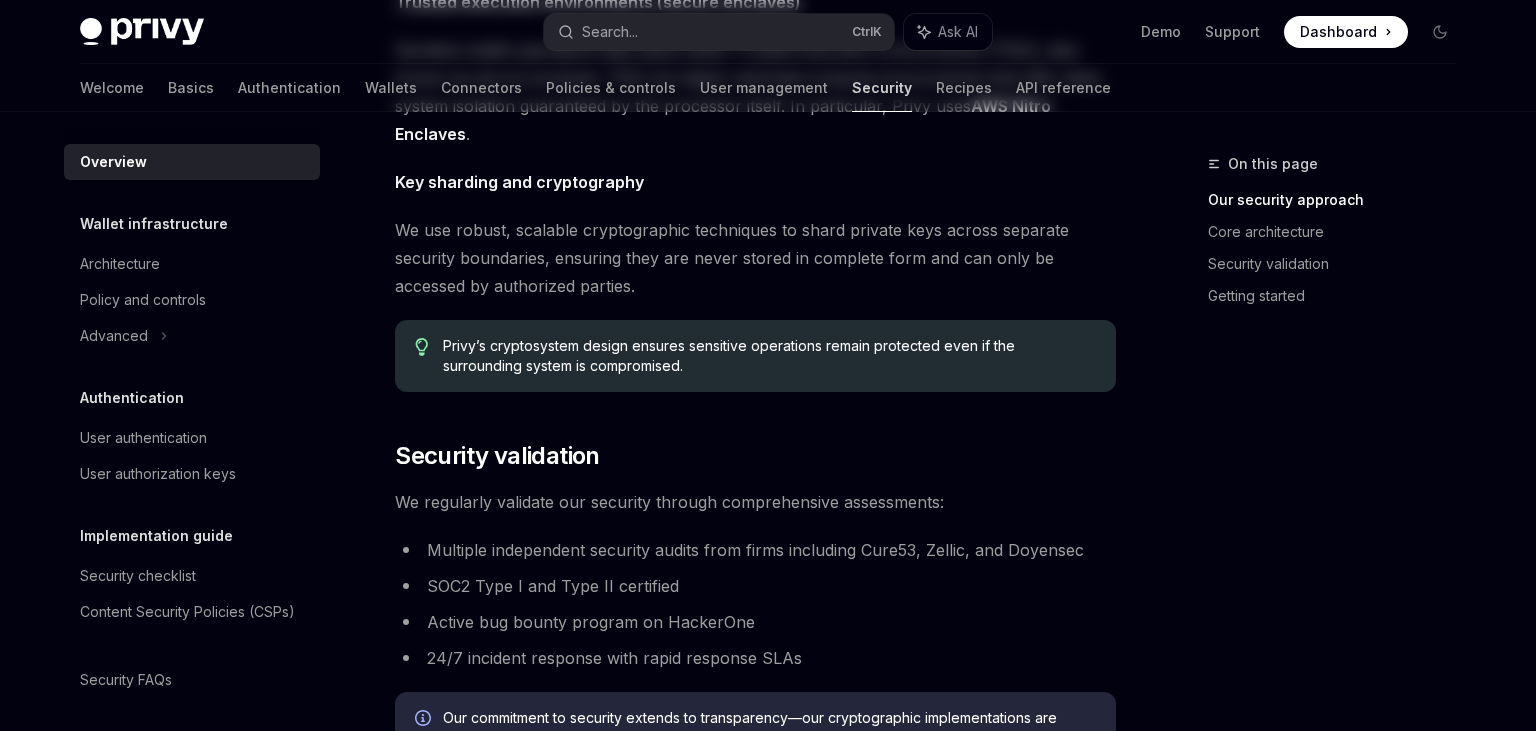 scroll, scrollTop: 0, scrollLeft: 0, axis: both 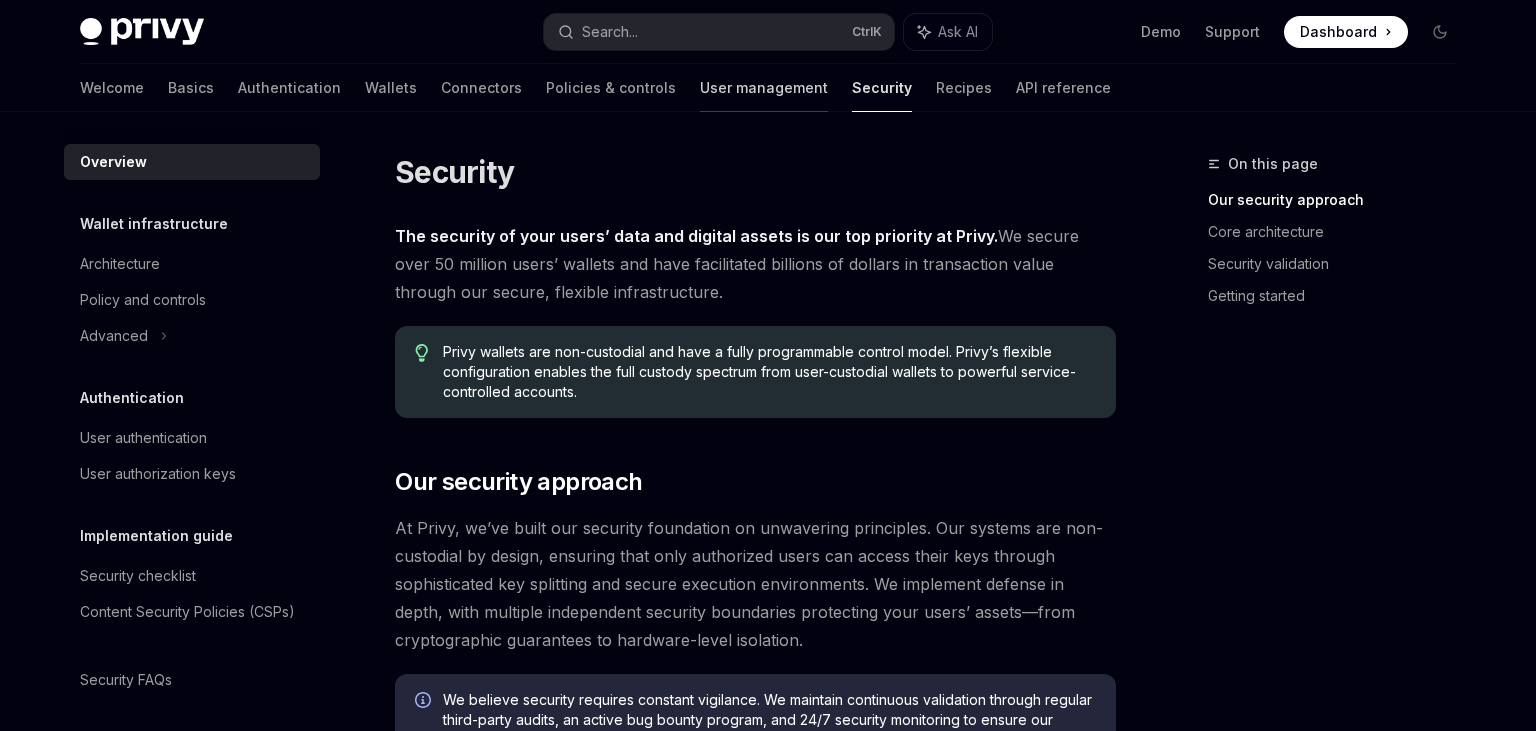 click on "User management" at bounding box center [764, 88] 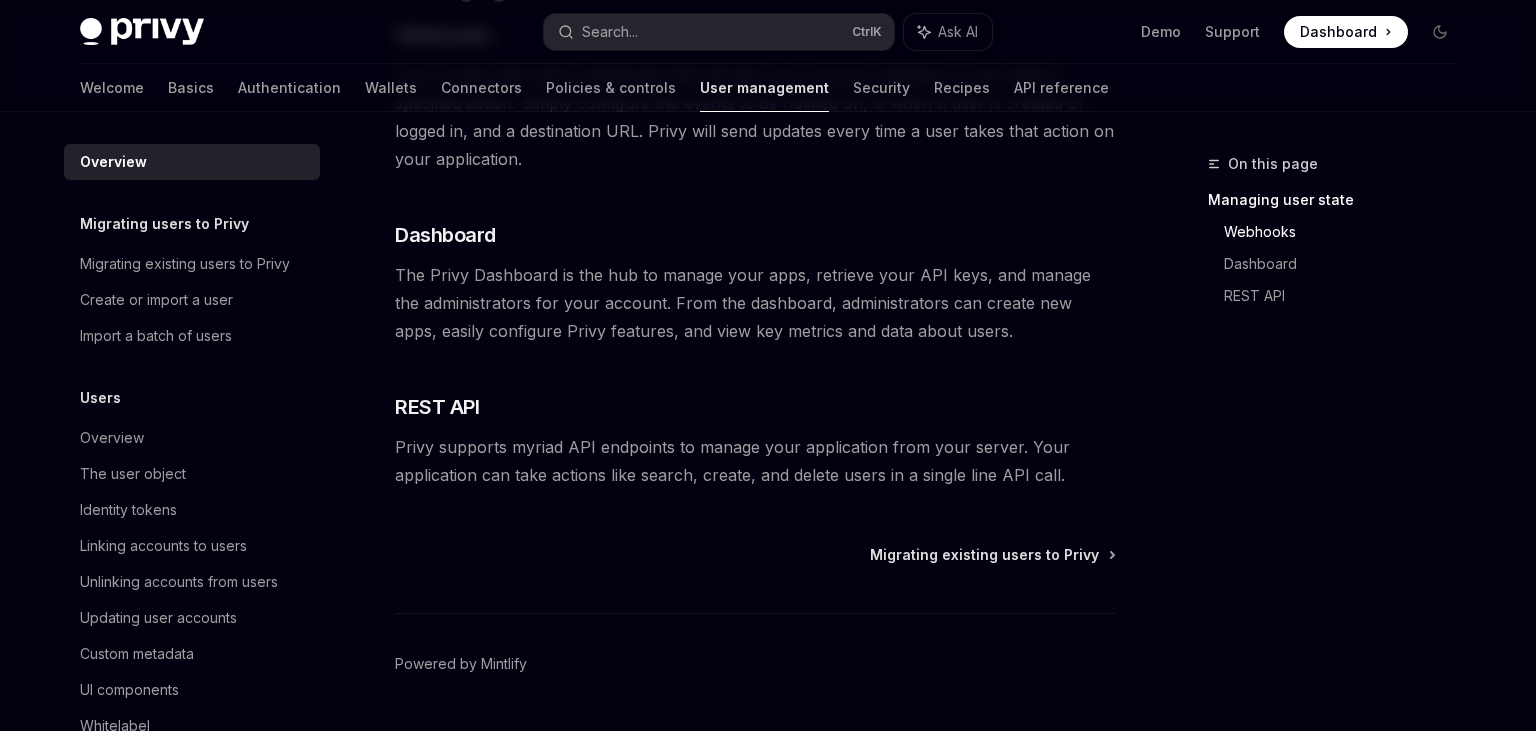scroll, scrollTop: 512, scrollLeft: 0, axis: vertical 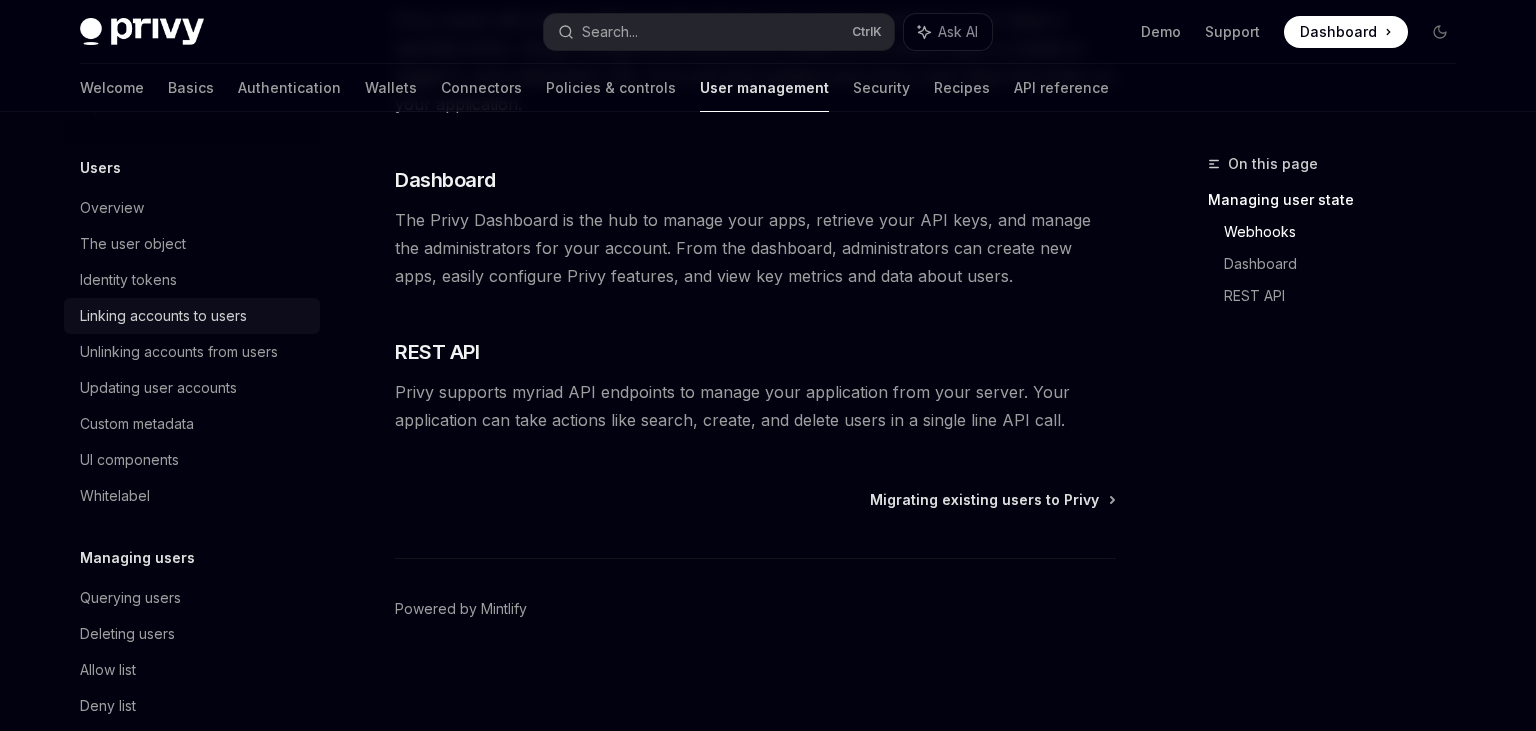click on "Linking accounts to users" at bounding box center [163, 316] 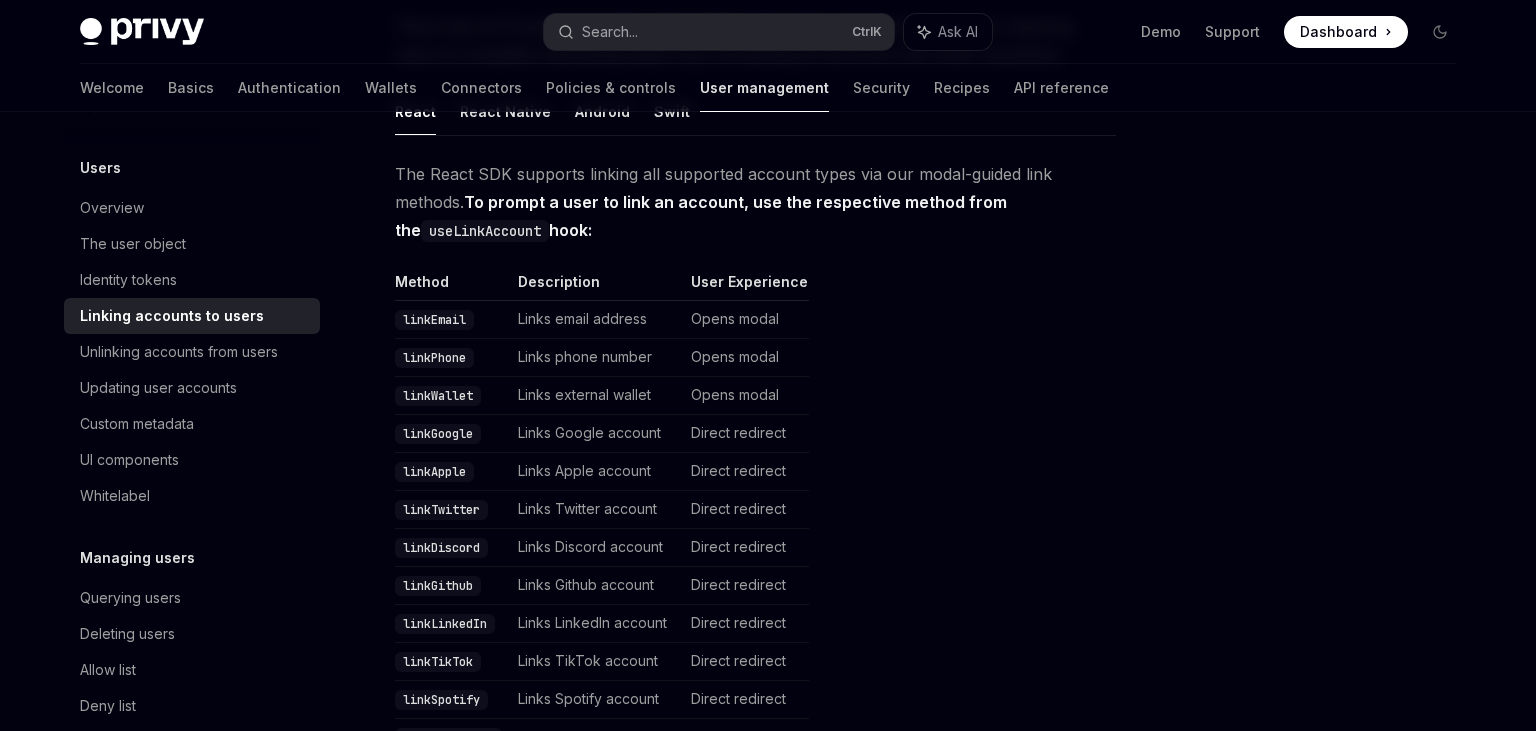 scroll, scrollTop: 528, scrollLeft: 0, axis: vertical 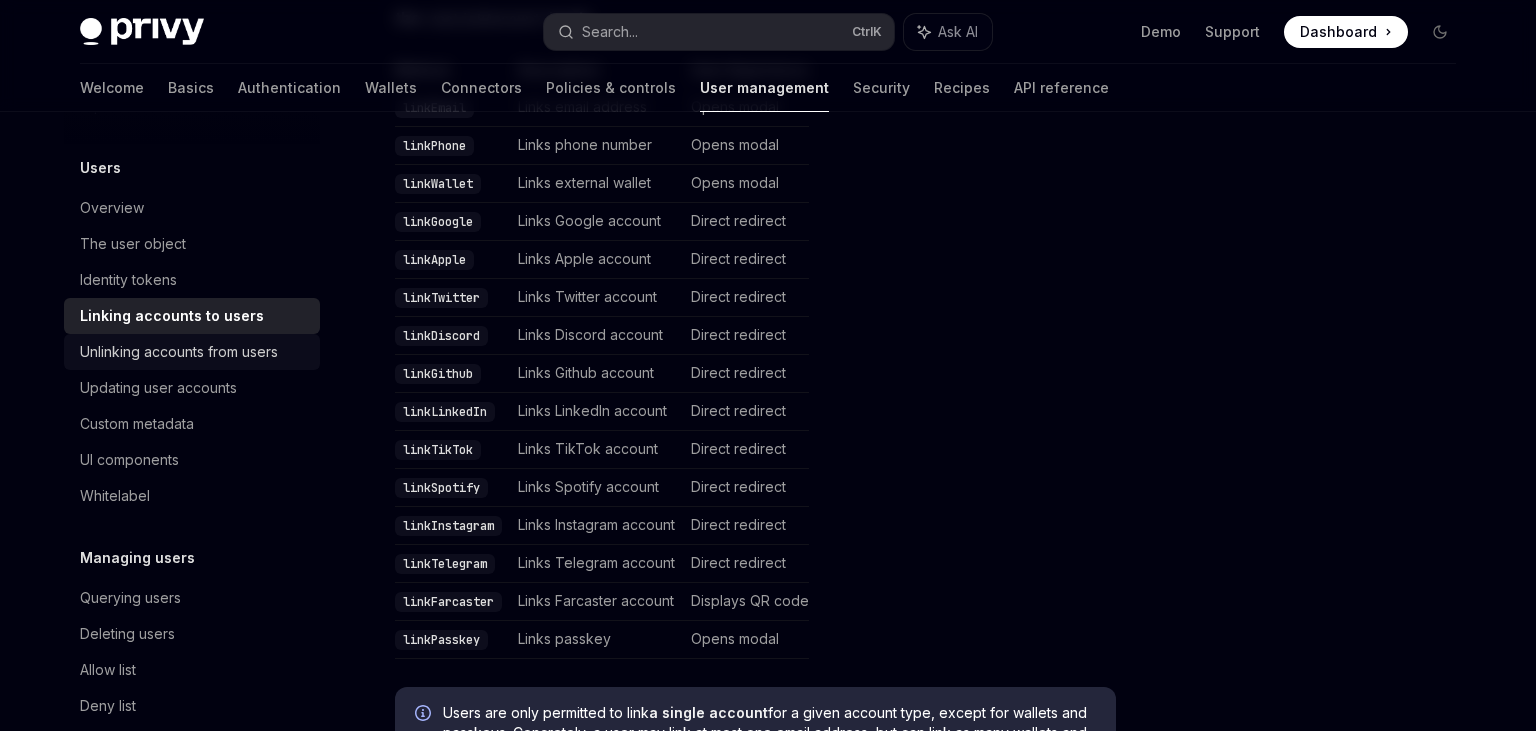 click on "Unlinking accounts from users" at bounding box center [179, 352] 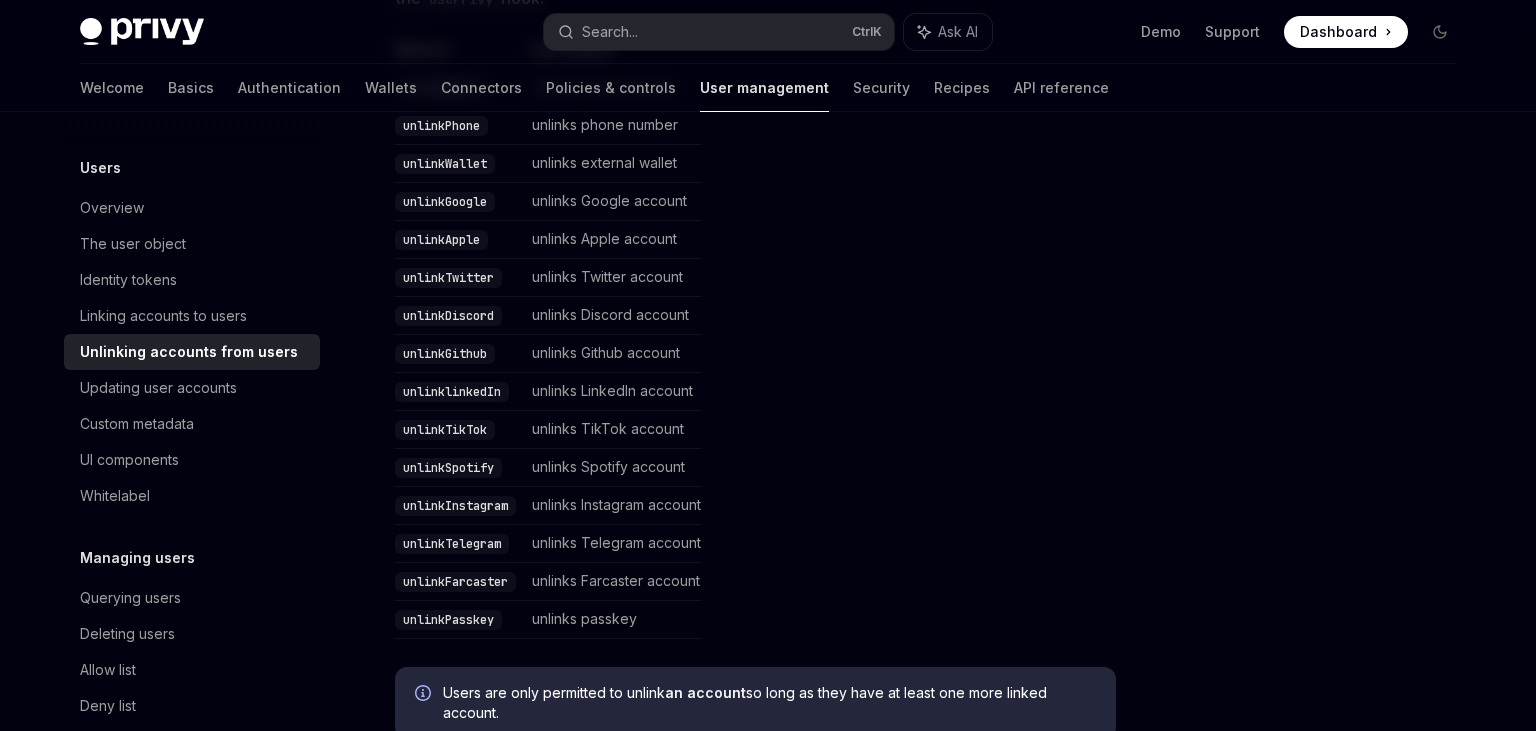 scroll, scrollTop: 0, scrollLeft: 0, axis: both 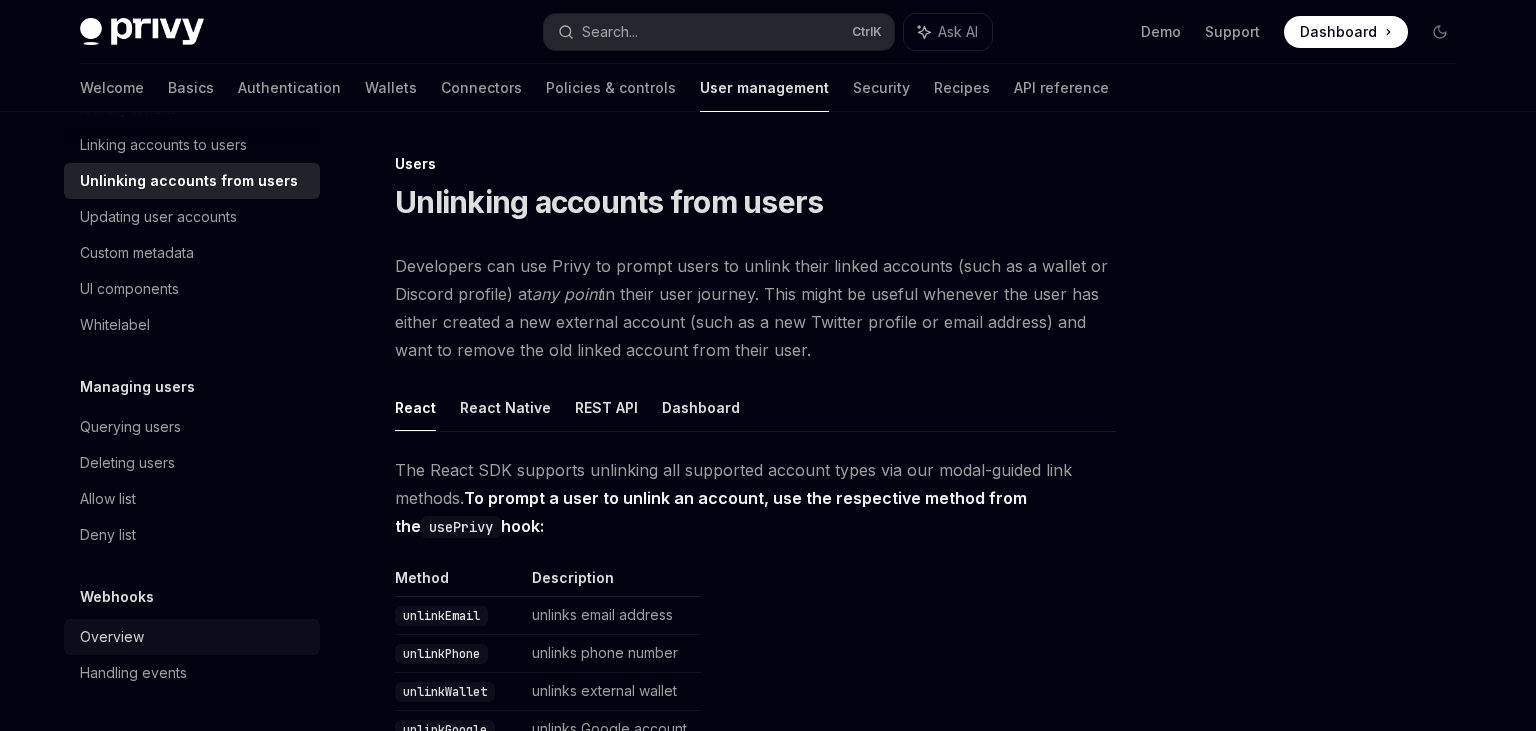 click on "Overview" at bounding box center [194, 637] 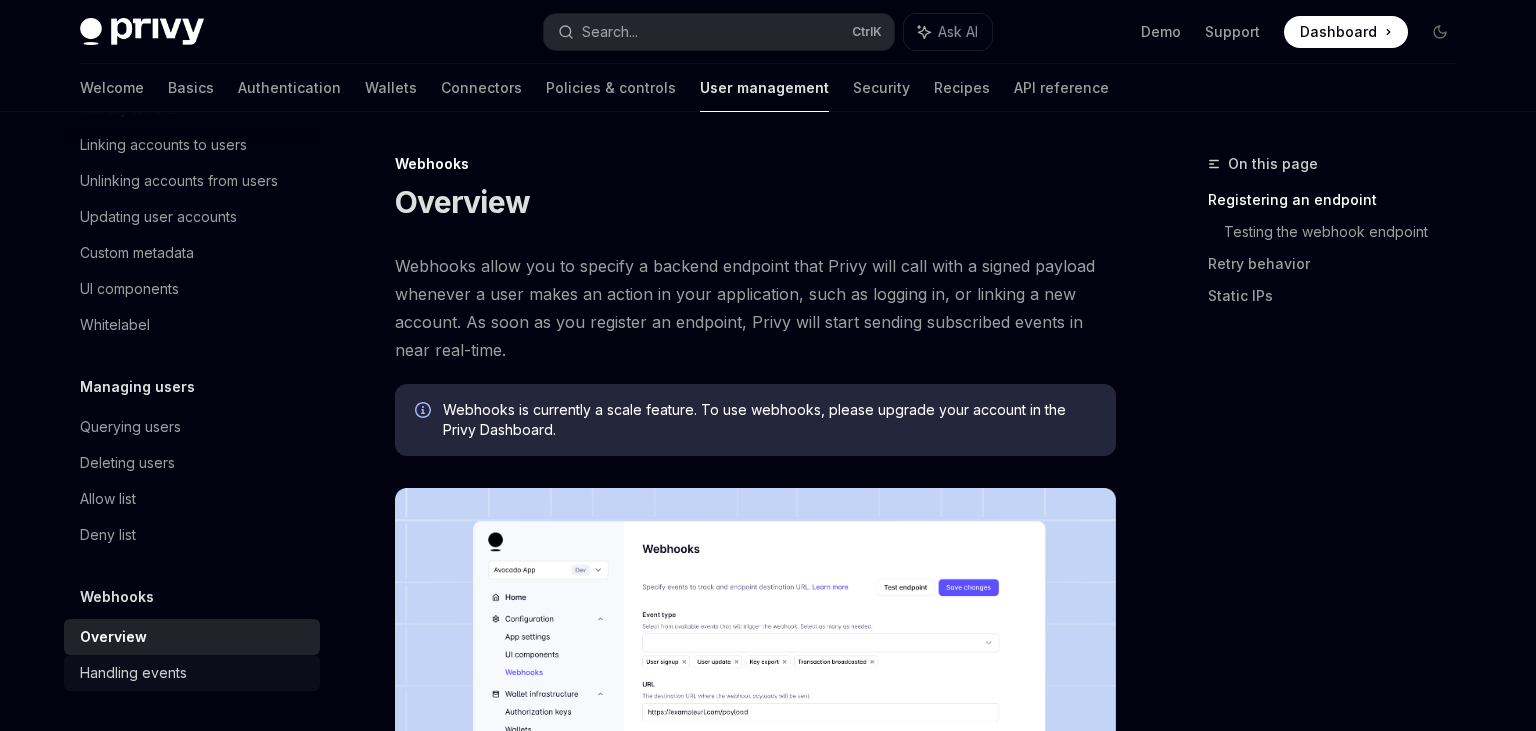 click on "Handling events" at bounding box center [194, 673] 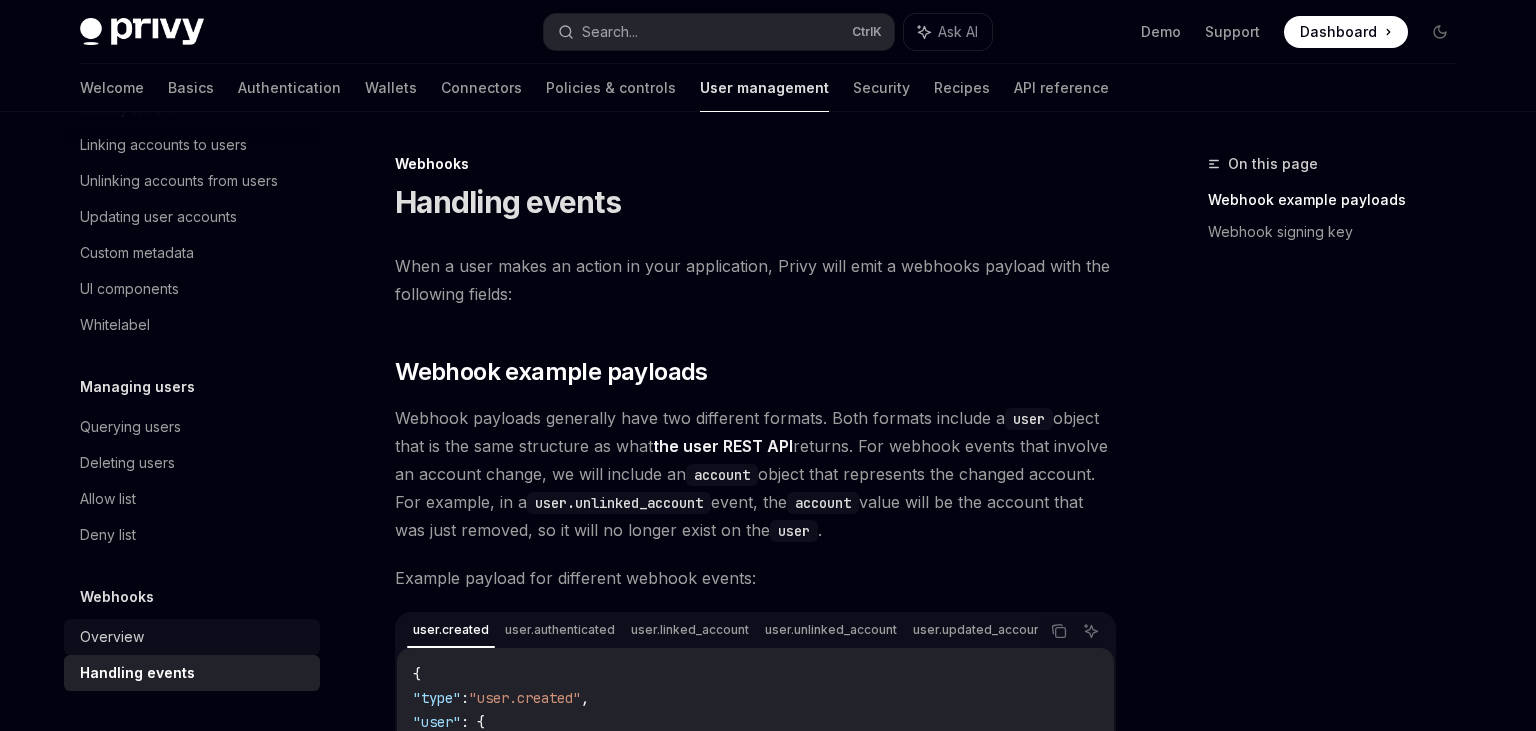 click on "Overview" at bounding box center [192, 637] 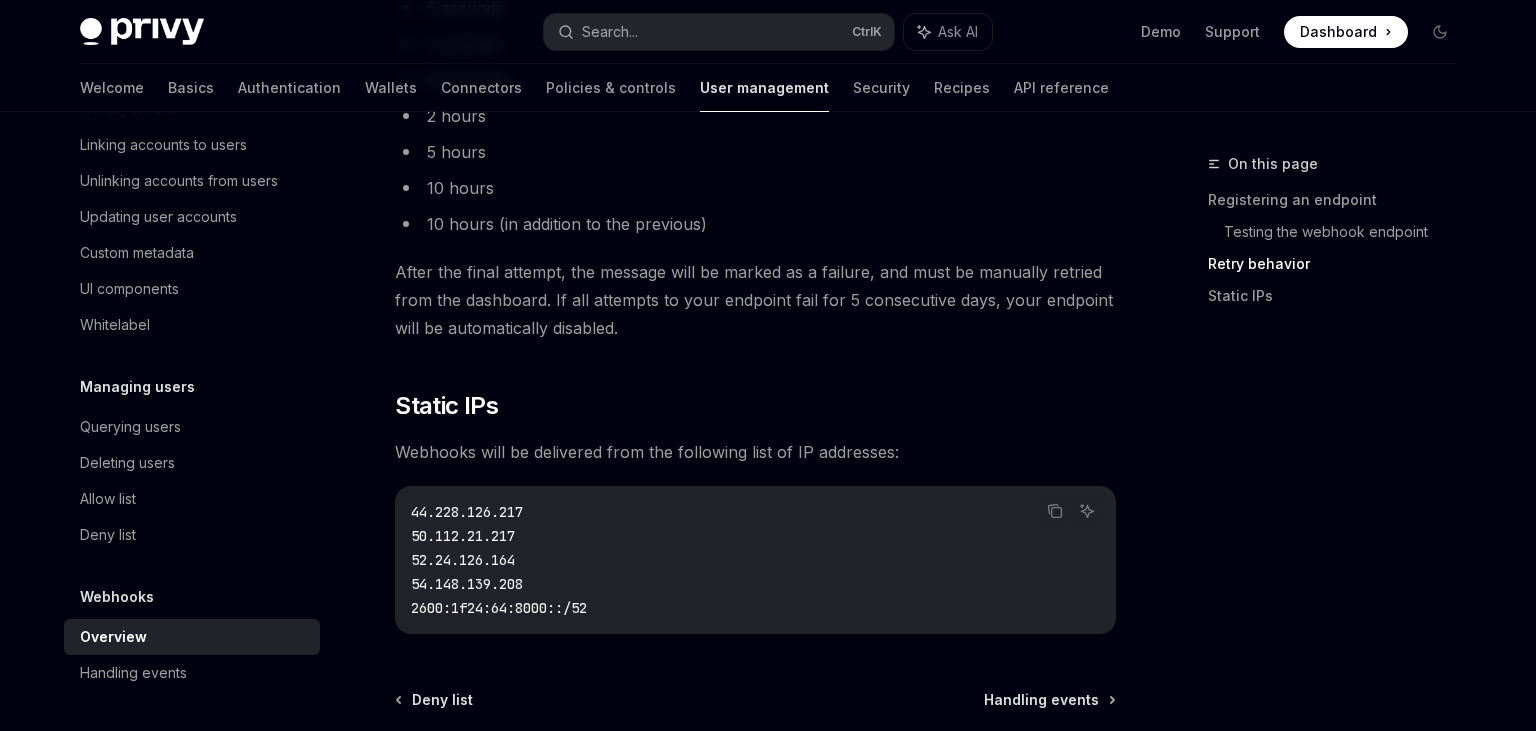 scroll, scrollTop: 2640, scrollLeft: 0, axis: vertical 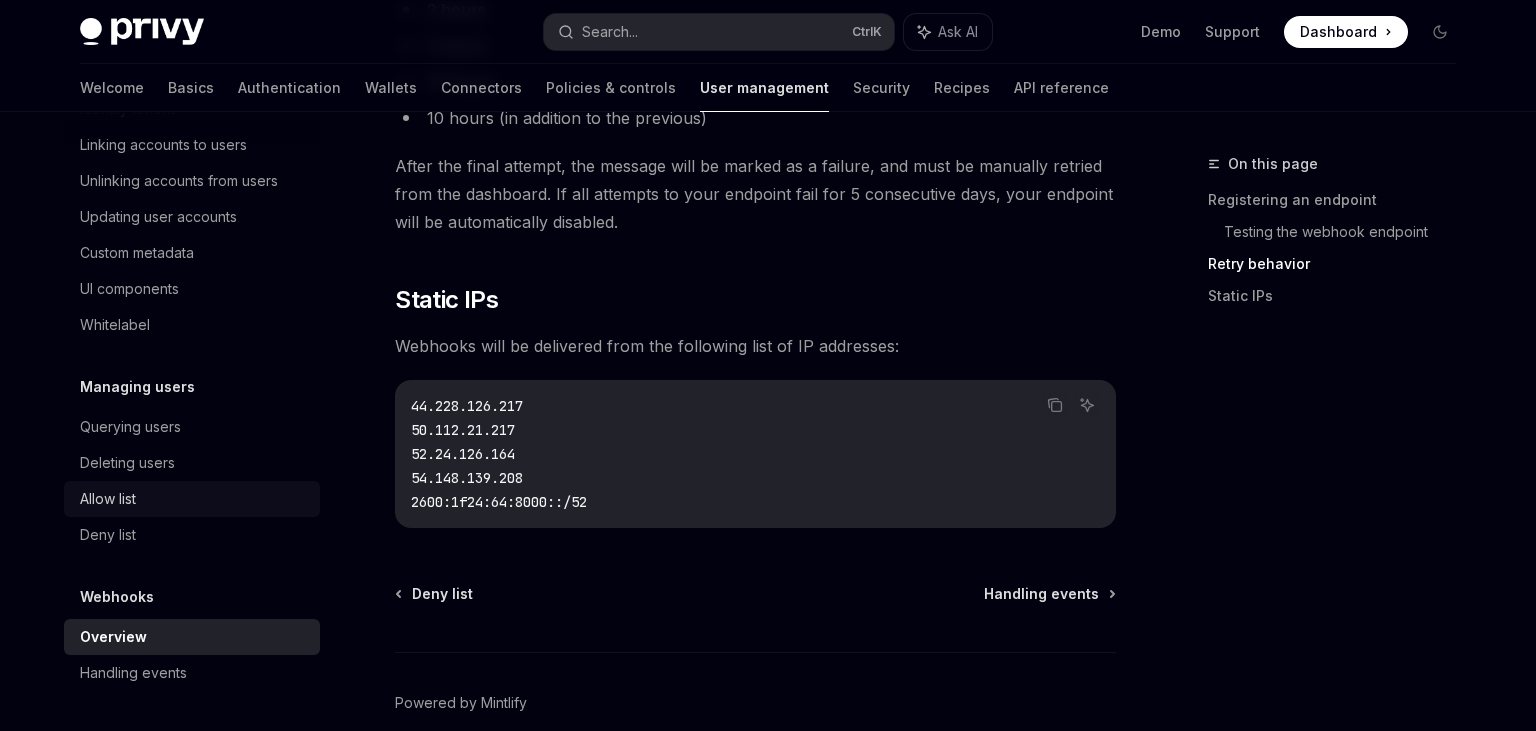 click on "Allow list" at bounding box center [194, 499] 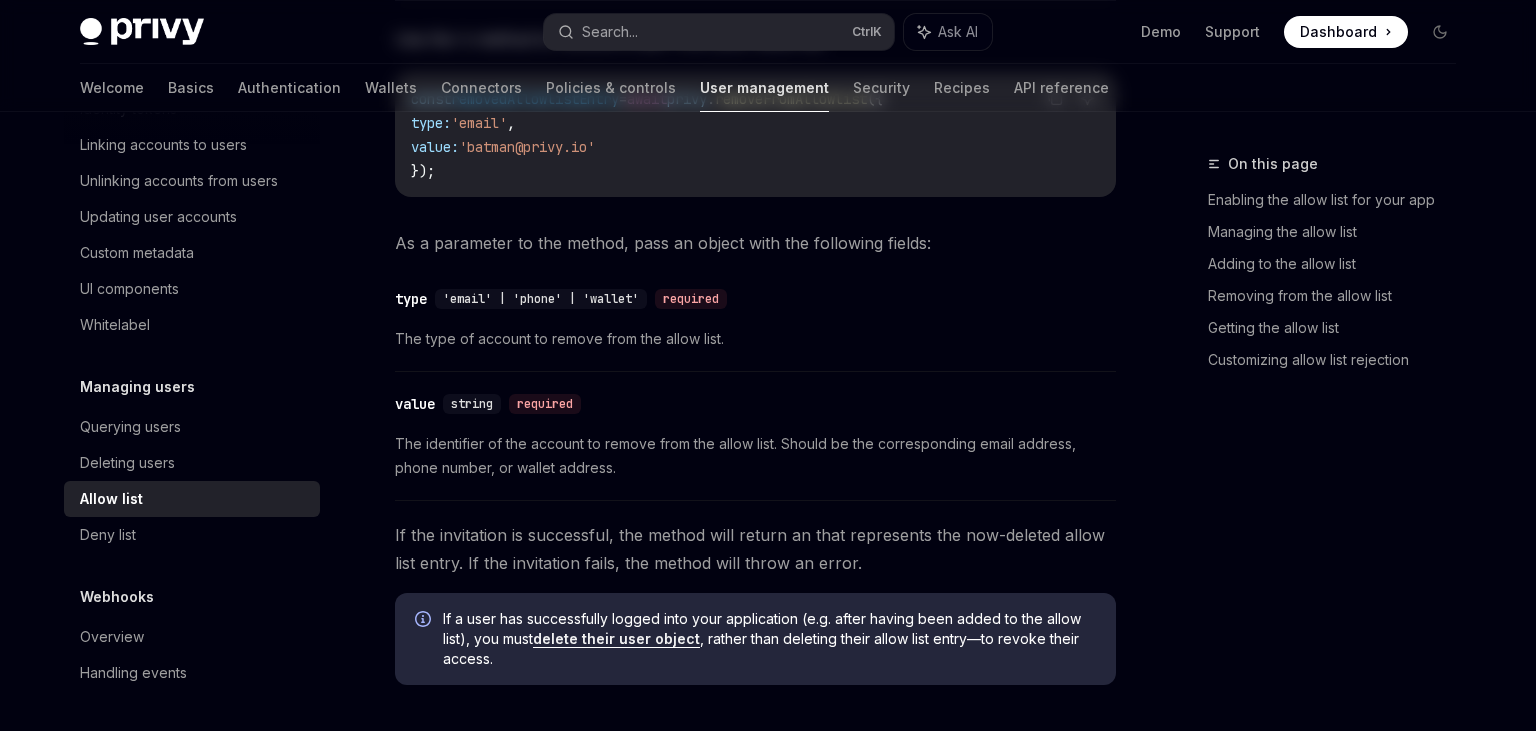 type on "*" 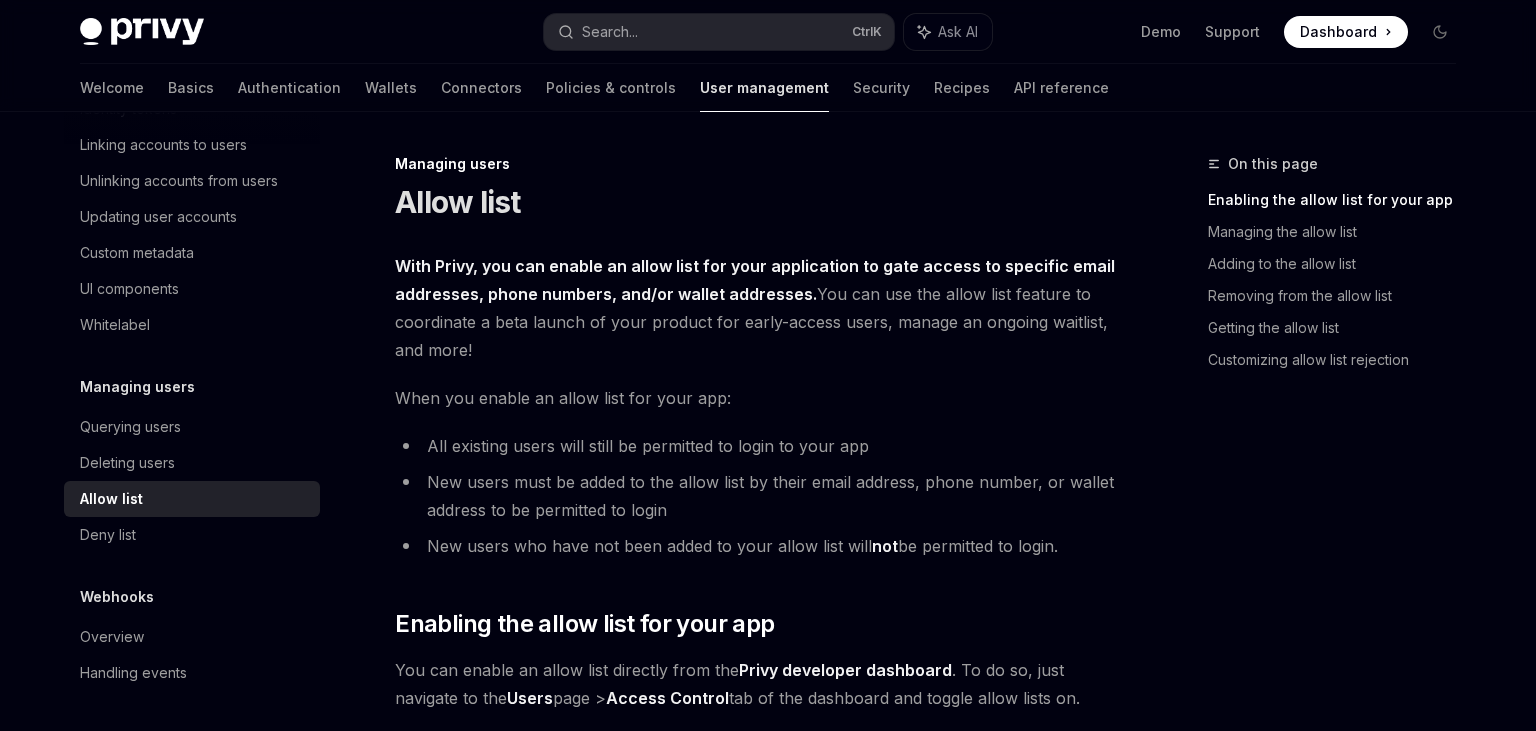 click on "With Privy, you can enable an allow list for your application to gate access to specific email addresses, phone numbers, and/or wallet addresses." at bounding box center [755, 280] 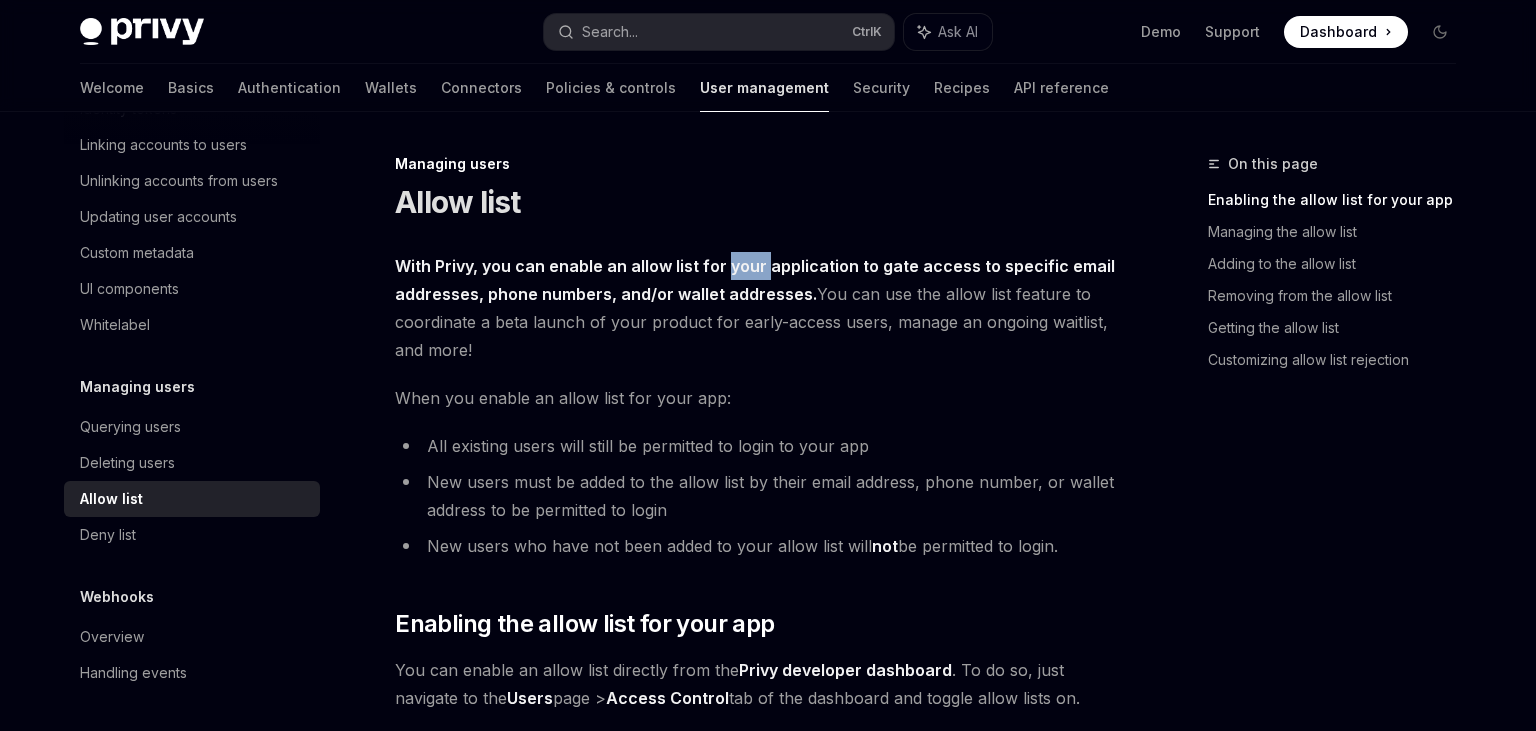 click on "With Privy, you can enable an allow list for your application to gate access to specific email addresses, phone numbers, and/or wallet addresses." at bounding box center (755, 280) 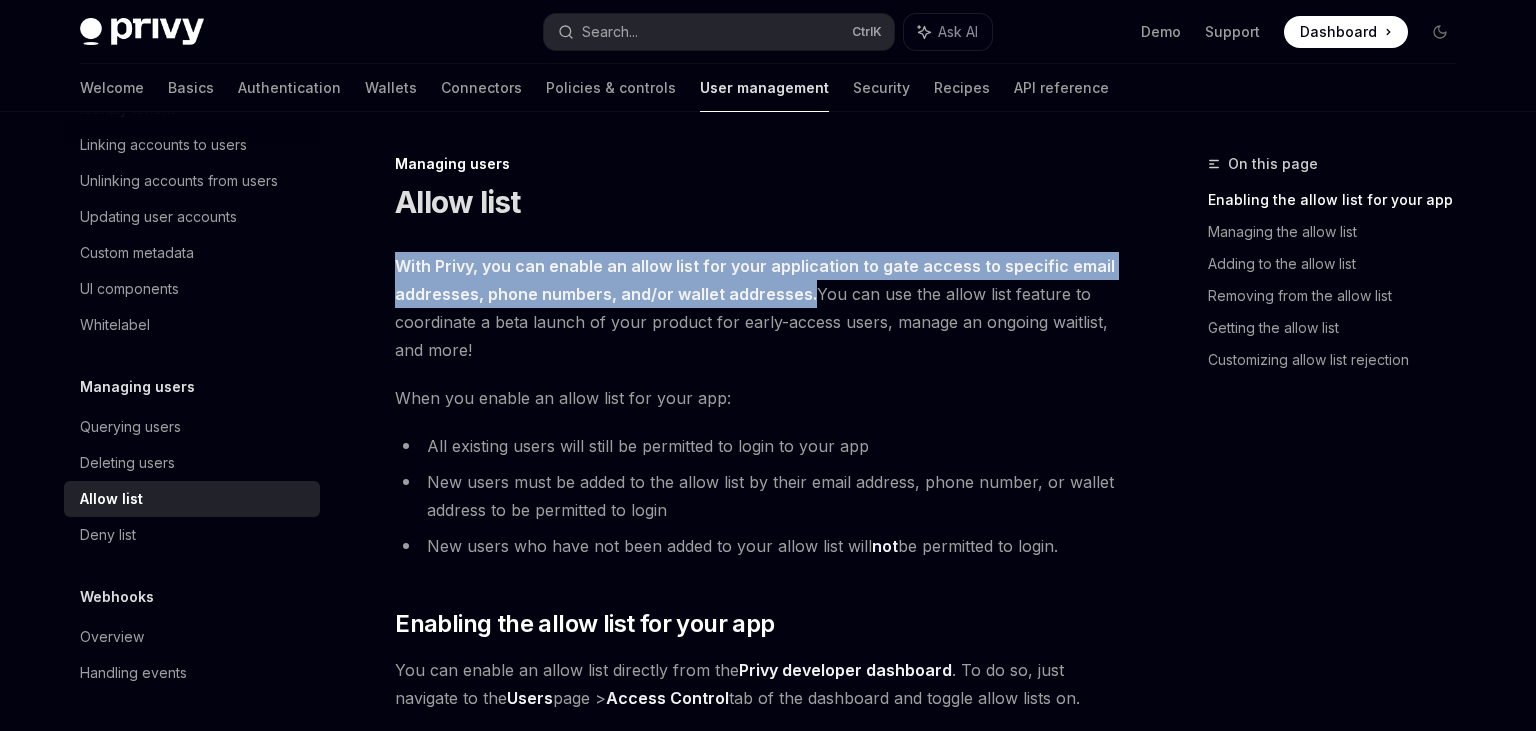 click on "With Privy, you can enable an allow list for your application to gate access to specific email addresses, phone numbers, and/or wallet addresses." at bounding box center (755, 280) 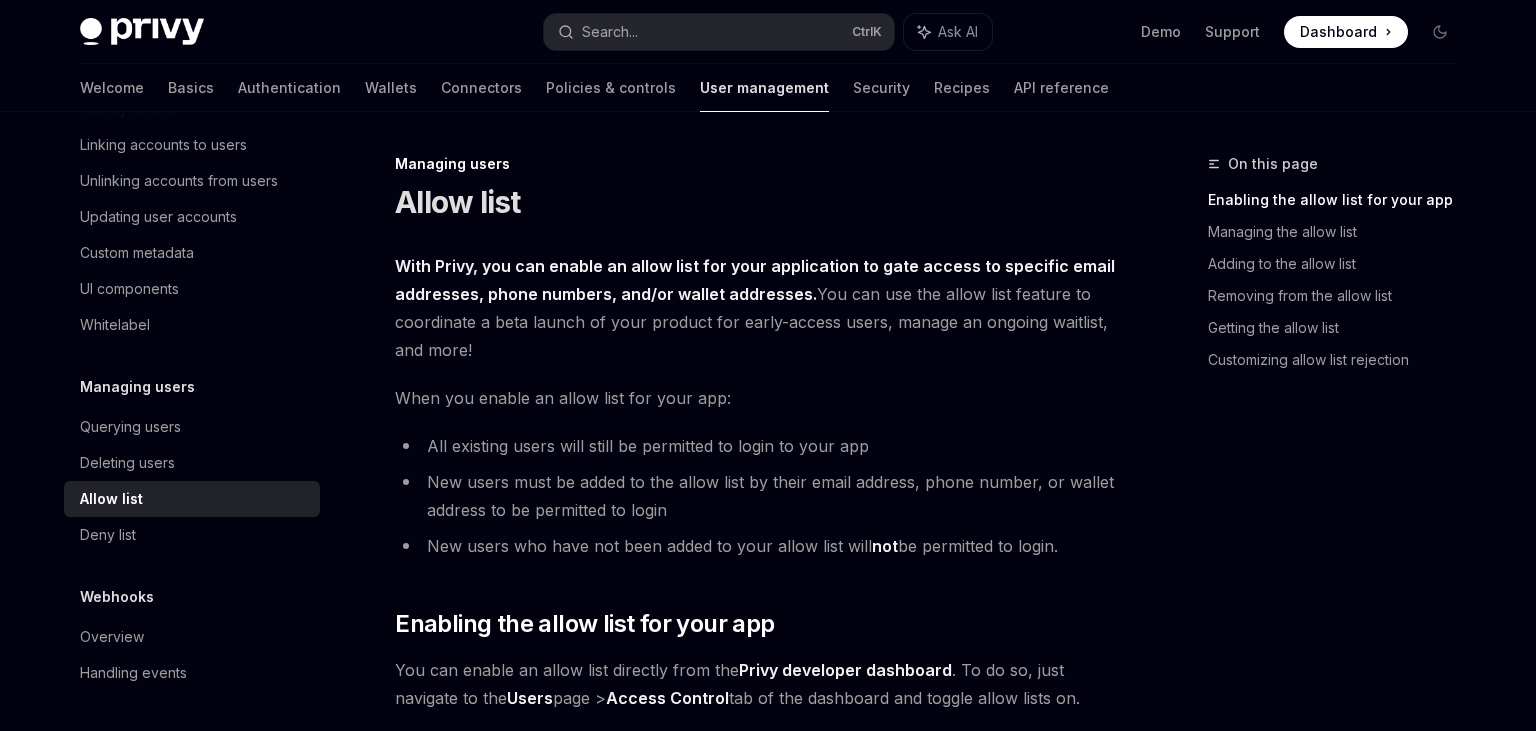 click on "When you enable an allow list for your app:" at bounding box center (755, 398) 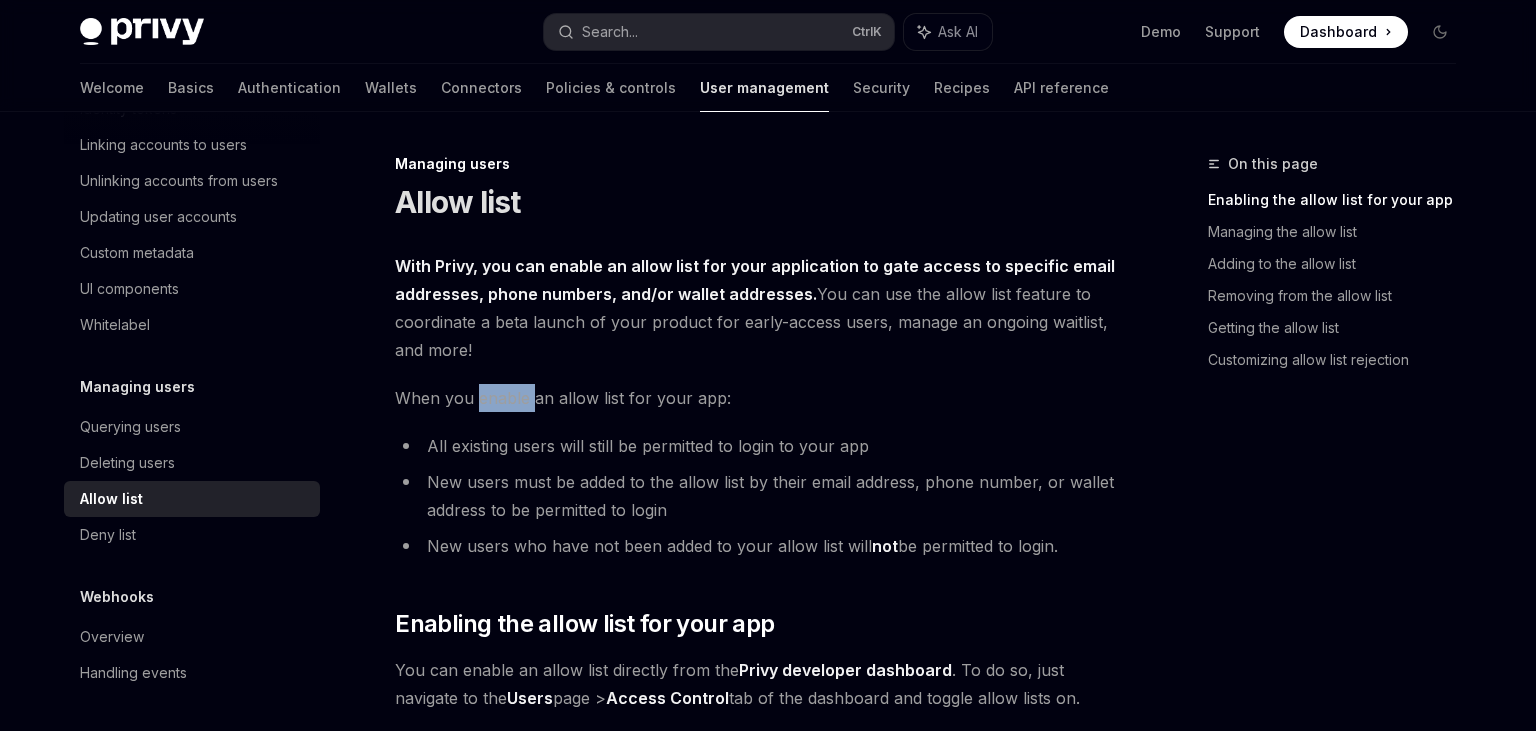 click on "When you enable an allow list for your app:" at bounding box center [755, 398] 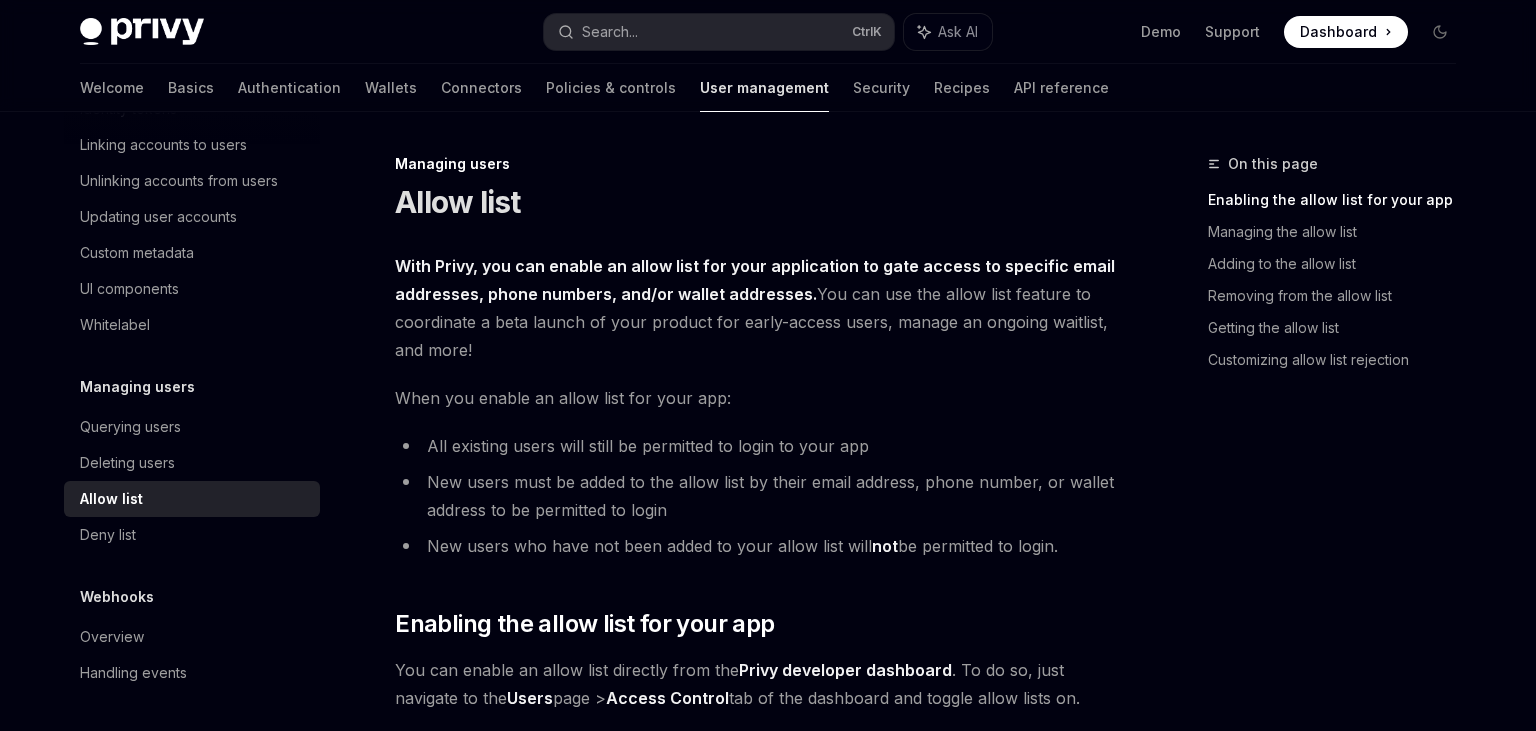 click on "When you enable an allow list for your app:" at bounding box center [755, 398] 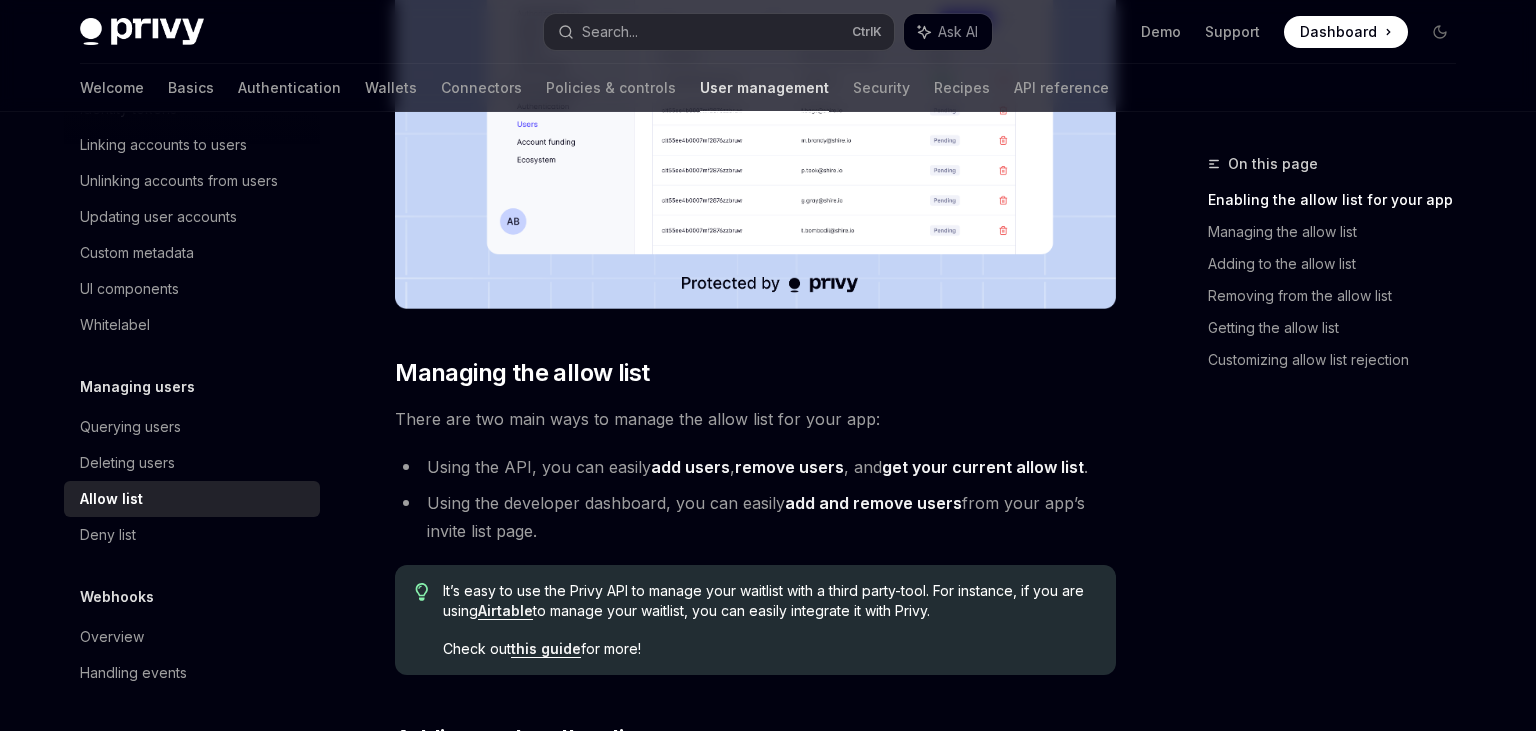 scroll, scrollTop: 1161, scrollLeft: 0, axis: vertical 